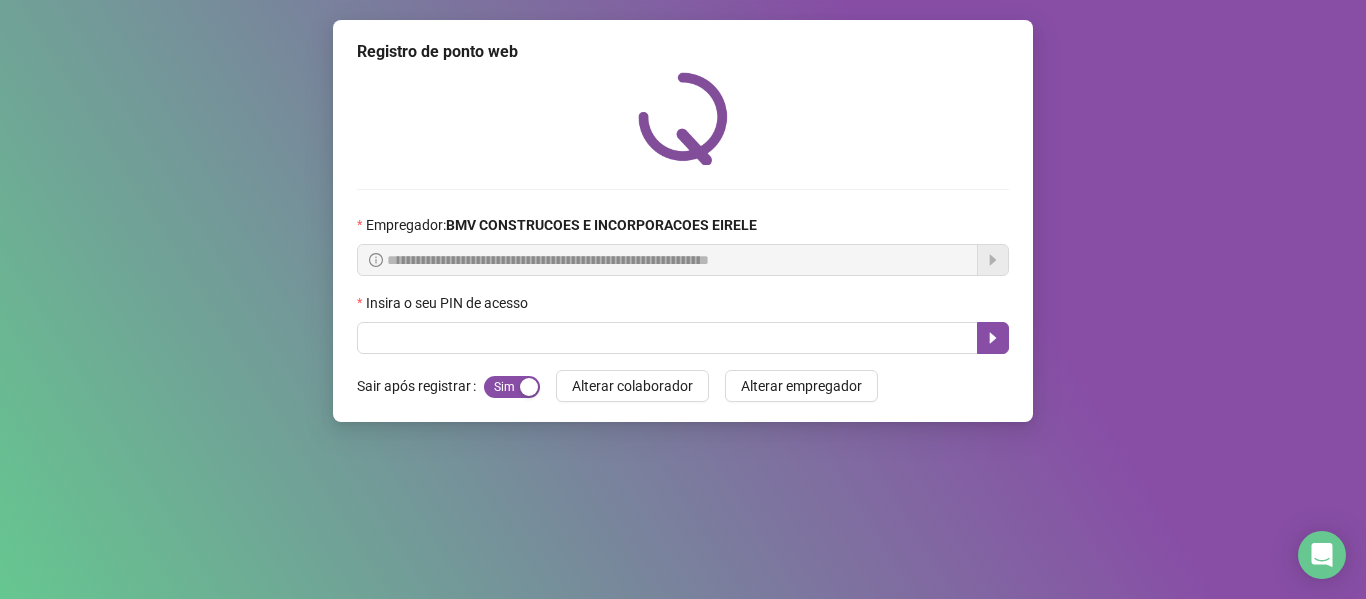 scroll, scrollTop: 0, scrollLeft: 0, axis: both 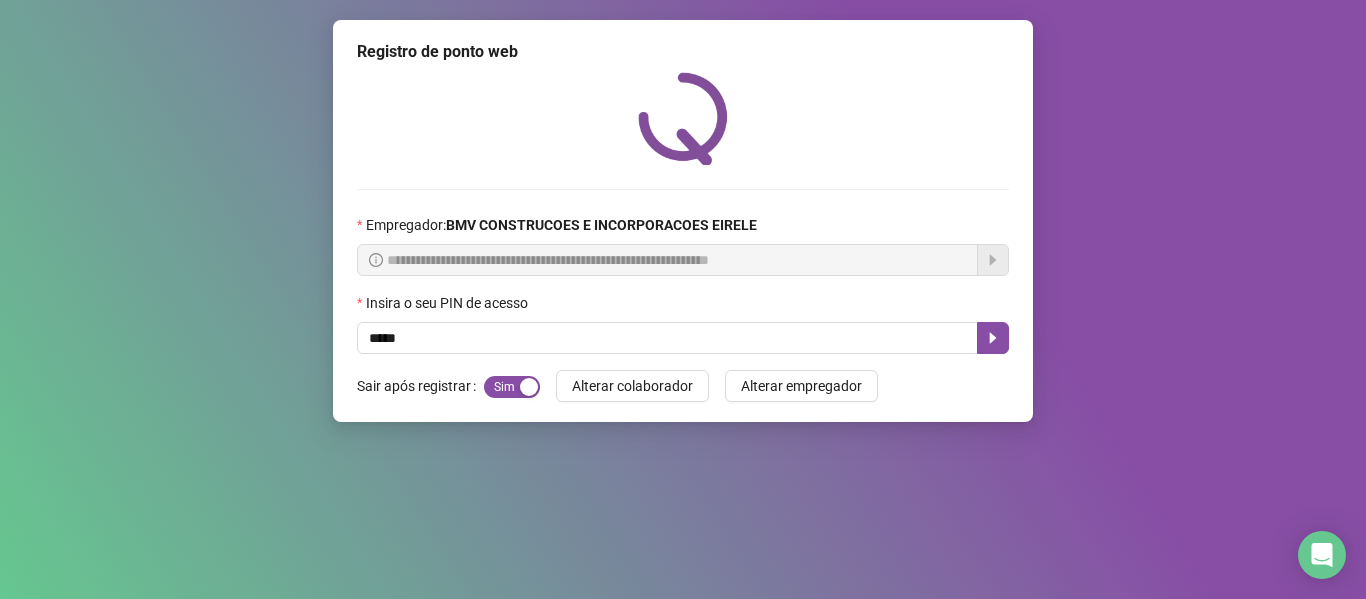 type on "*****" 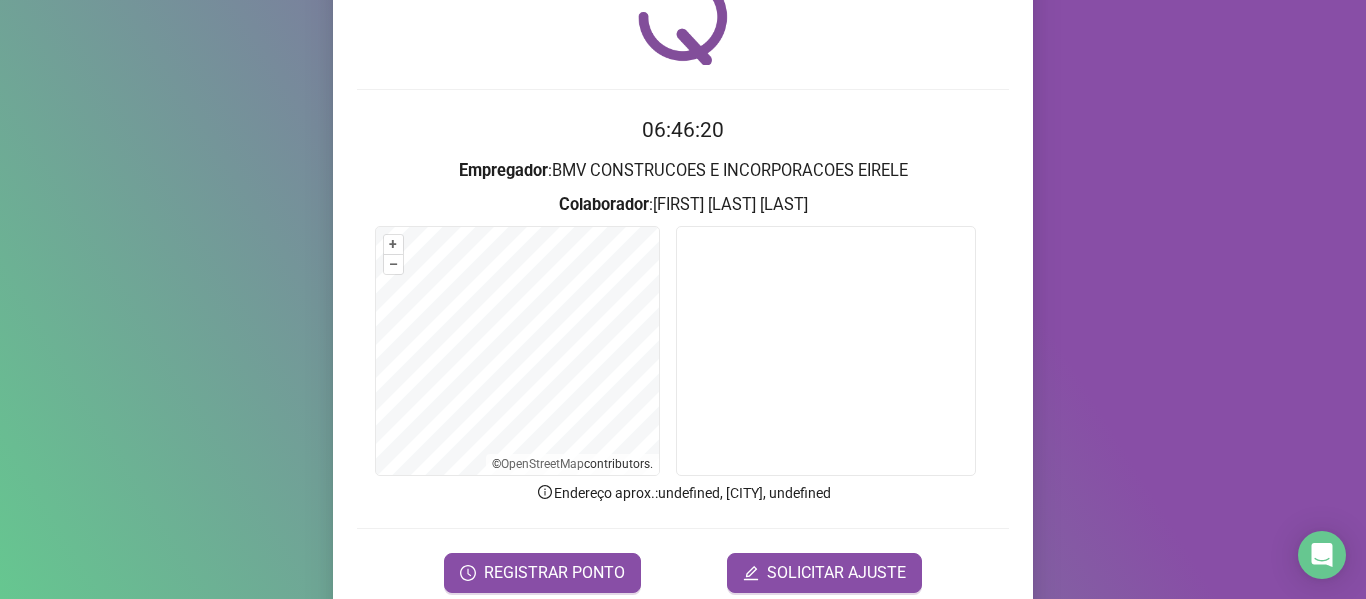 scroll, scrollTop: 182, scrollLeft: 0, axis: vertical 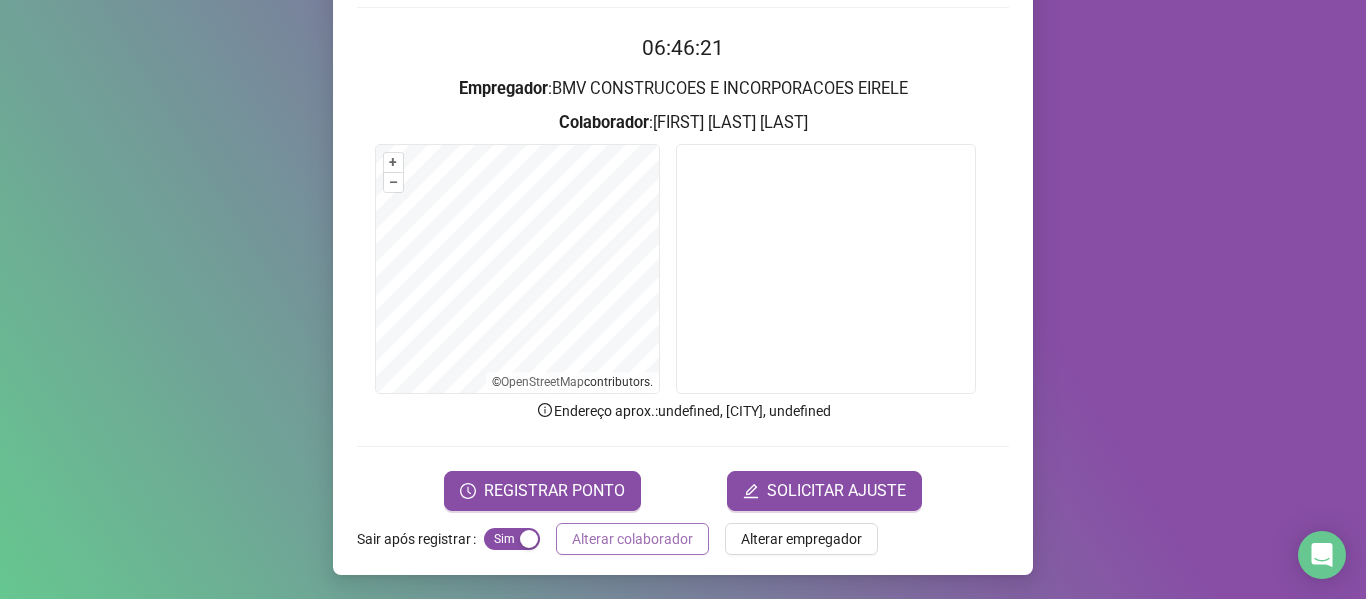 click on "Alterar colaborador" at bounding box center (632, 539) 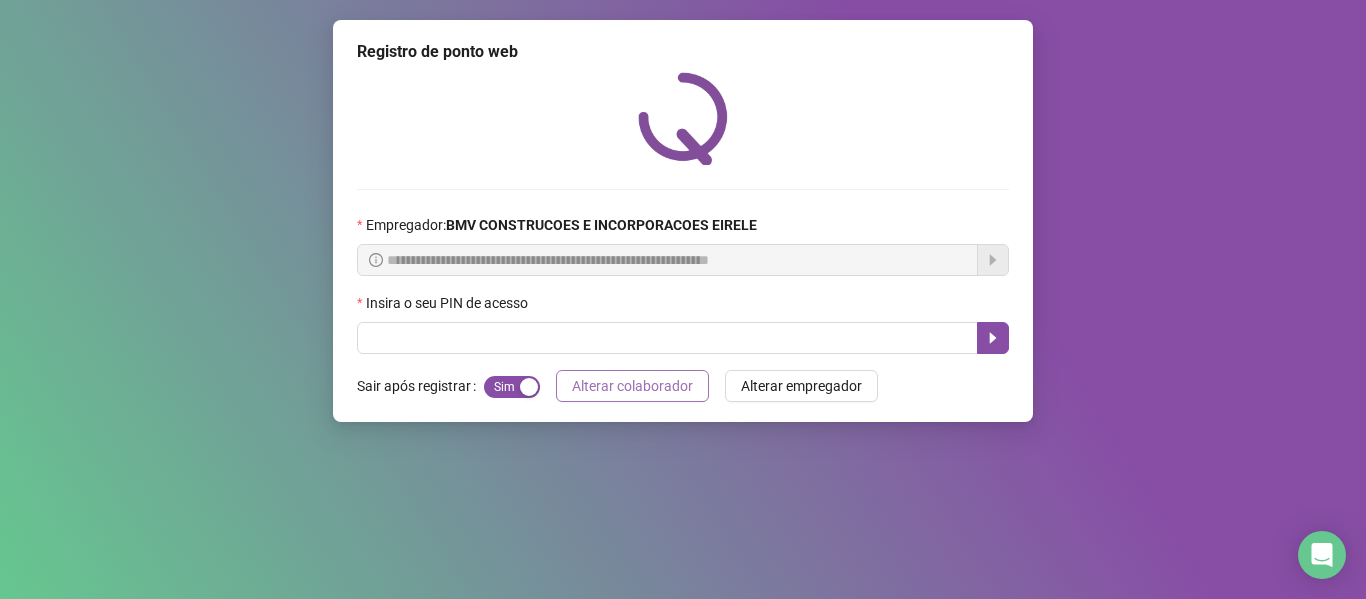 scroll, scrollTop: 0, scrollLeft: 0, axis: both 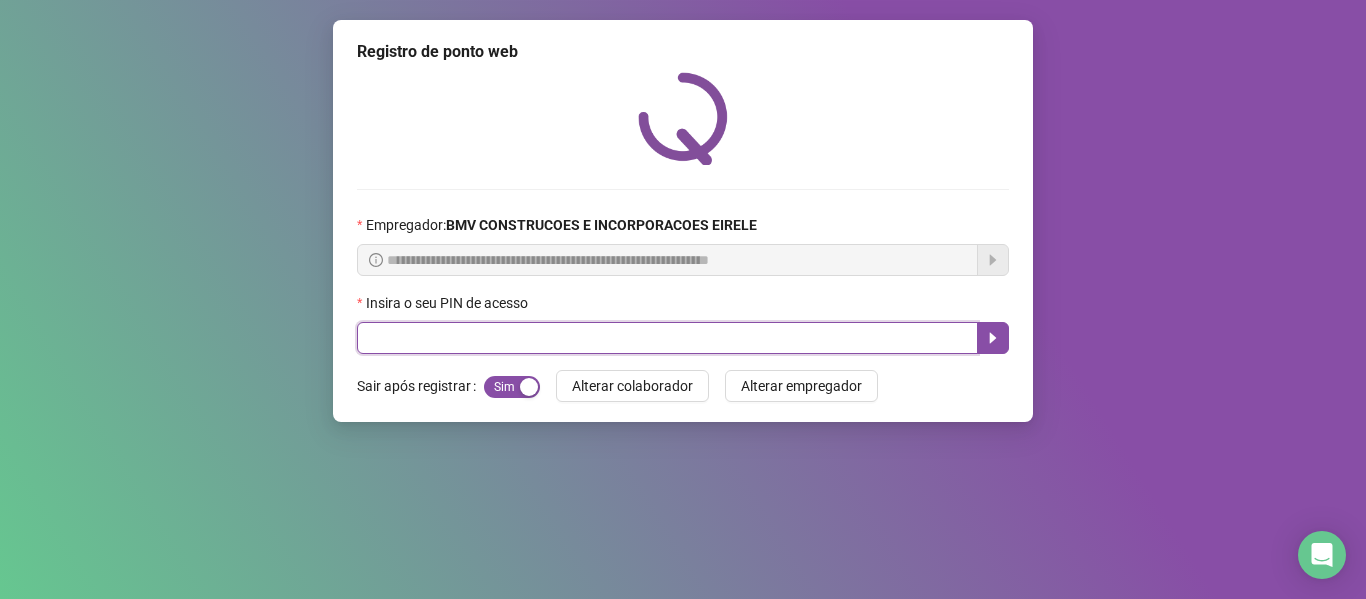 click at bounding box center (667, 338) 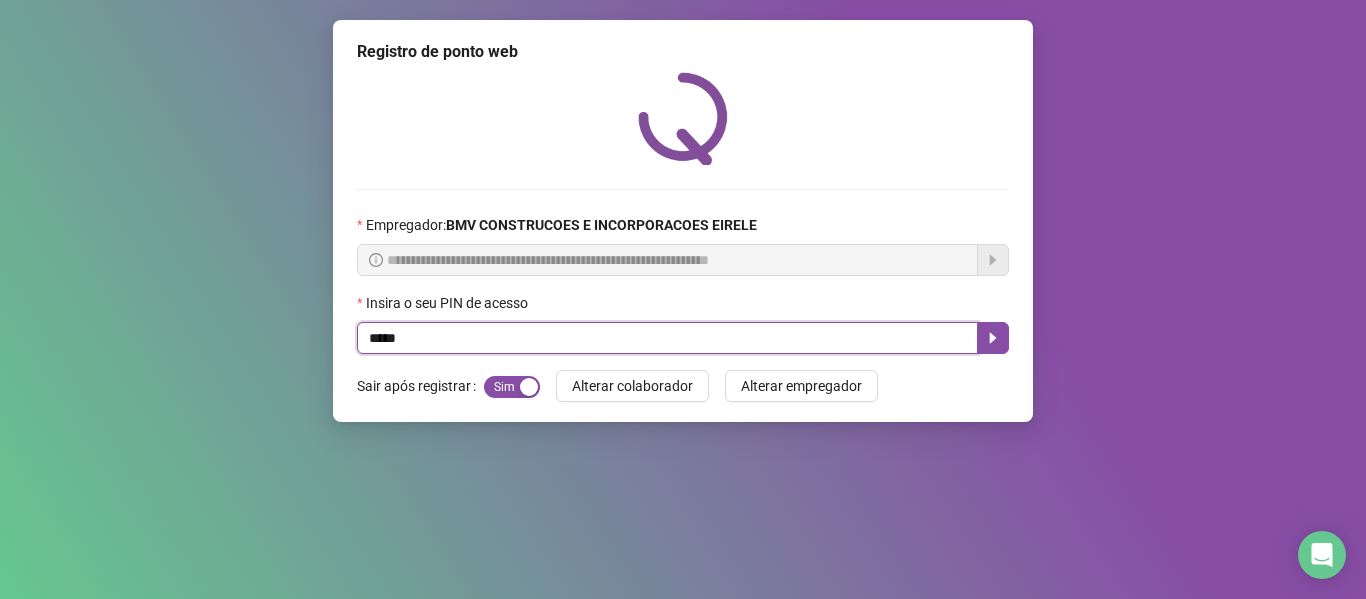 type on "*****" 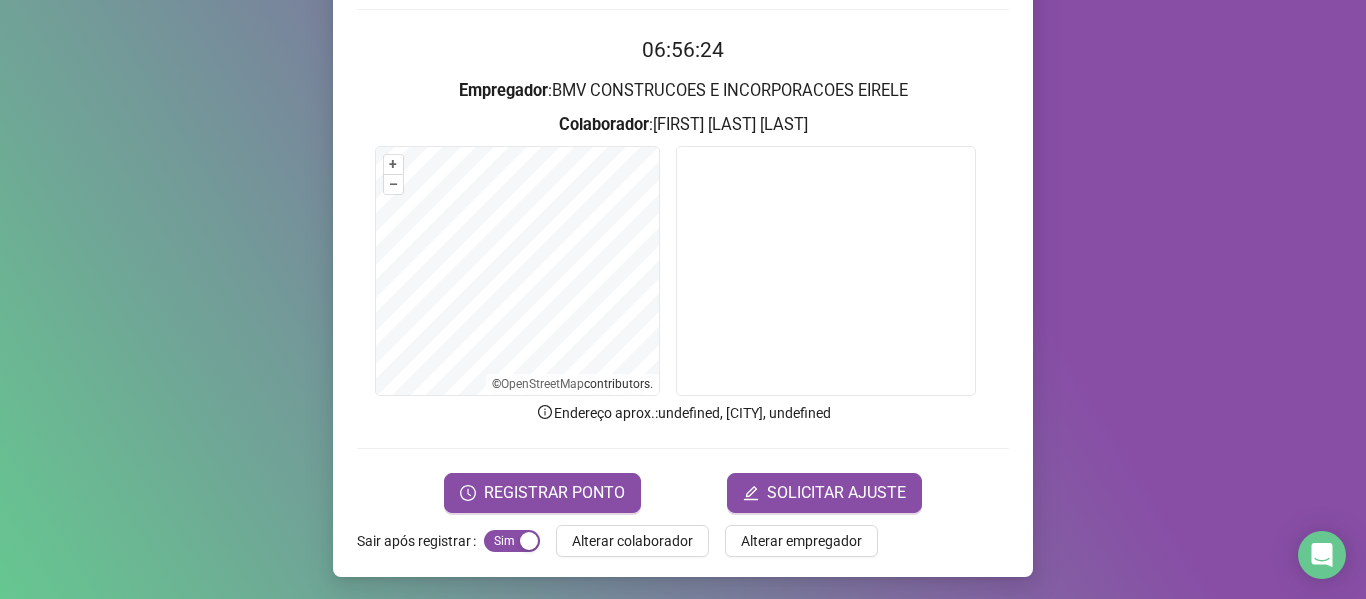 scroll, scrollTop: 182, scrollLeft: 0, axis: vertical 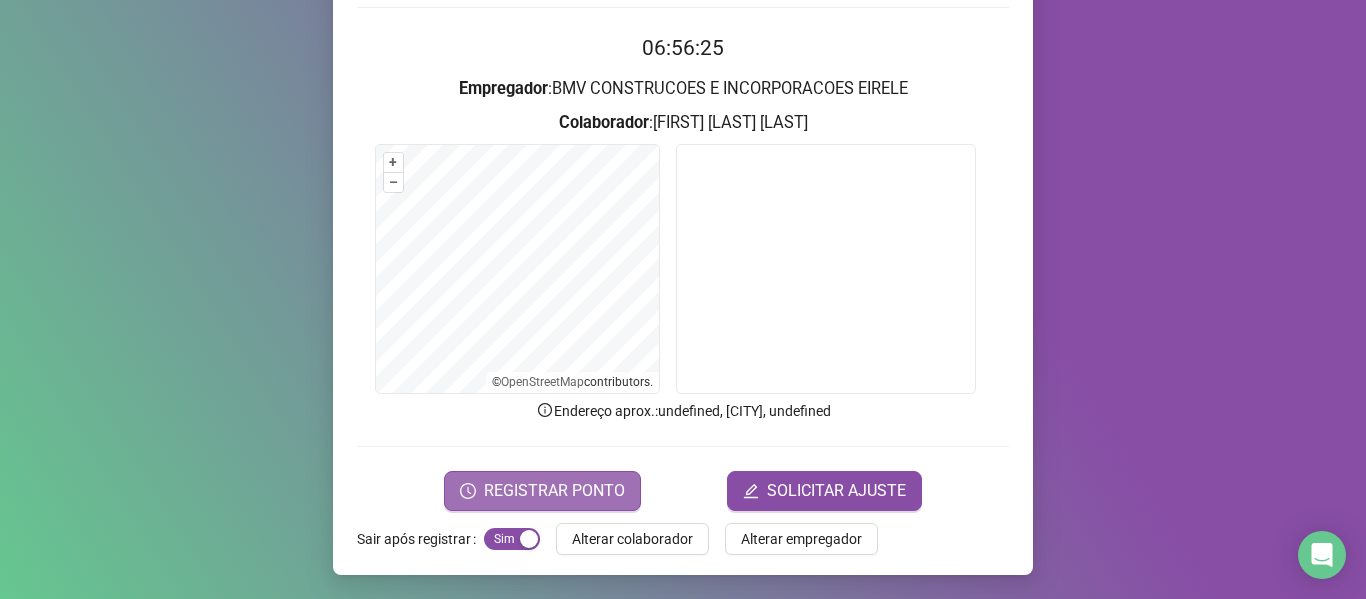 click on "REGISTRAR PONTO" at bounding box center [554, 491] 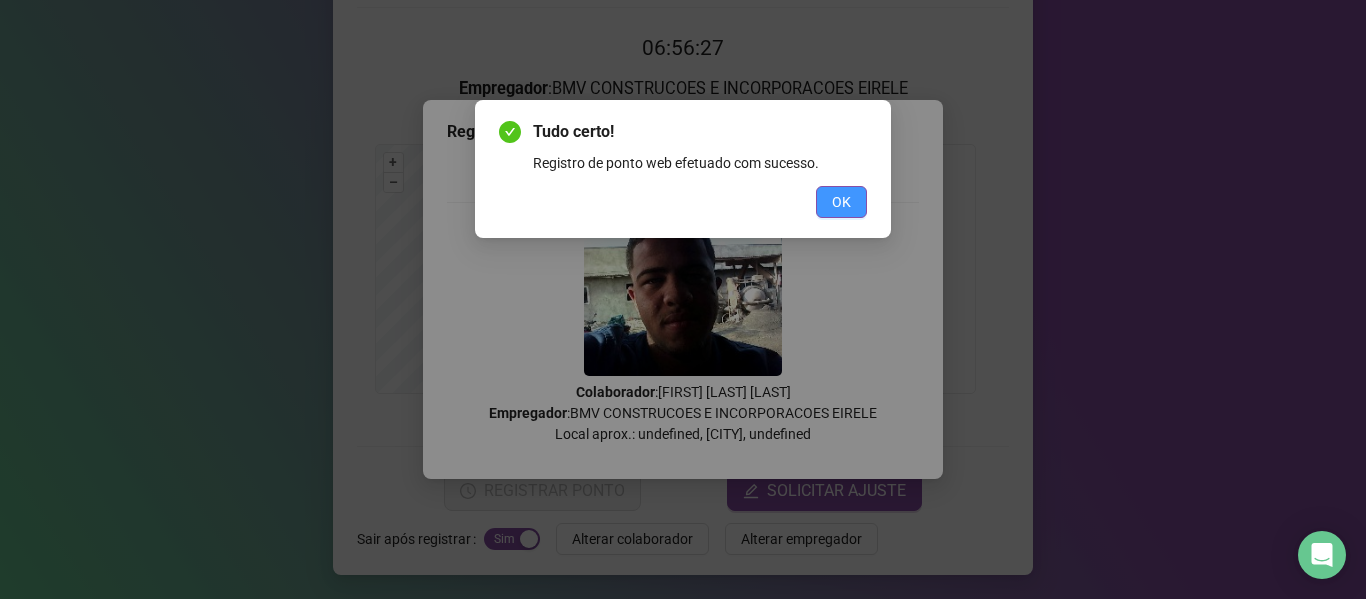 click on "OK" at bounding box center [841, 202] 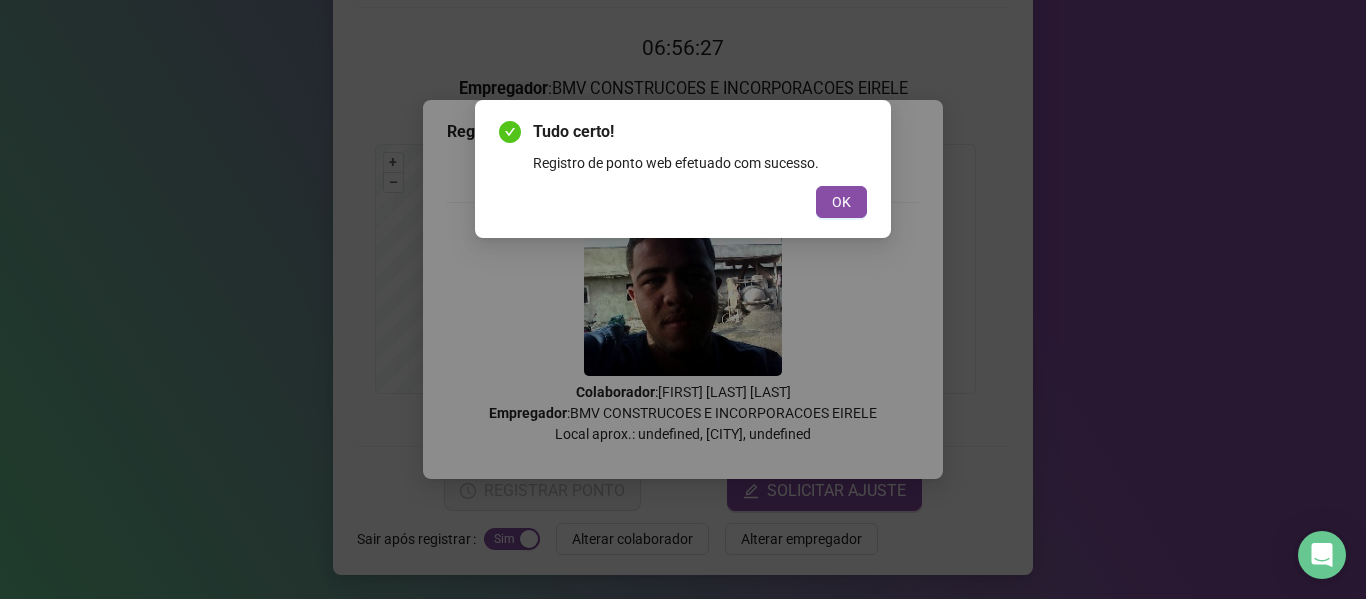 scroll, scrollTop: 0, scrollLeft: 0, axis: both 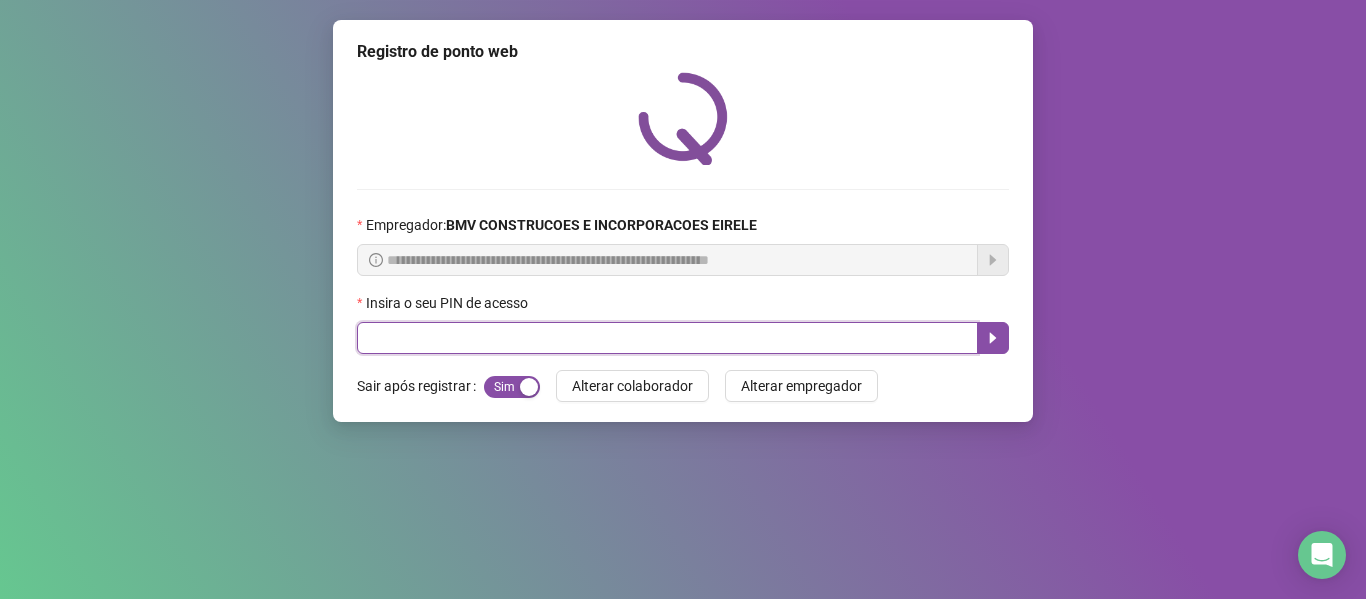 click at bounding box center (667, 338) 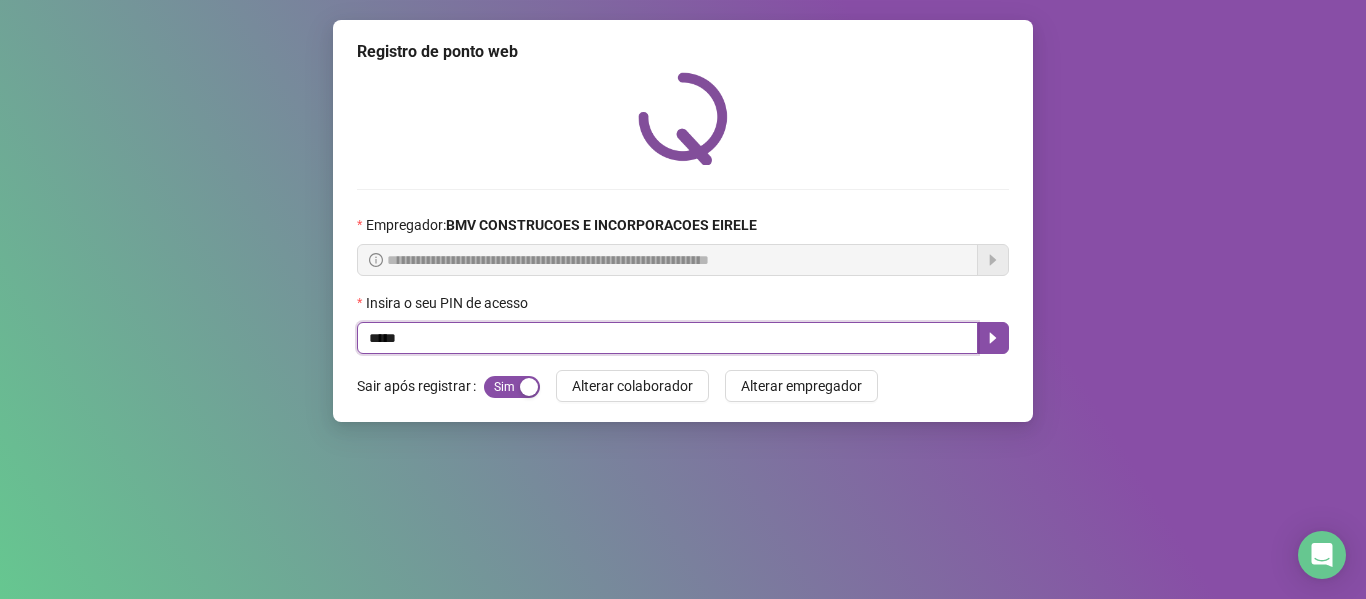 type on "*****" 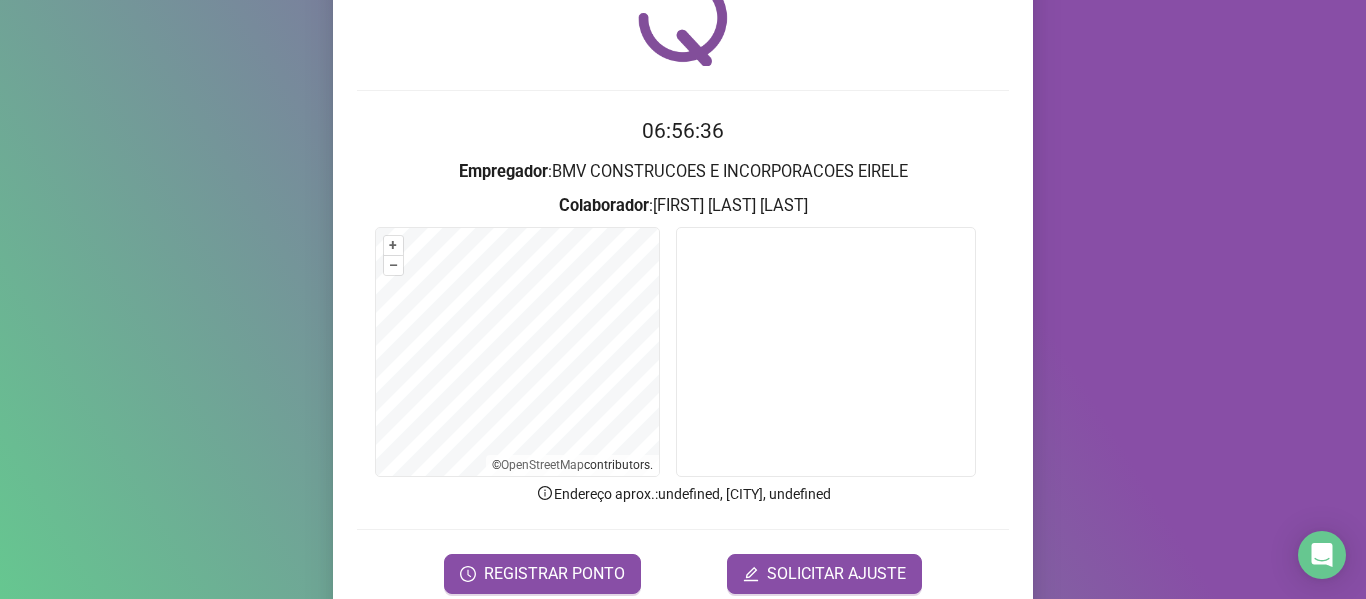 scroll, scrollTop: 100, scrollLeft: 0, axis: vertical 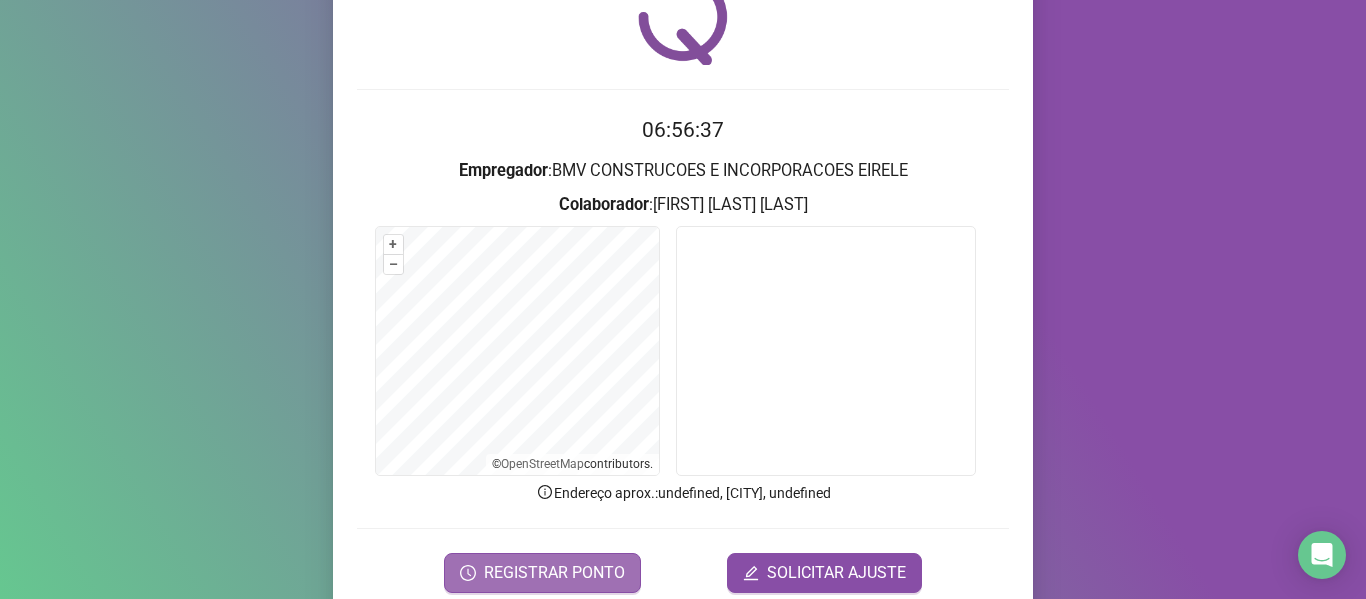 click on "REGISTRAR PONTO" at bounding box center (554, 573) 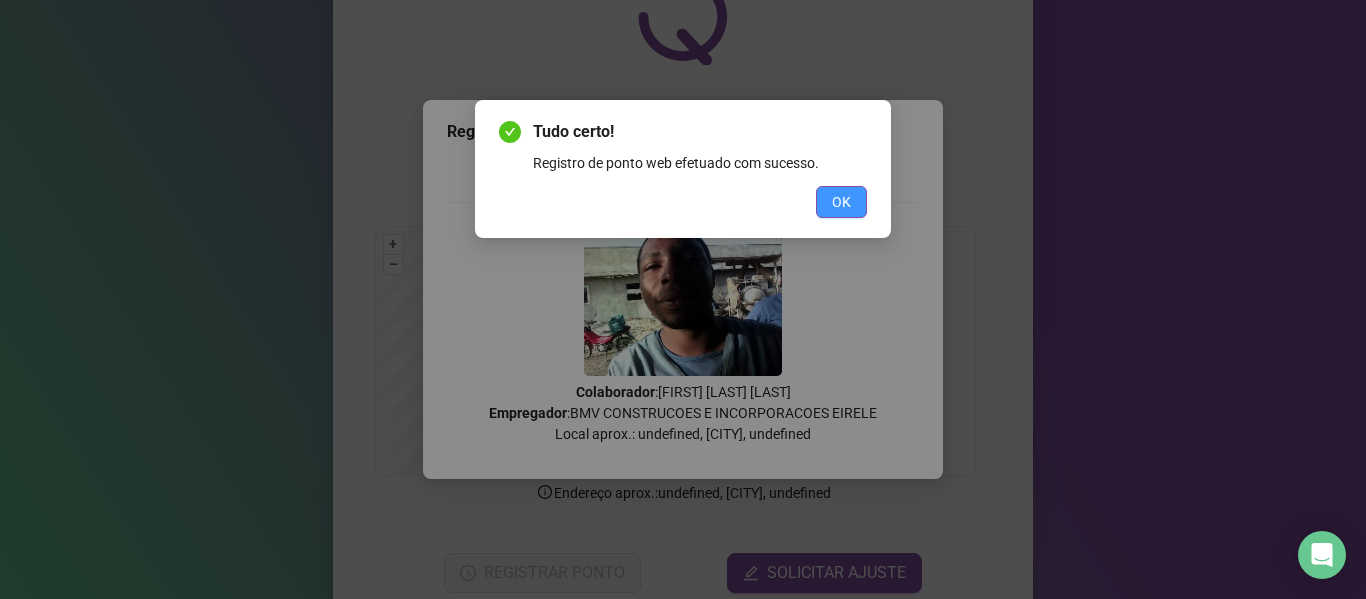 click on "OK" at bounding box center (841, 202) 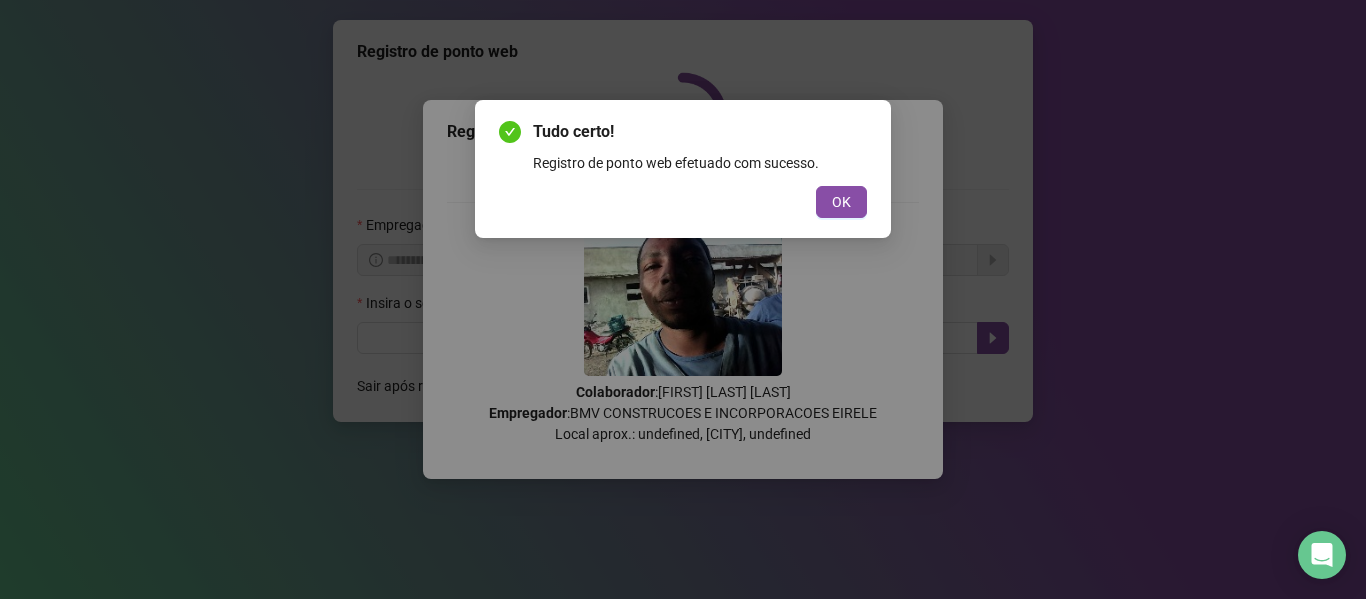 scroll, scrollTop: 0, scrollLeft: 0, axis: both 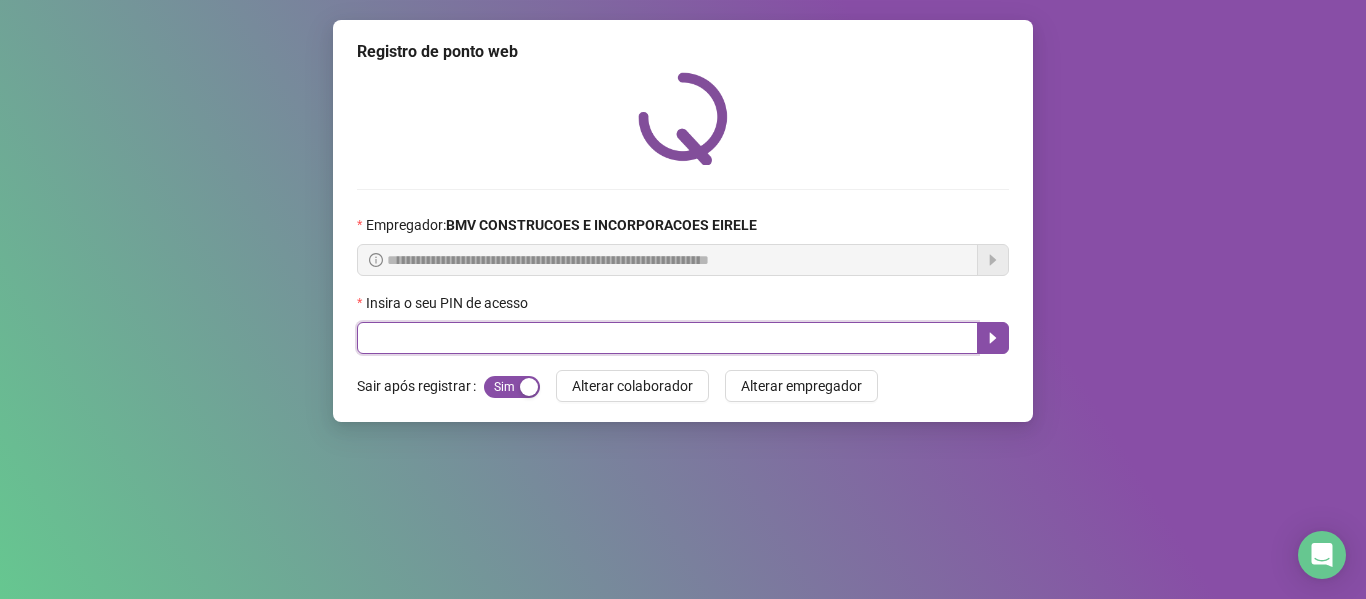 click at bounding box center [667, 338] 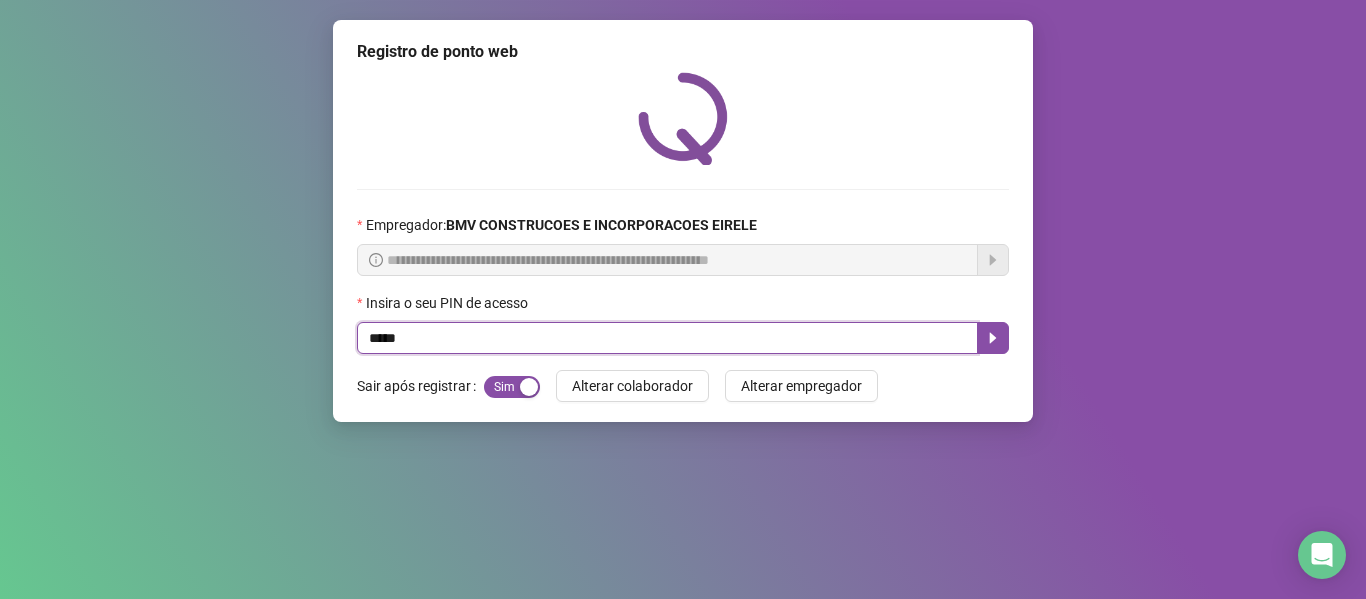type on "*****" 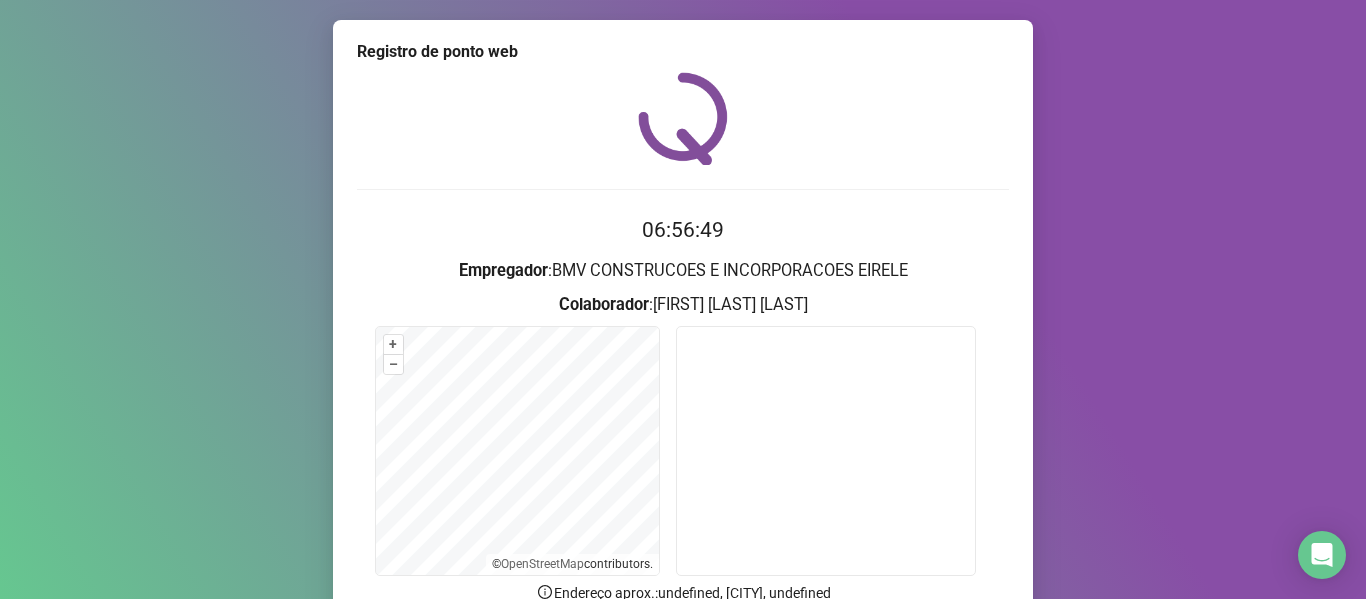 scroll, scrollTop: 182, scrollLeft: 0, axis: vertical 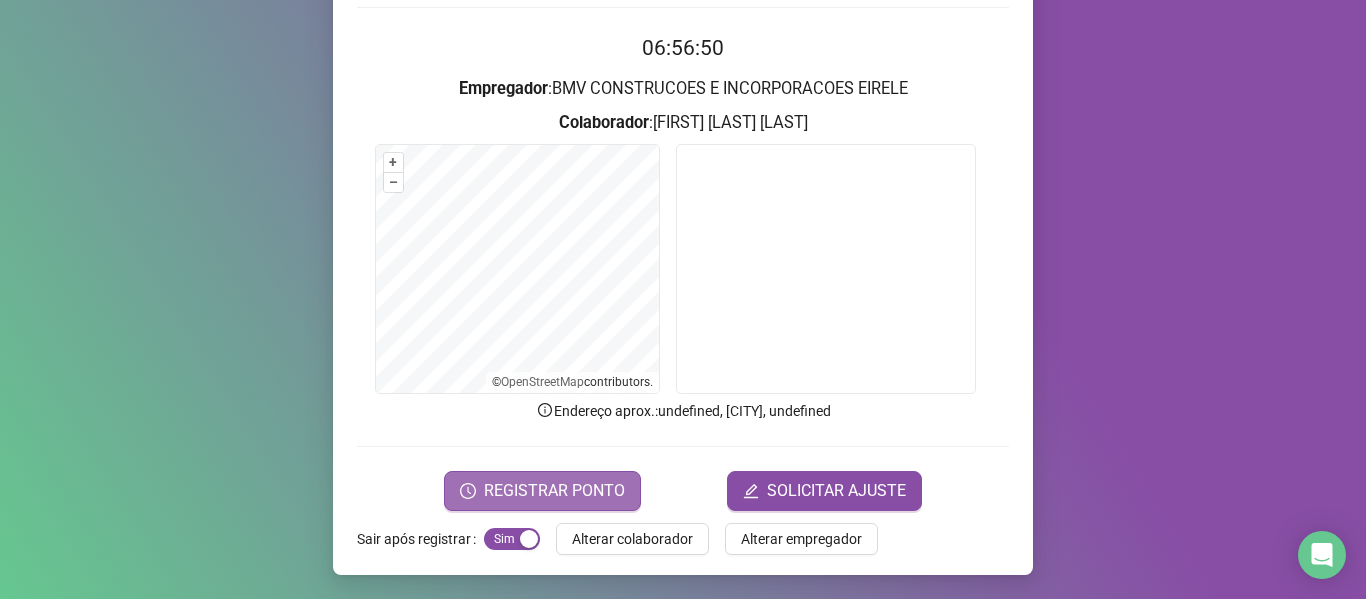 click on "REGISTRAR PONTO" at bounding box center [542, 491] 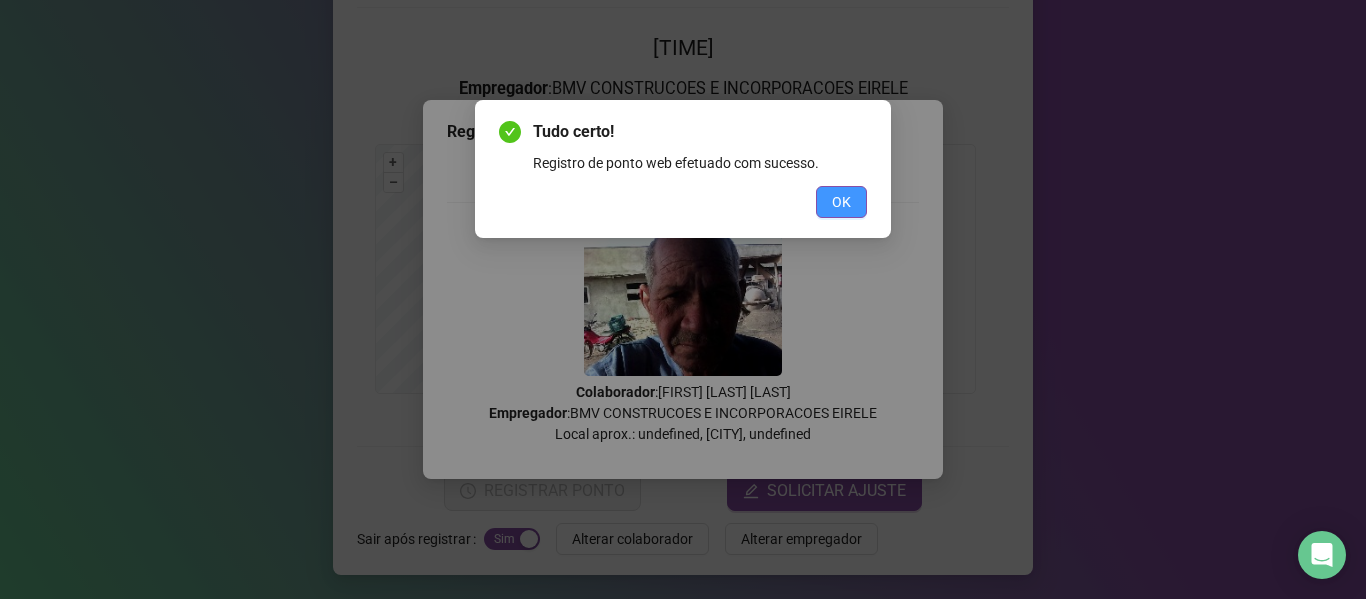 click on "OK" at bounding box center [841, 202] 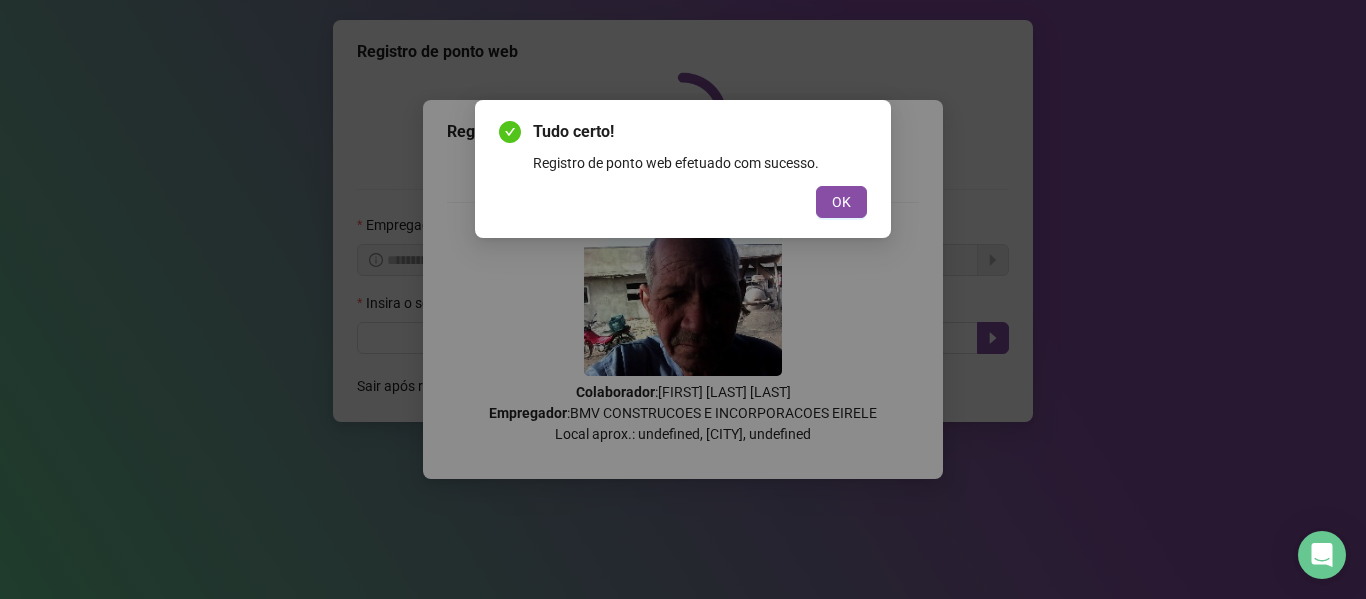 scroll, scrollTop: 0, scrollLeft: 0, axis: both 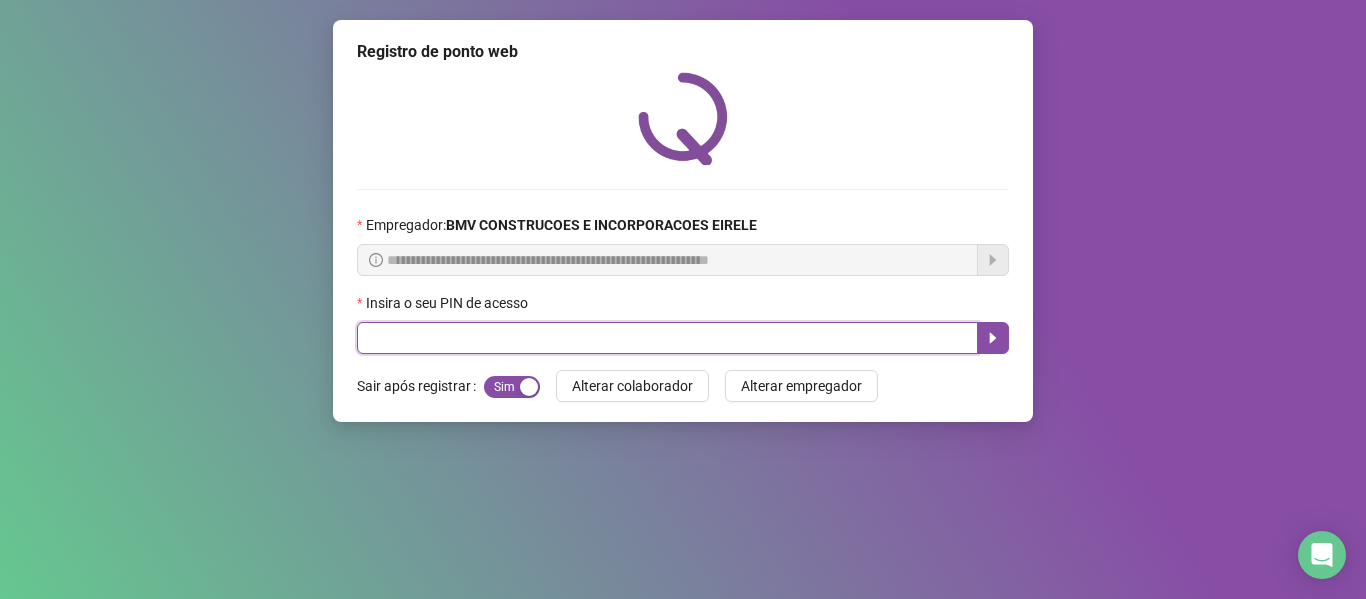 click at bounding box center (667, 338) 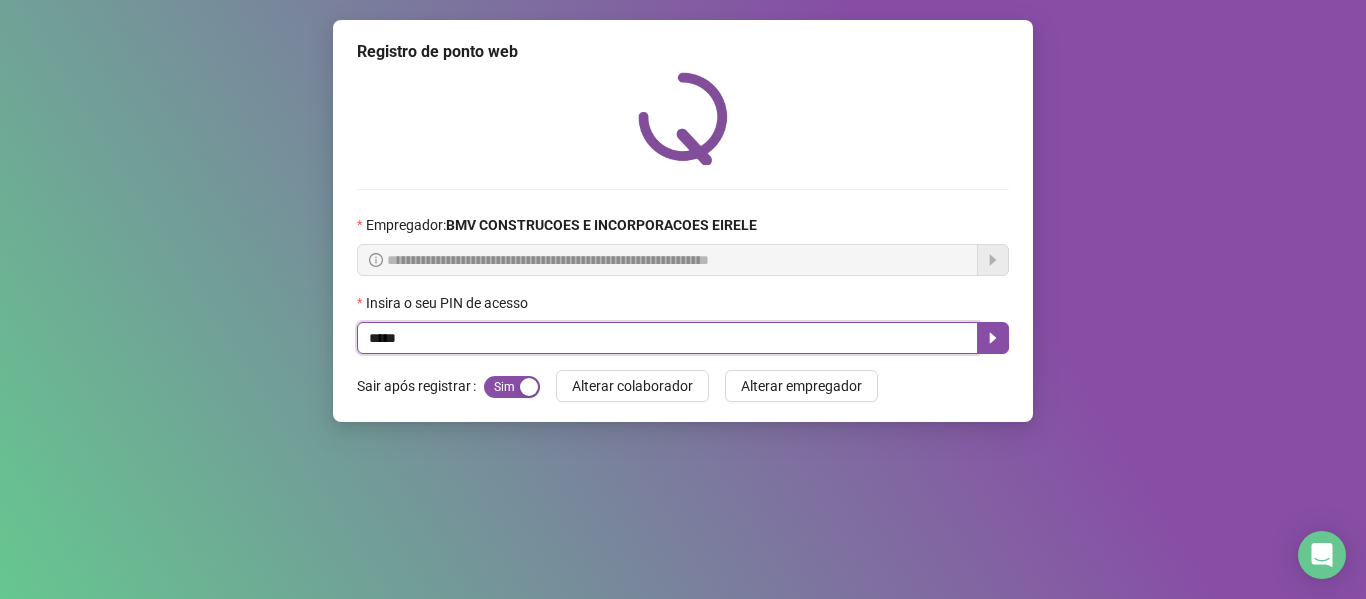 type on "*****" 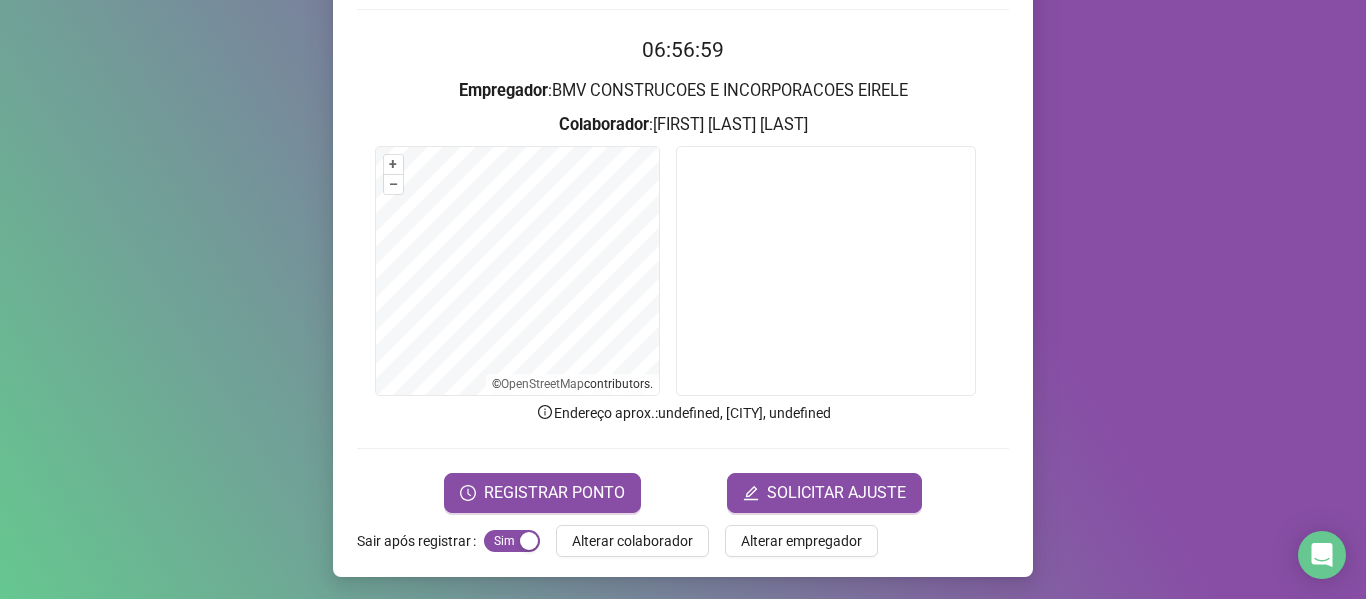 scroll, scrollTop: 182, scrollLeft: 0, axis: vertical 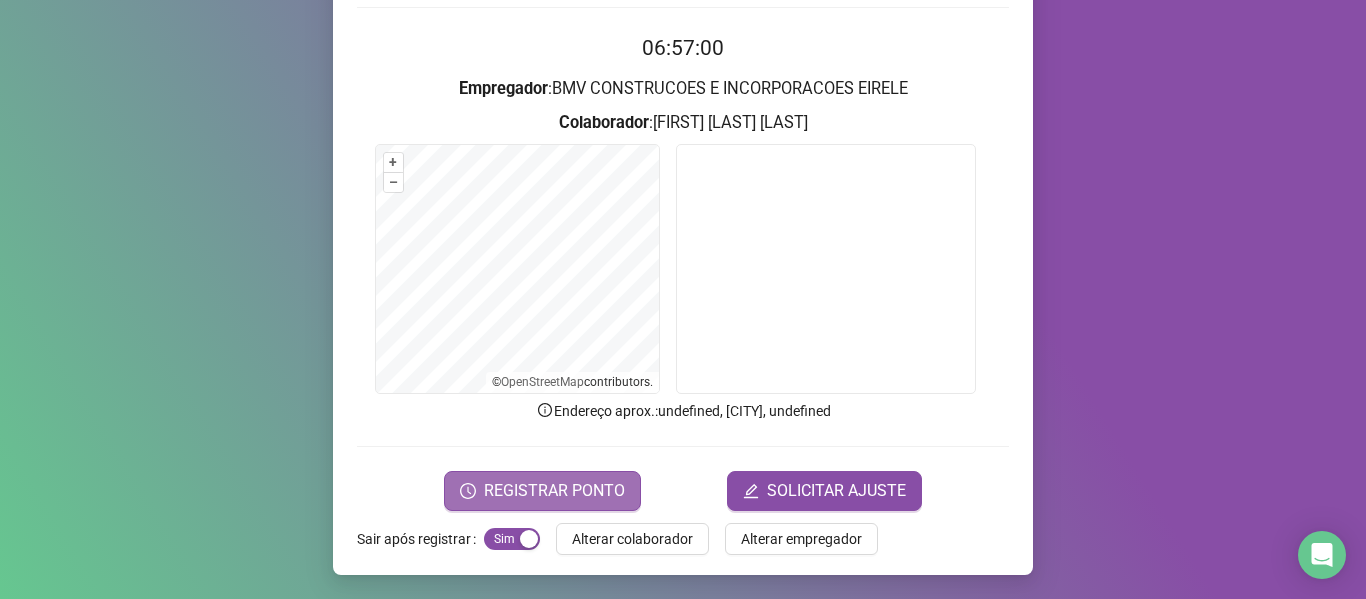 click on "REGISTRAR PONTO" at bounding box center (542, 491) 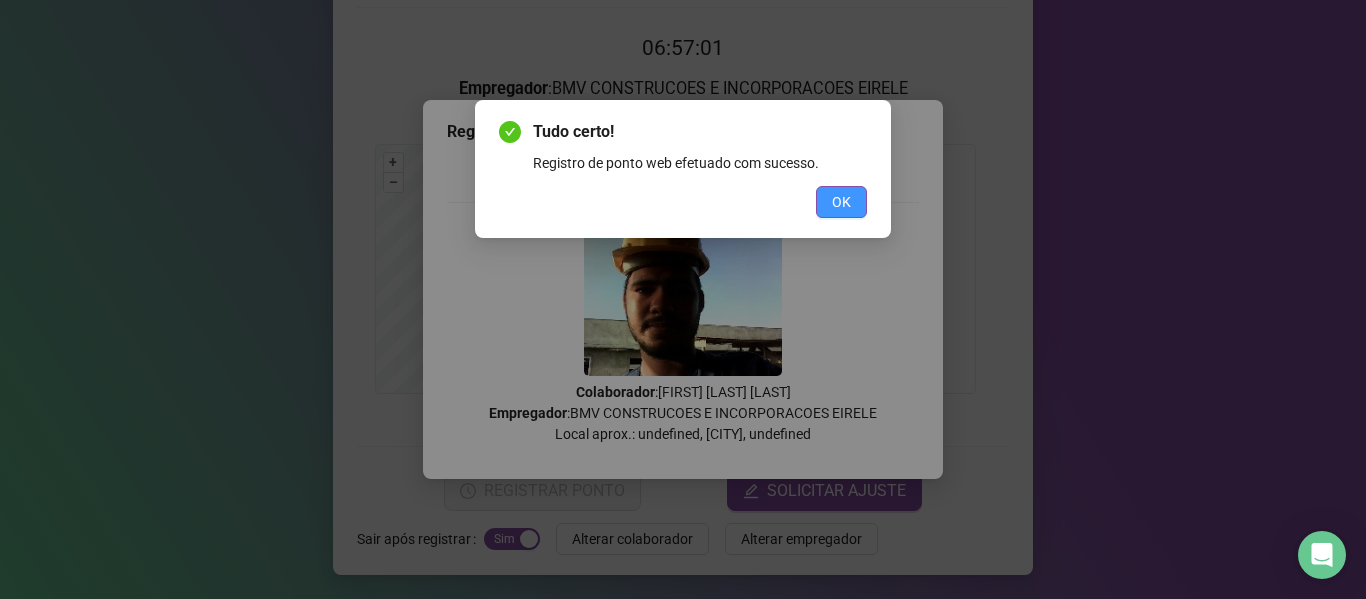 click on "OK" at bounding box center (841, 202) 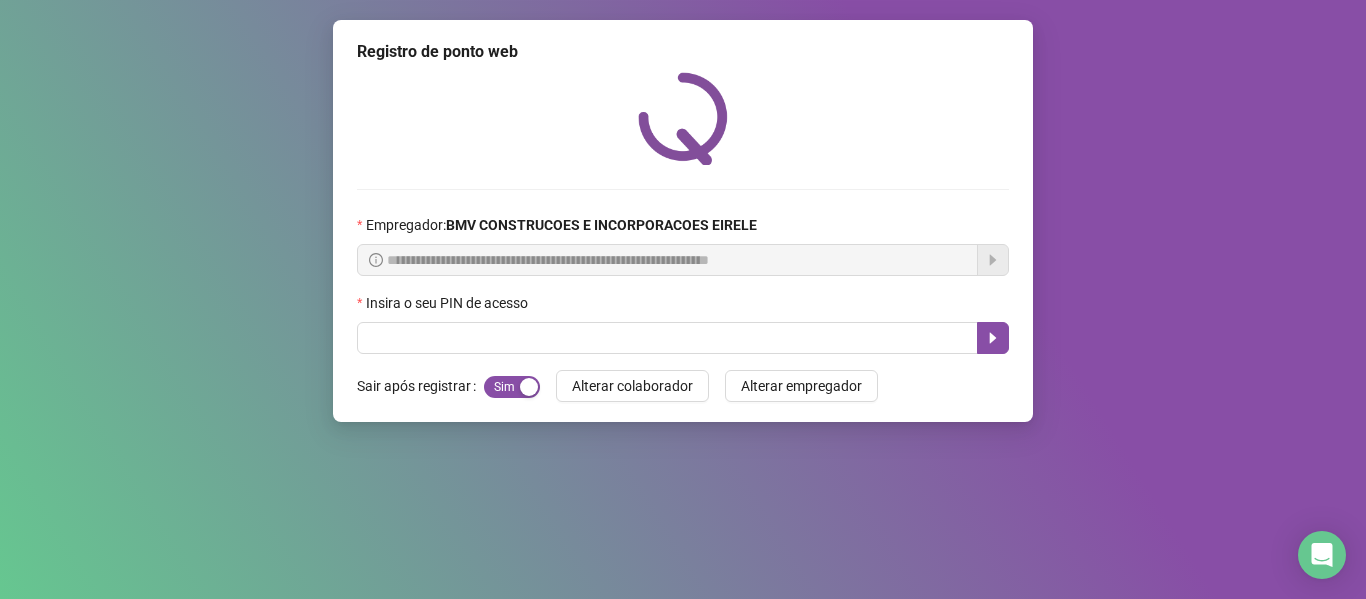 scroll, scrollTop: 0, scrollLeft: 0, axis: both 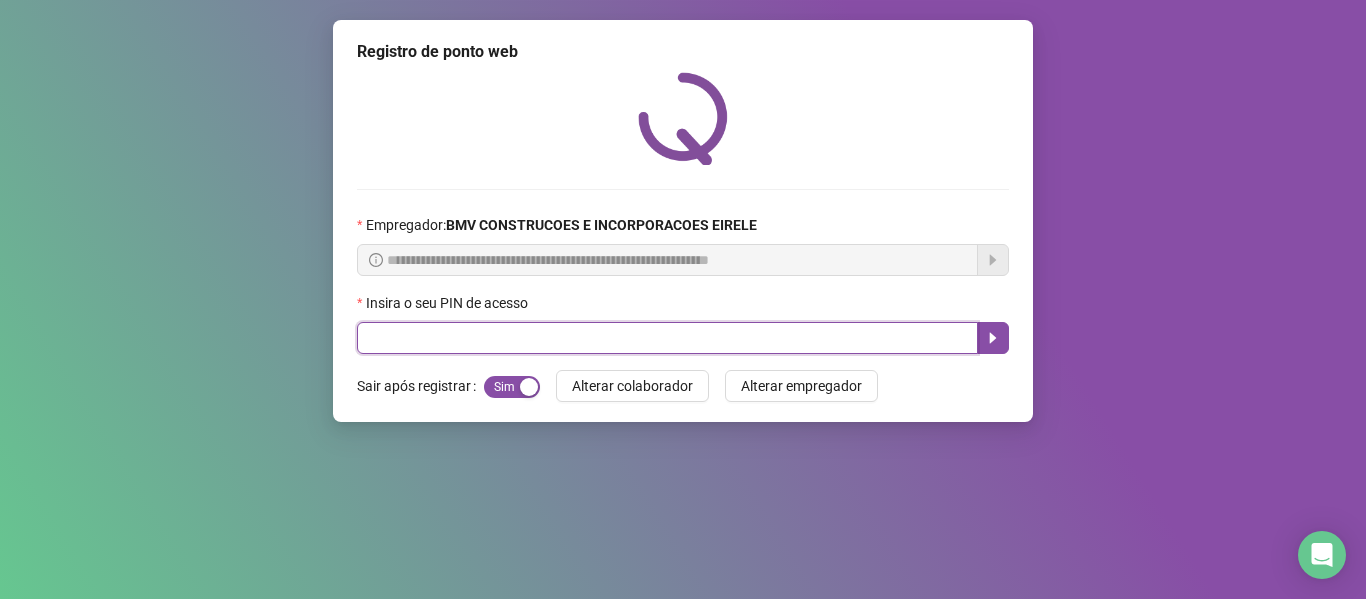 click at bounding box center [667, 338] 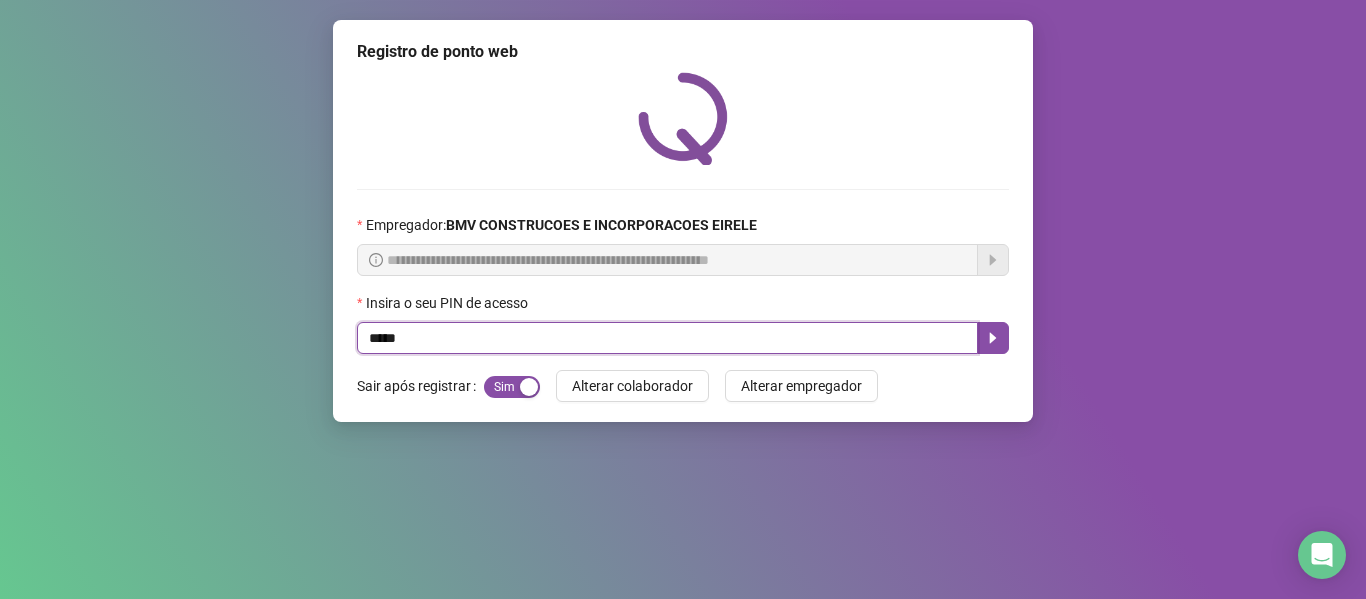 type on "*****" 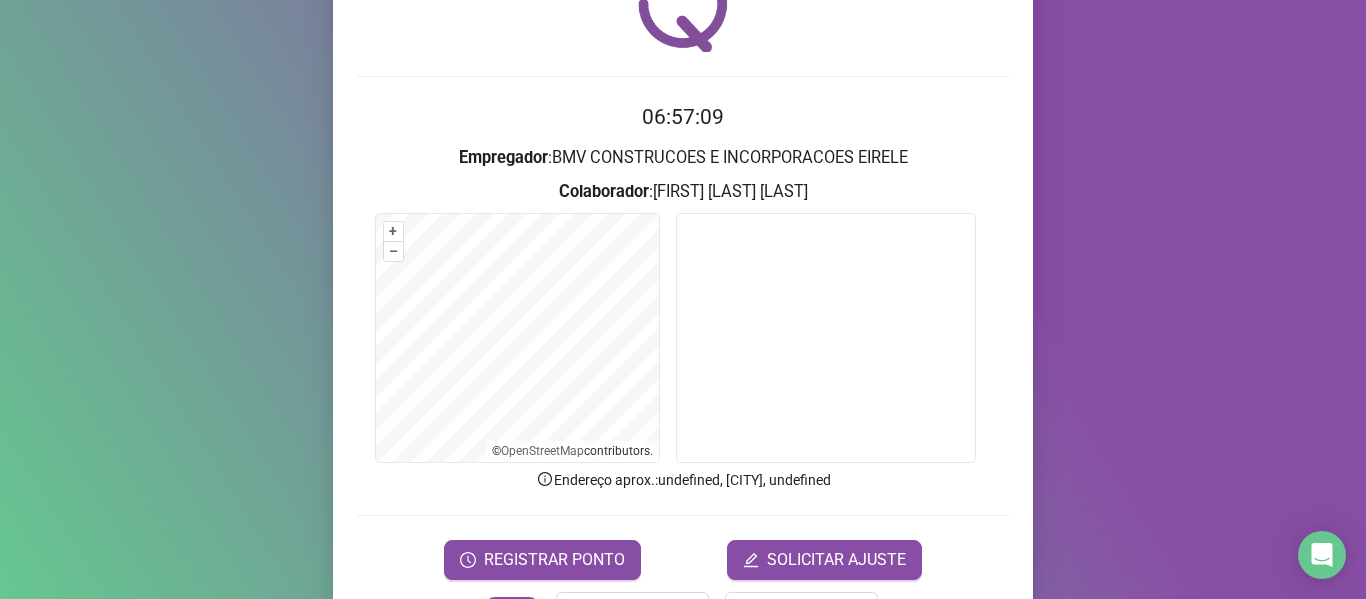 scroll, scrollTop: 182, scrollLeft: 0, axis: vertical 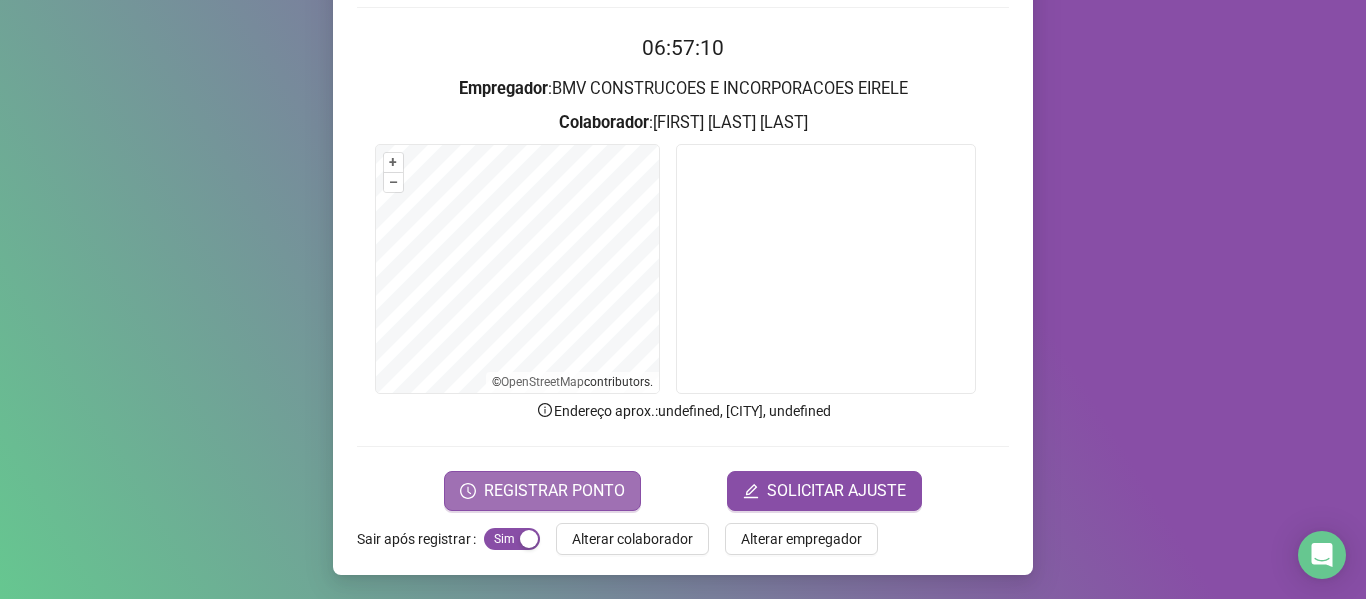 click on "REGISTRAR PONTO" at bounding box center [554, 491] 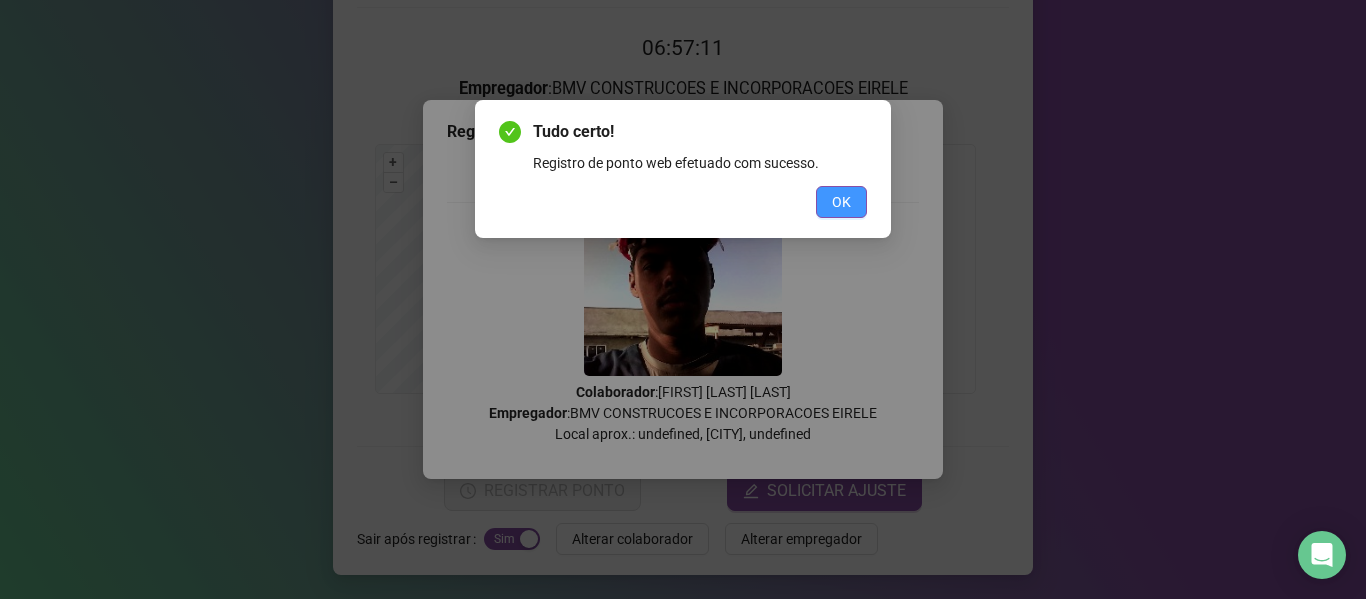 click on "OK" at bounding box center [841, 202] 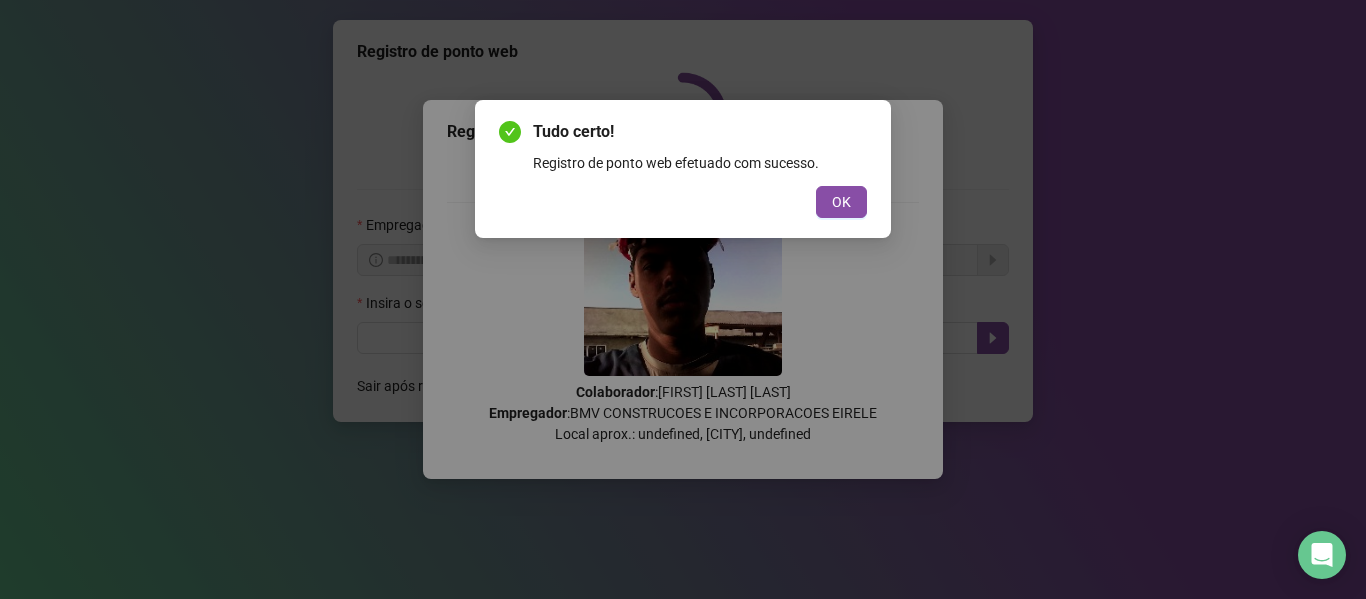 scroll, scrollTop: 0, scrollLeft: 0, axis: both 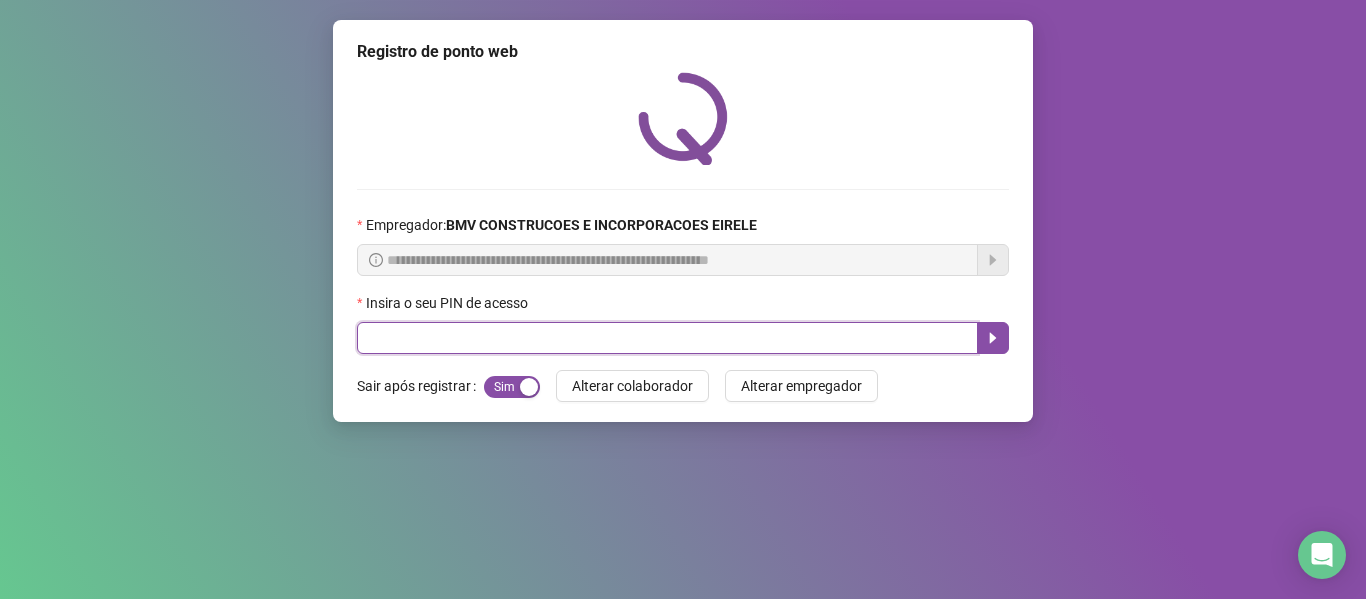 click at bounding box center [667, 338] 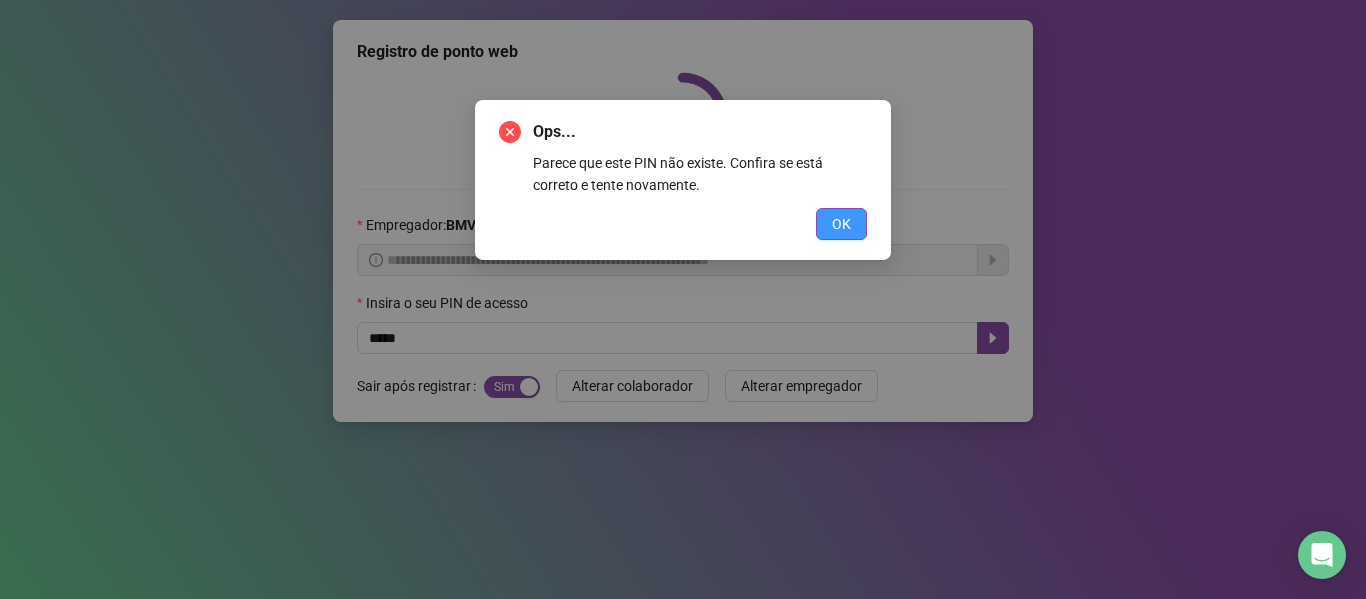 click on "OK" at bounding box center [841, 224] 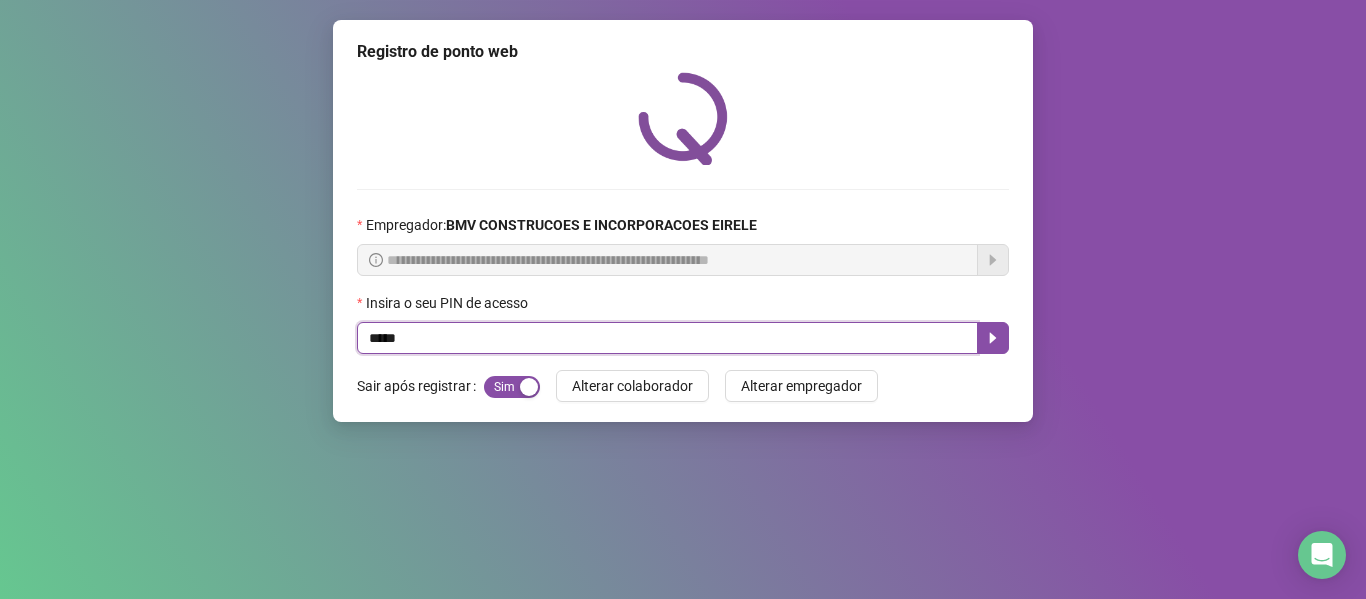 click on "*****" at bounding box center [667, 338] 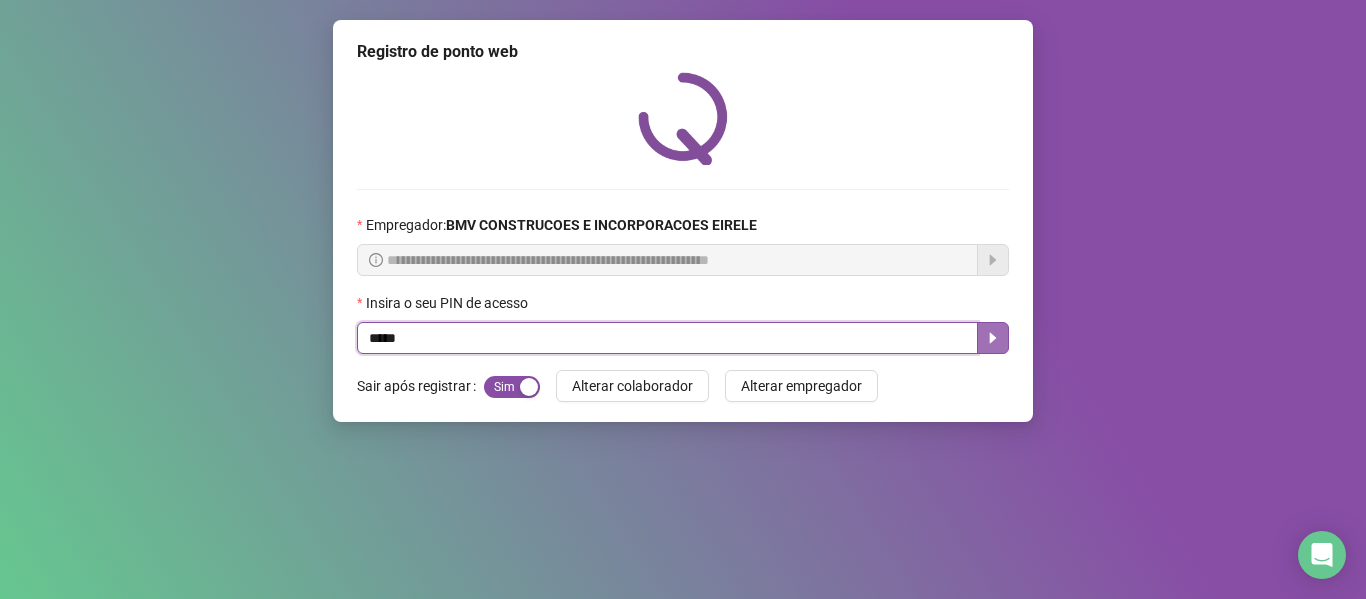 click at bounding box center (993, 338) 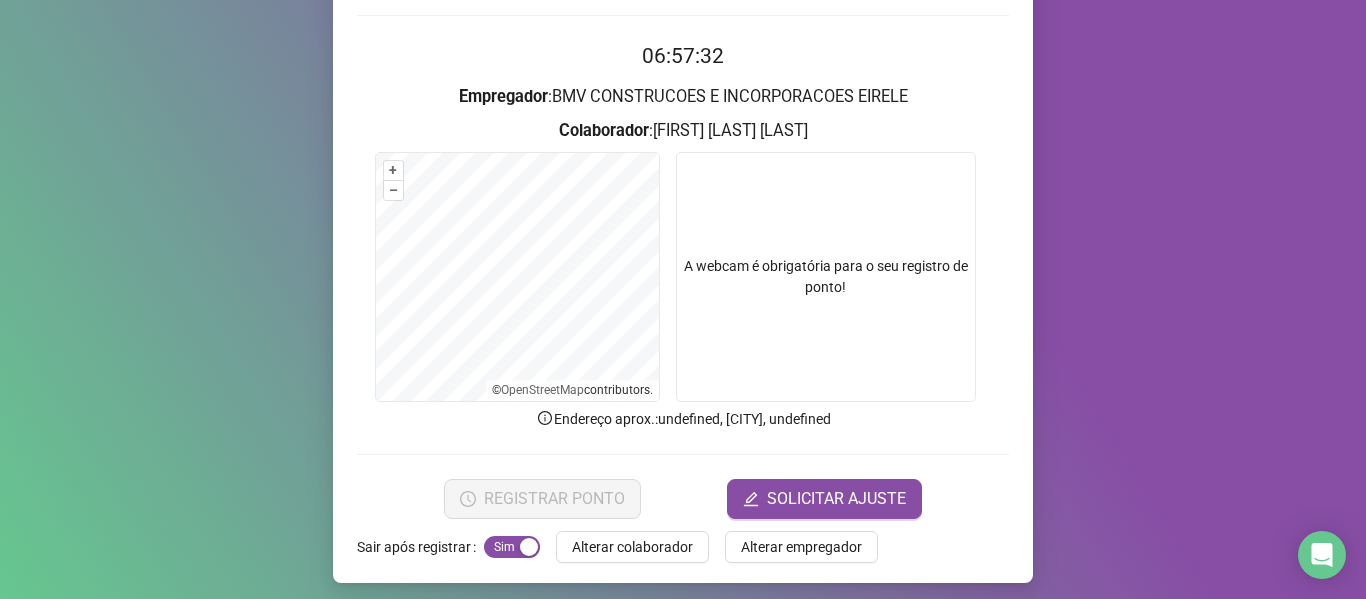 scroll, scrollTop: 182, scrollLeft: 0, axis: vertical 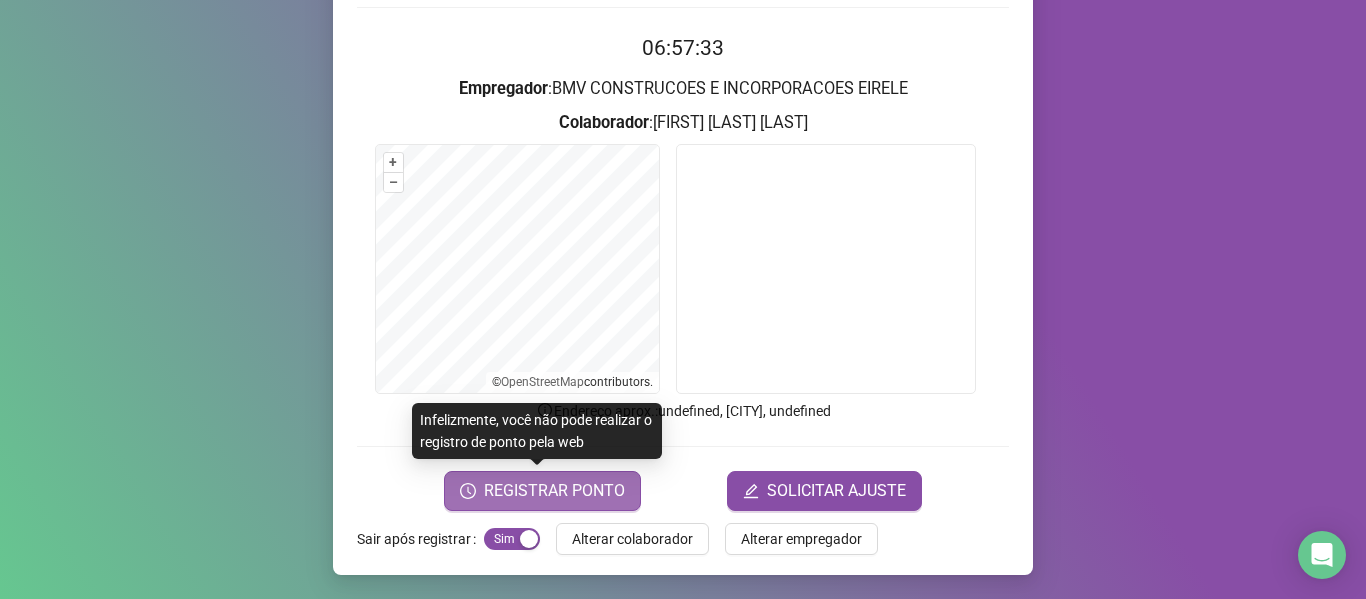 click on "REGISTRAR PONTO" at bounding box center [542, 491] 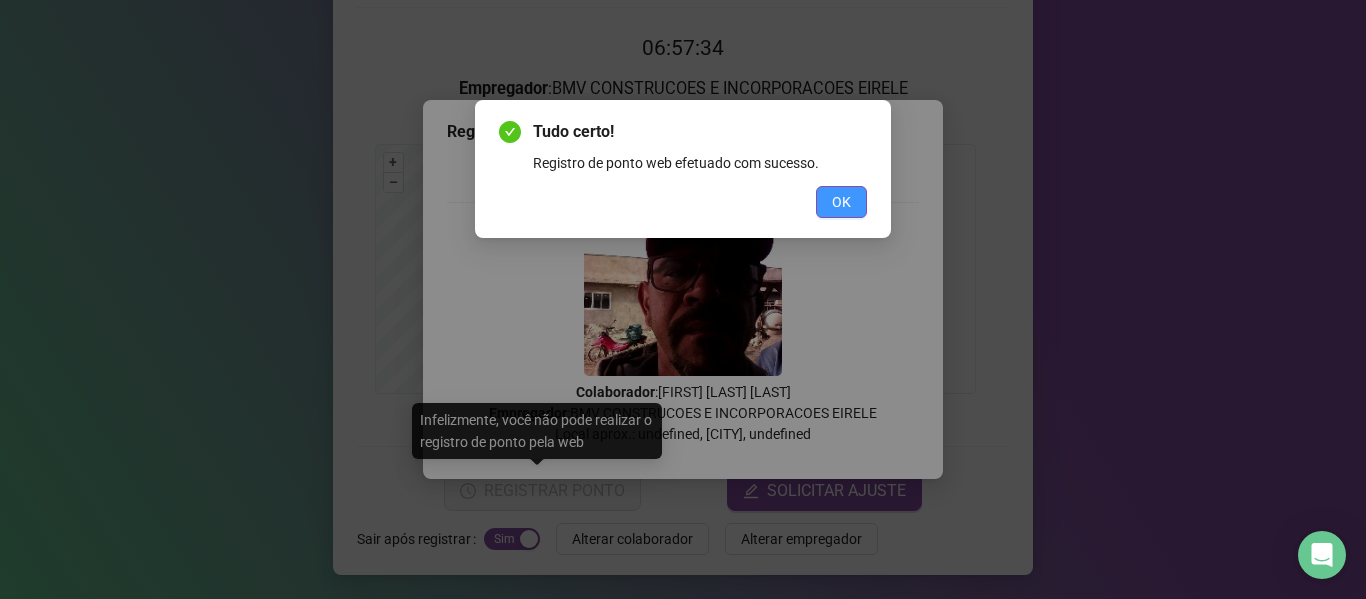 click on "OK" at bounding box center [841, 202] 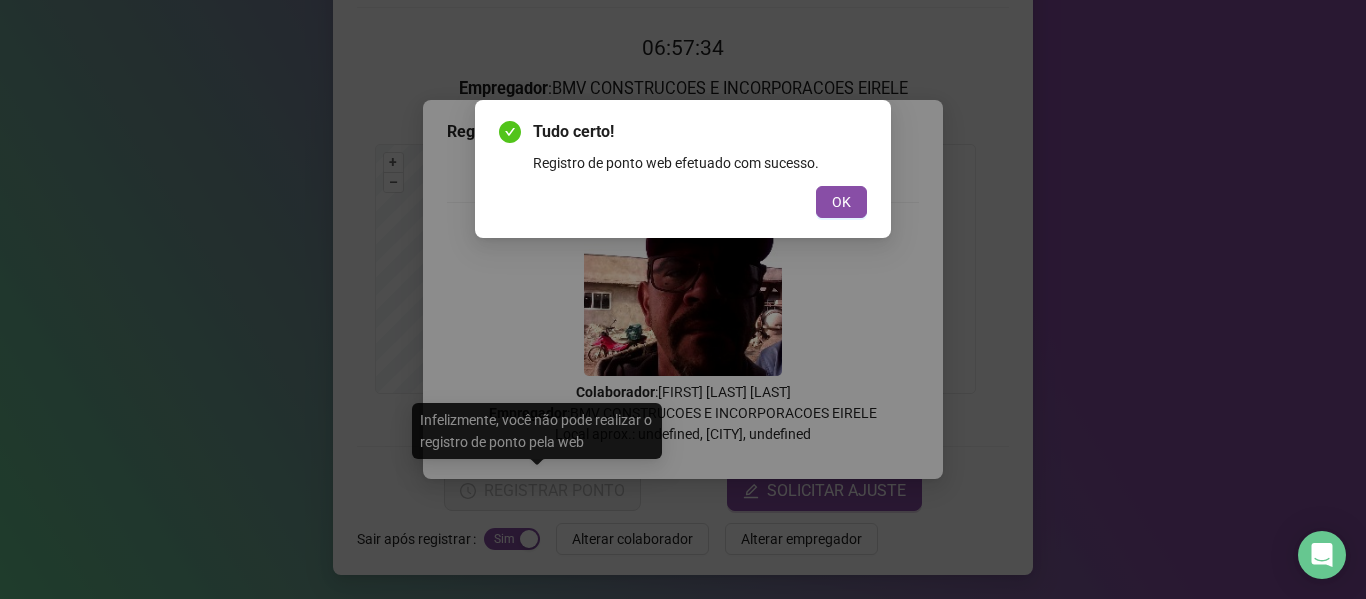 scroll, scrollTop: 0, scrollLeft: 0, axis: both 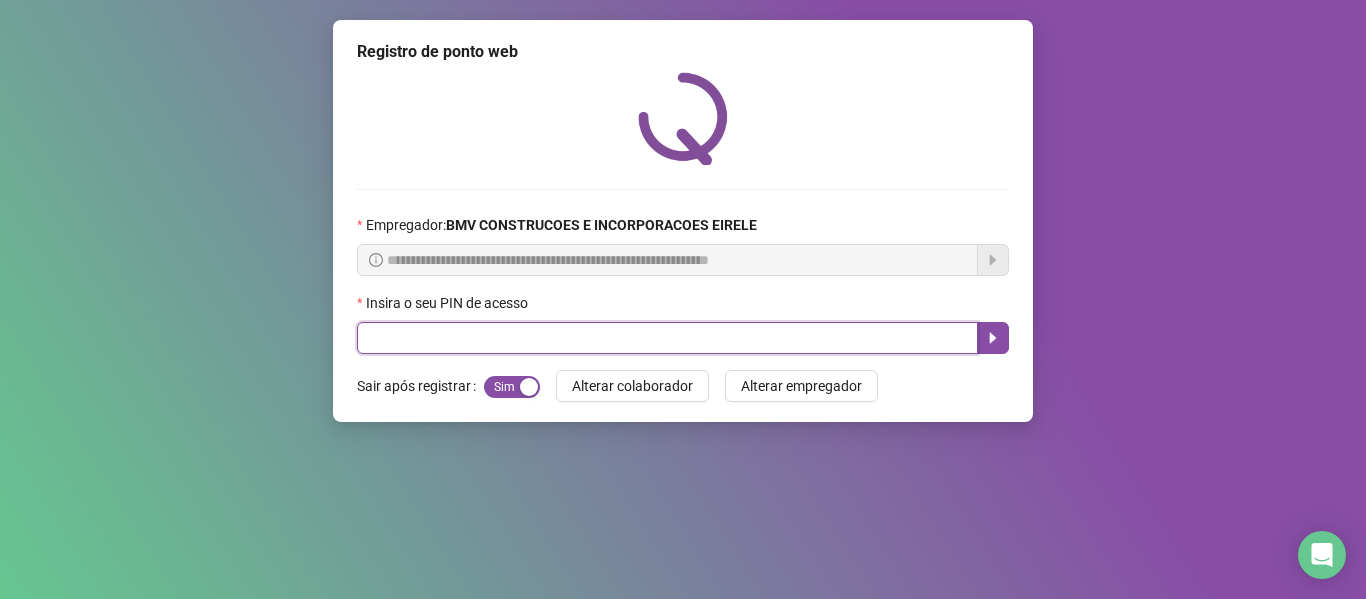 click at bounding box center [667, 338] 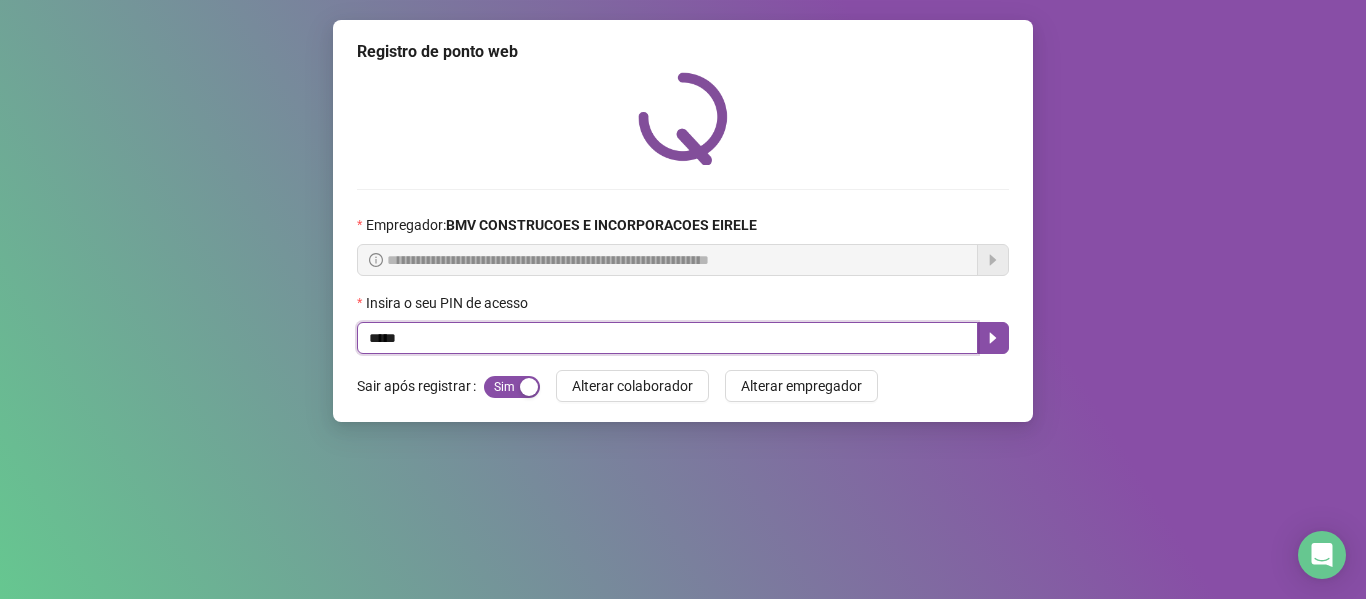 type on "*****" 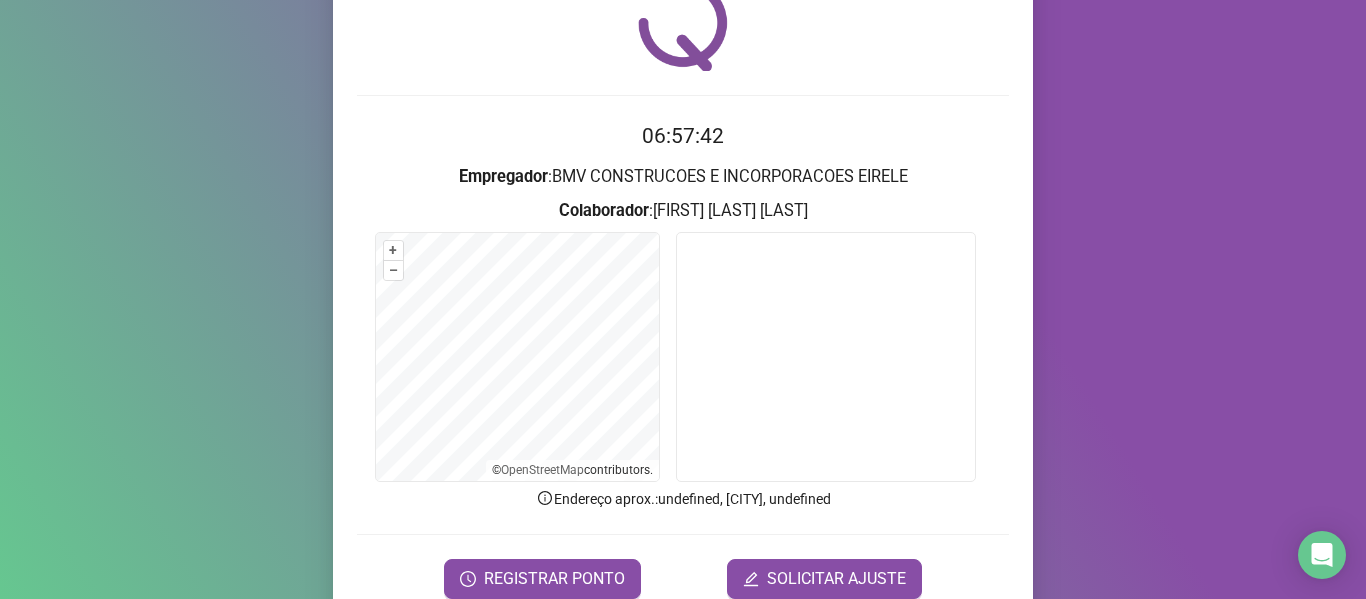 scroll, scrollTop: 182, scrollLeft: 0, axis: vertical 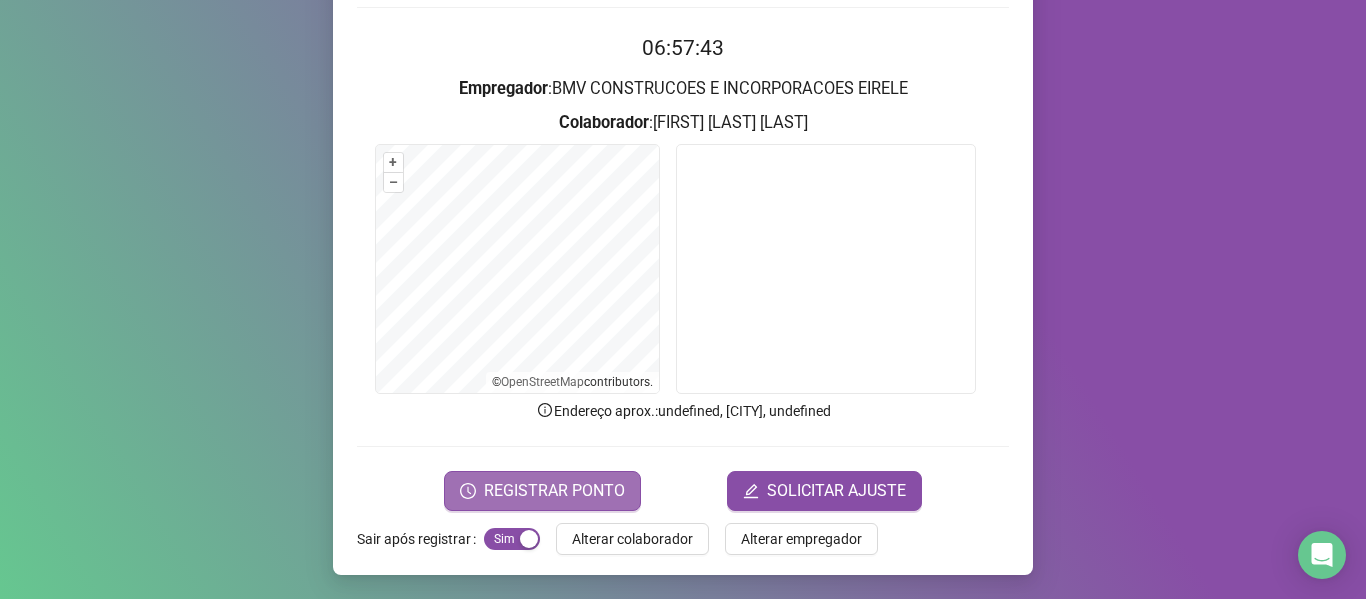 click on "REGISTRAR PONTO" at bounding box center (554, 491) 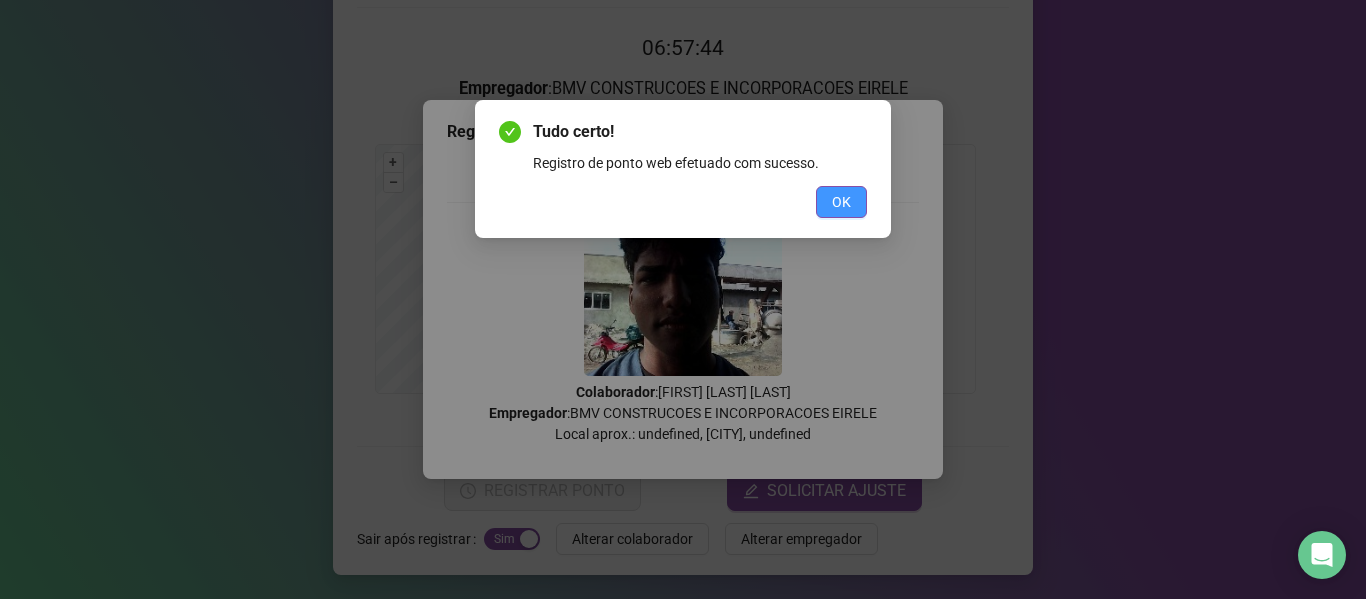 click on "OK" at bounding box center (841, 202) 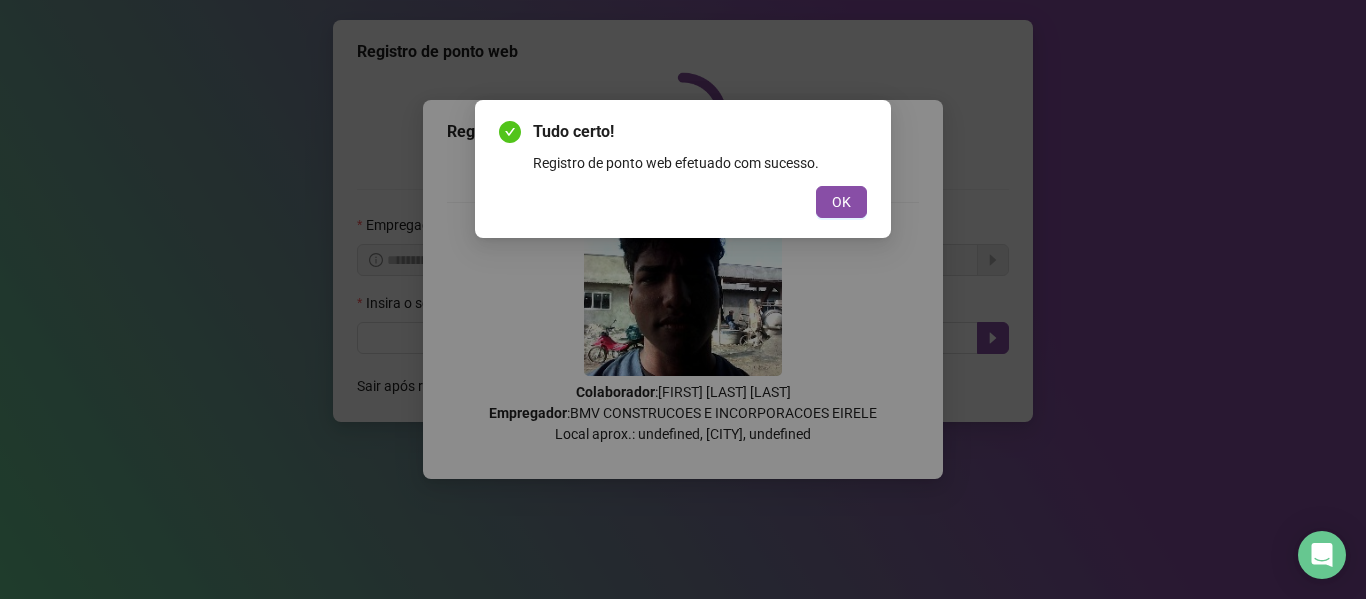 scroll, scrollTop: 0, scrollLeft: 0, axis: both 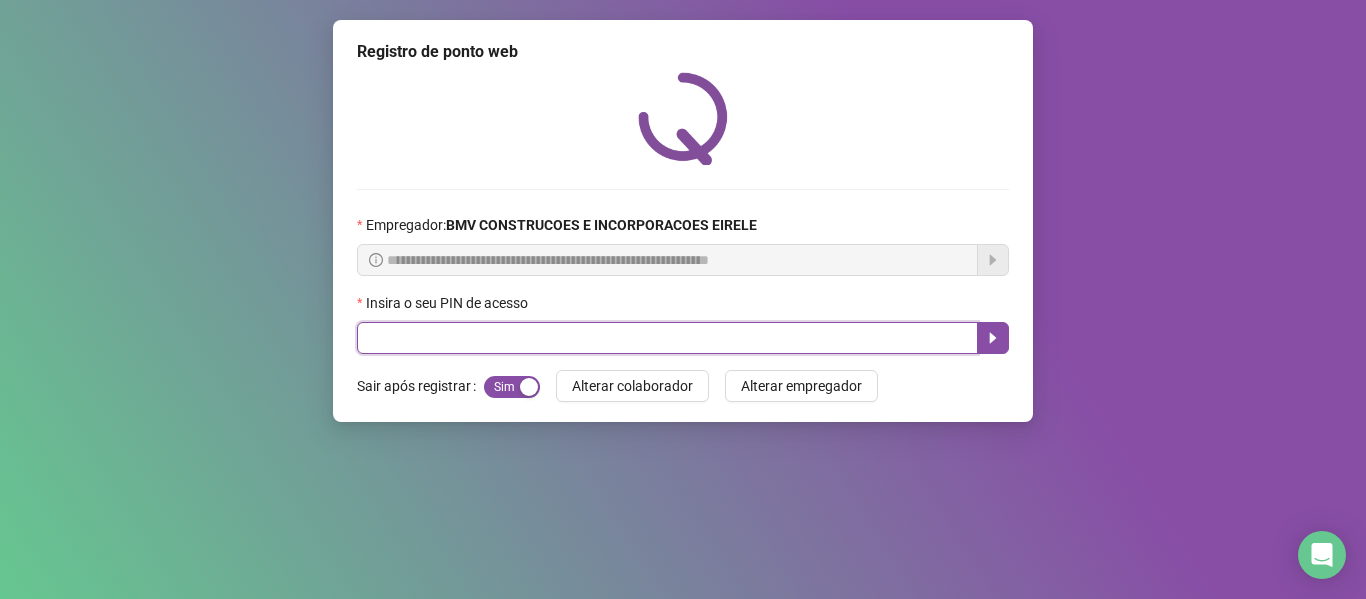 click at bounding box center [667, 338] 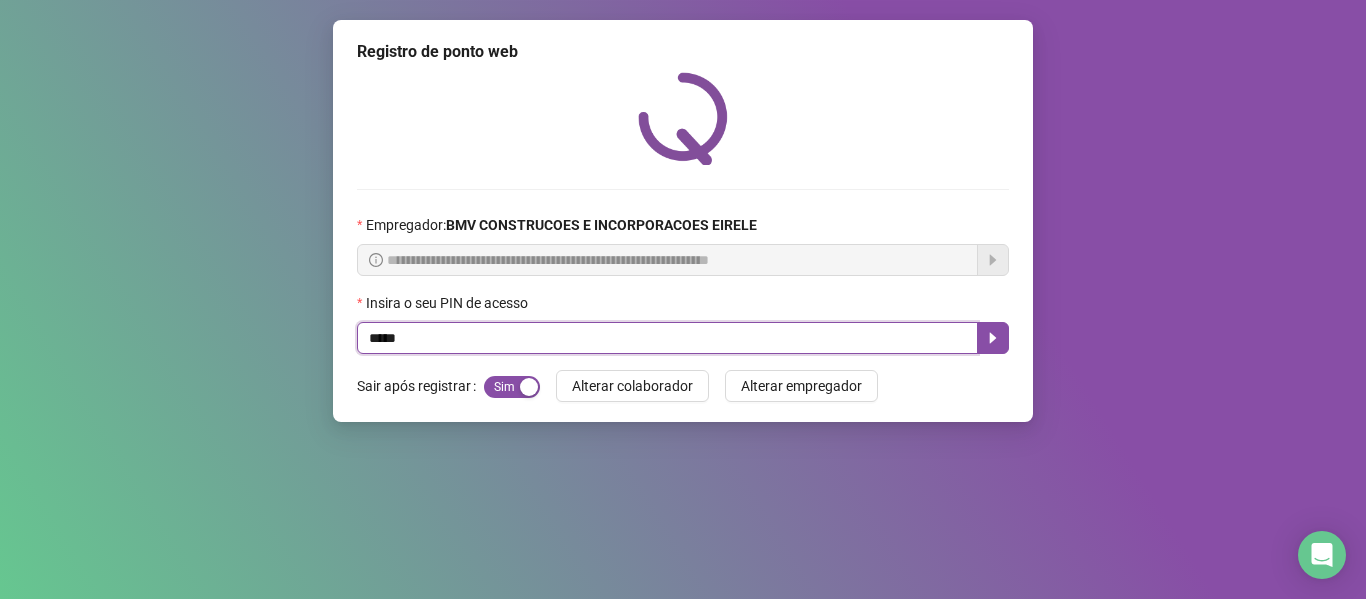 type on "*****" 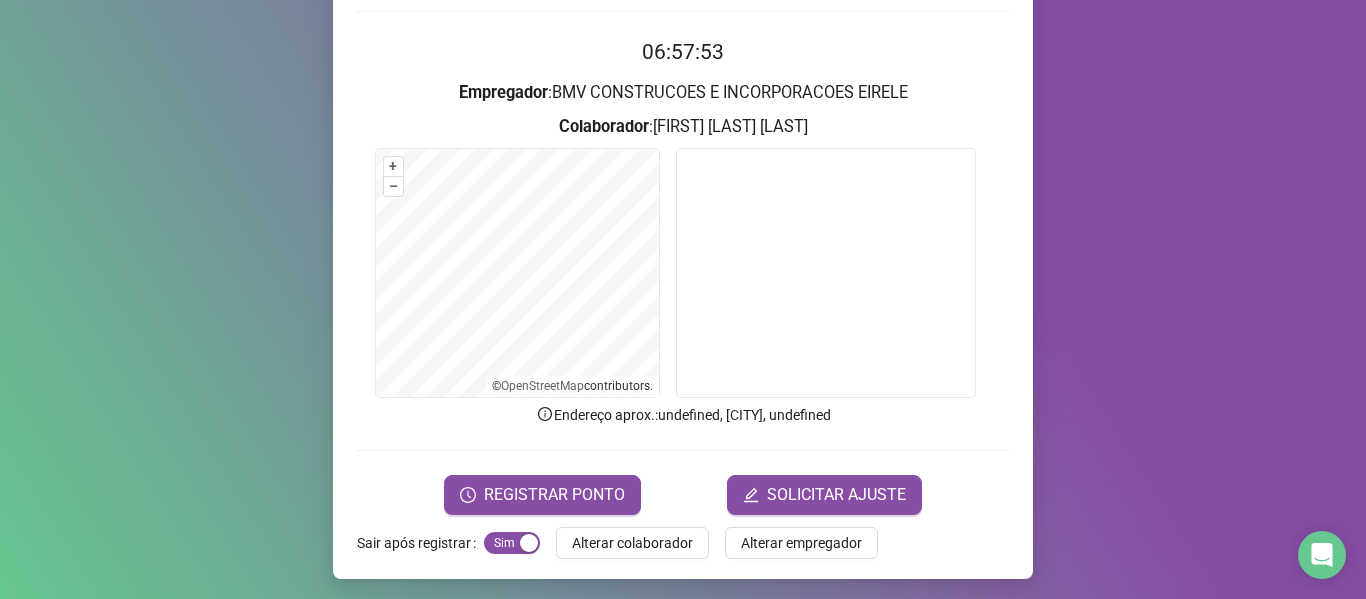 scroll, scrollTop: 182, scrollLeft: 0, axis: vertical 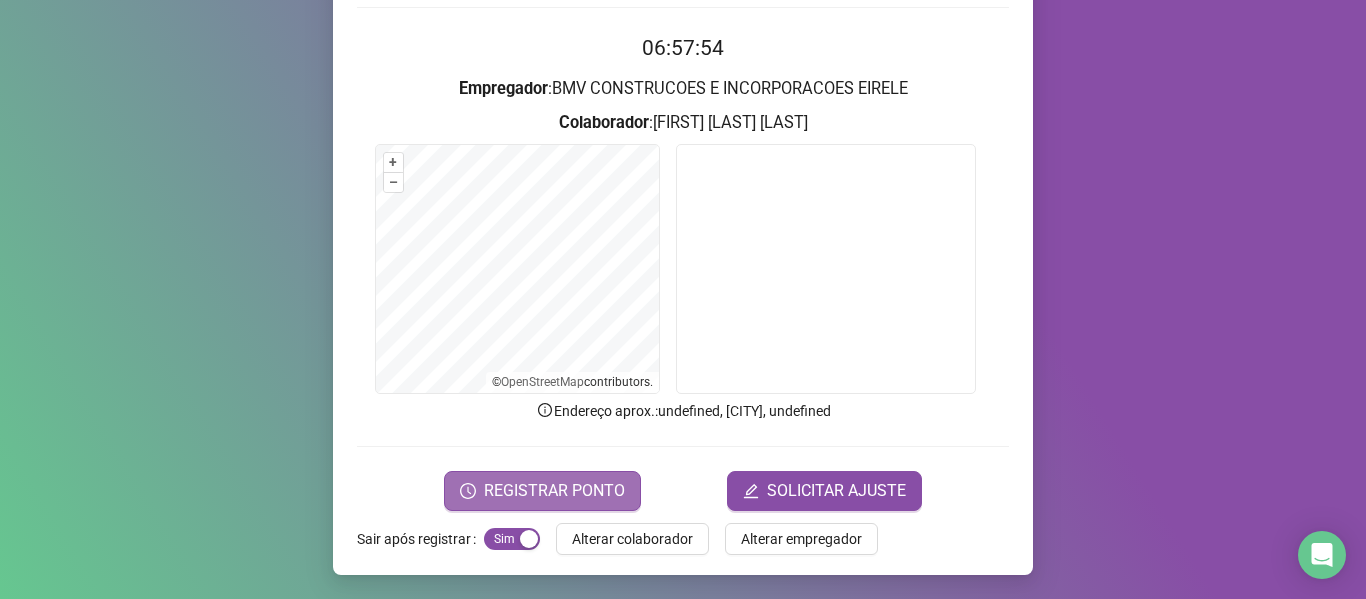 click on "REGISTRAR PONTO" at bounding box center [542, 491] 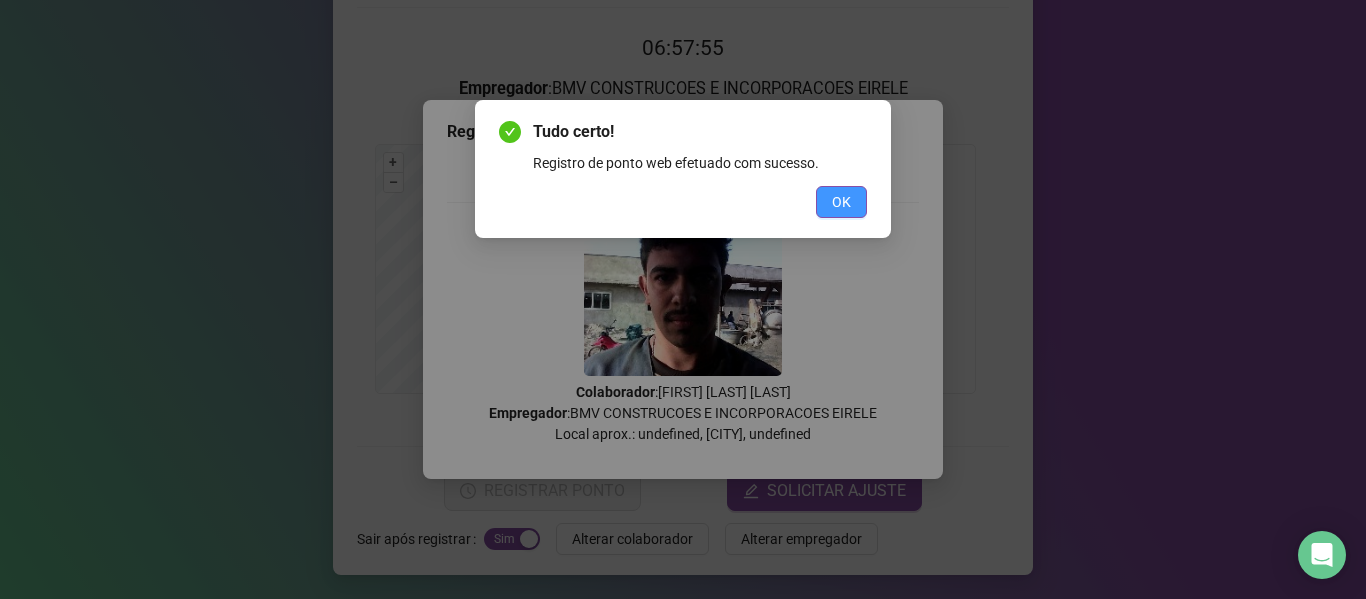 click on "OK" at bounding box center [841, 202] 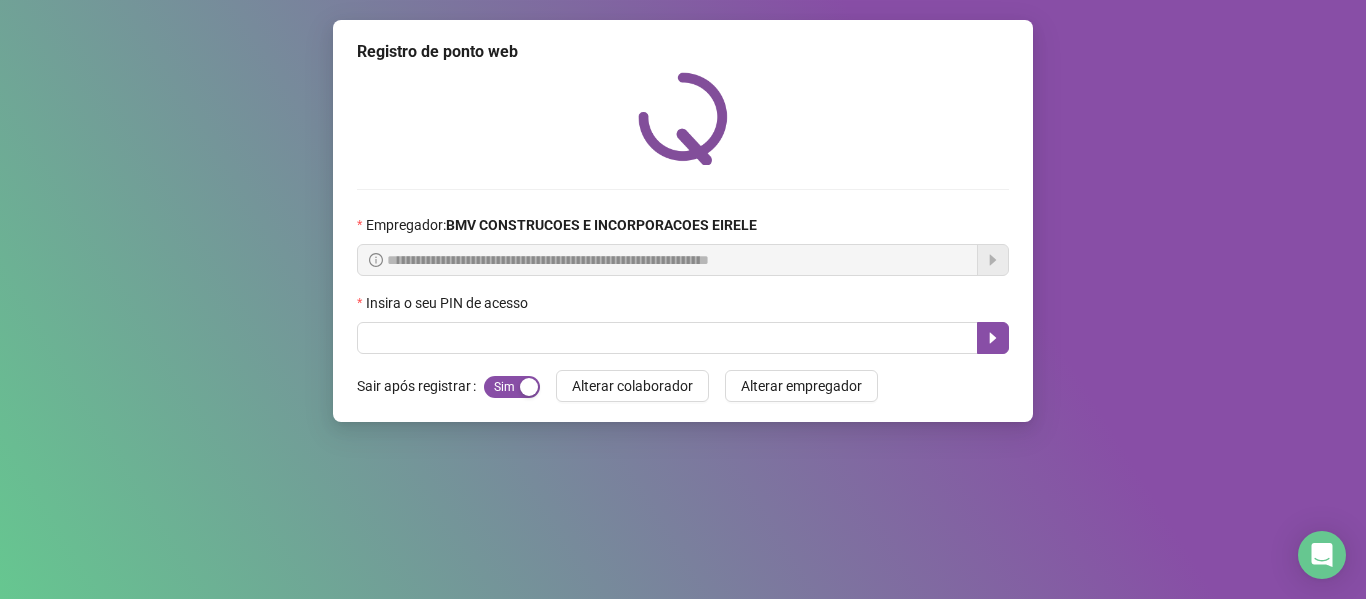 scroll, scrollTop: 0, scrollLeft: 0, axis: both 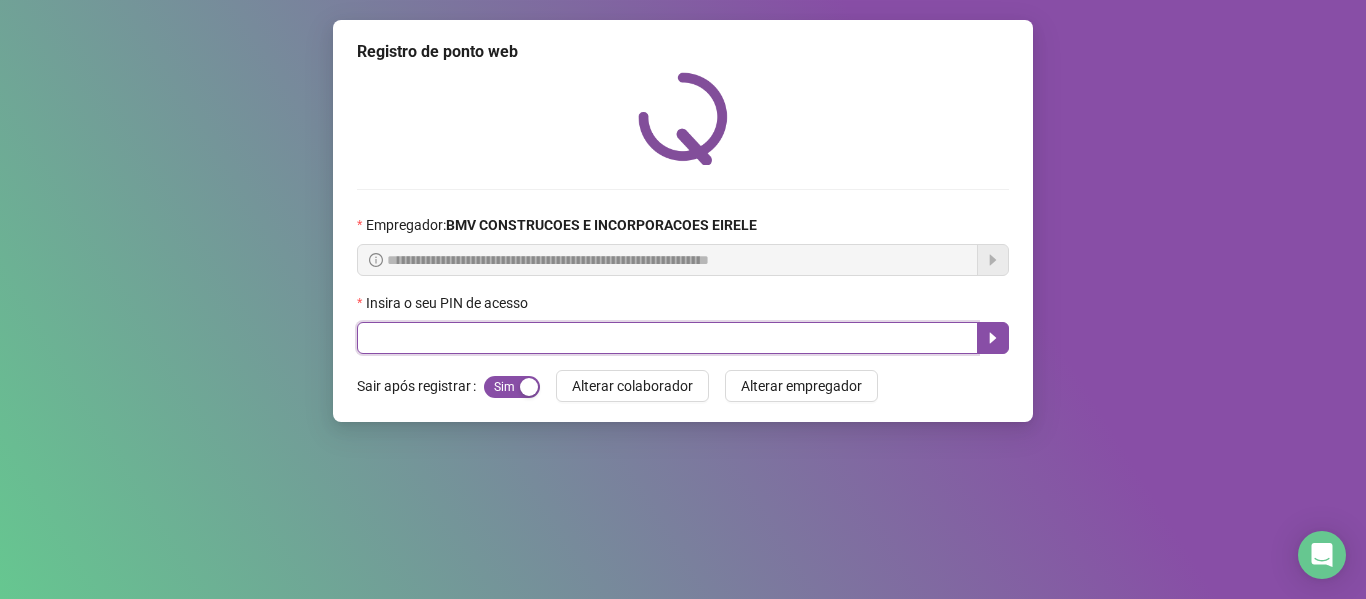 click at bounding box center [667, 338] 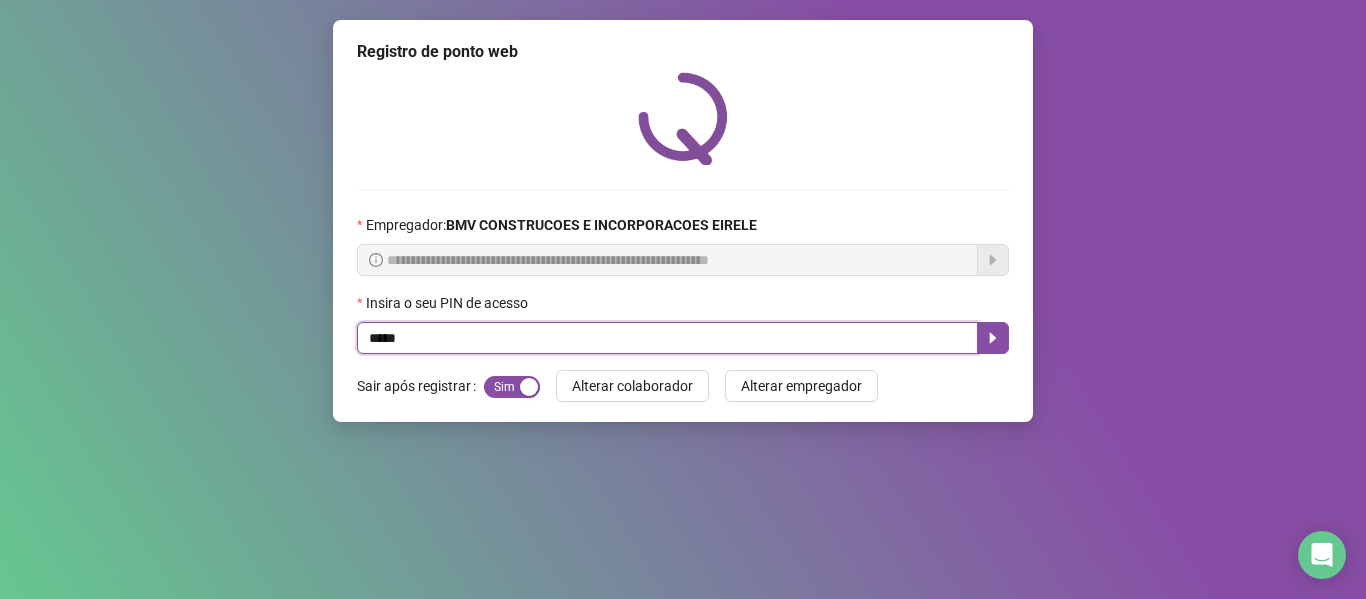 type on "*****" 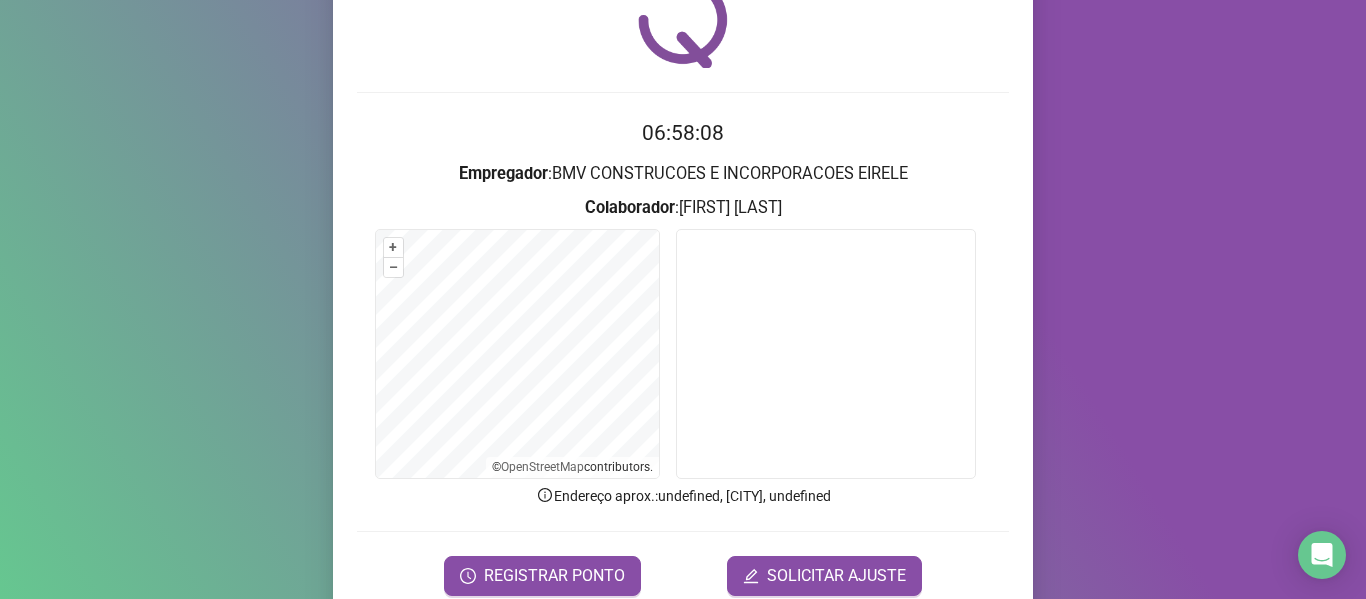 scroll, scrollTop: 182, scrollLeft: 0, axis: vertical 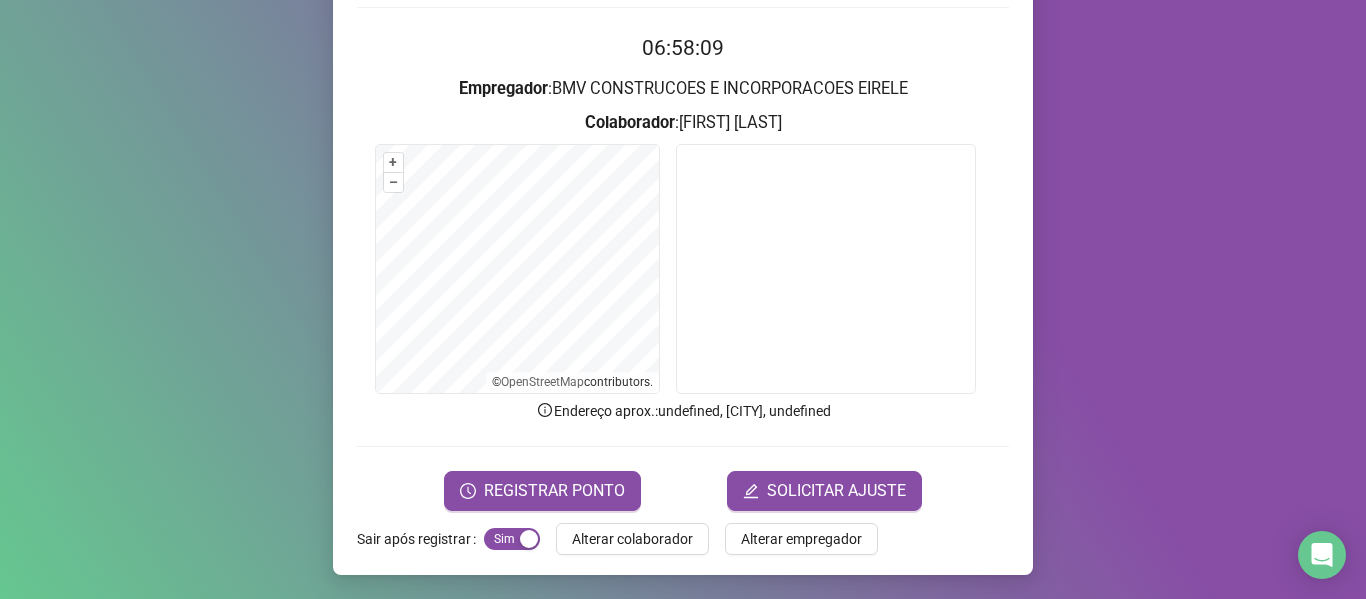 click on "06:58:09 Empregador :  BMV CONSTRUCOES E INCORPORACOES EIRELE  Colaborador :  [FIRST] [LAST]  + – ⇧ › ©  OpenStreetMap  contributors. Endereço aprox. :  undefined, [CITY], undefined REGISTRAR PONTO SOLICITAR AJUSTE" at bounding box center (683, 271) 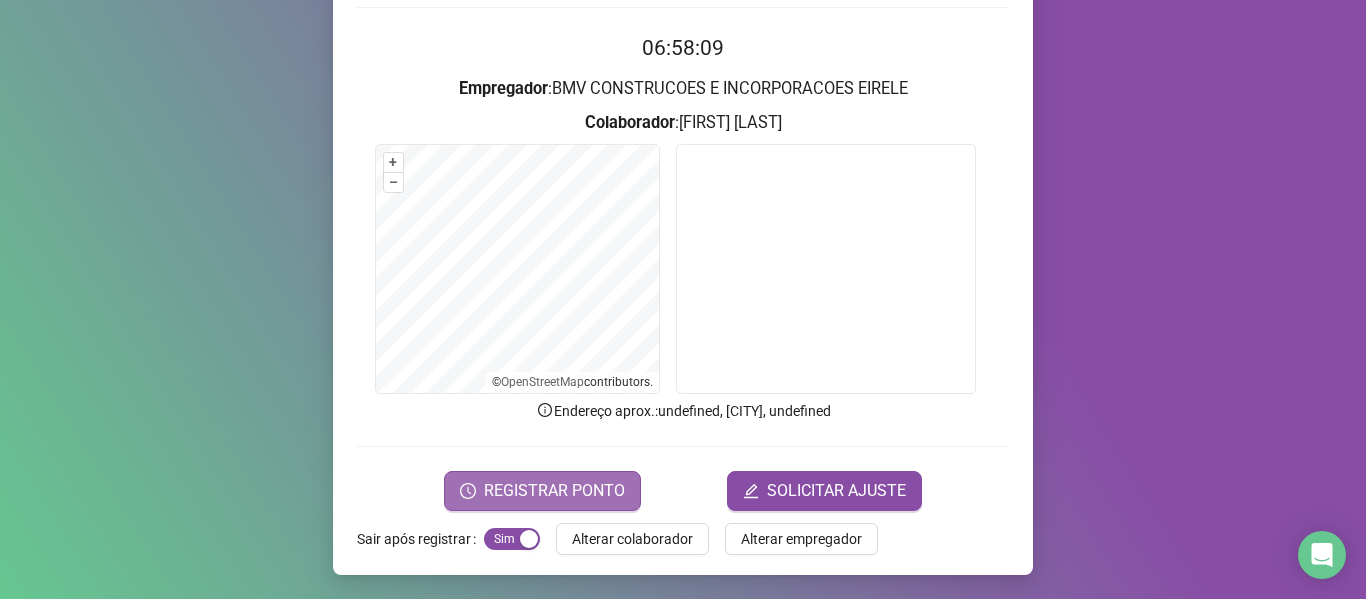 click on "REGISTRAR PONTO" at bounding box center [554, 491] 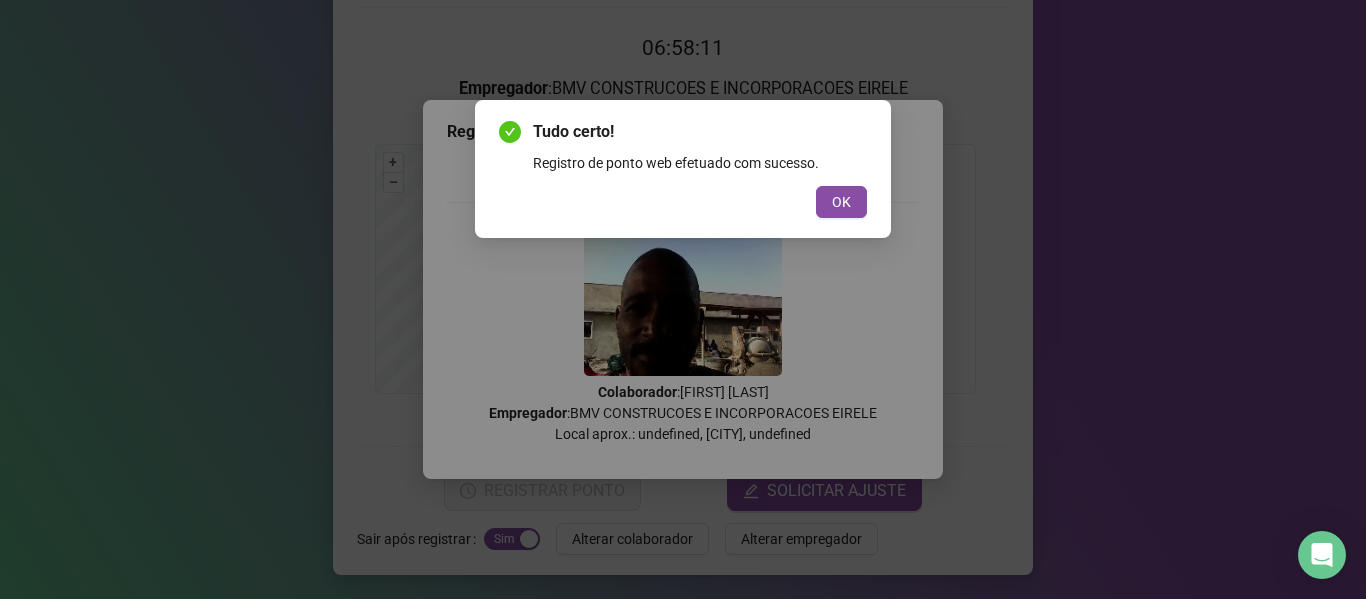 click on "OK" at bounding box center (841, 202) 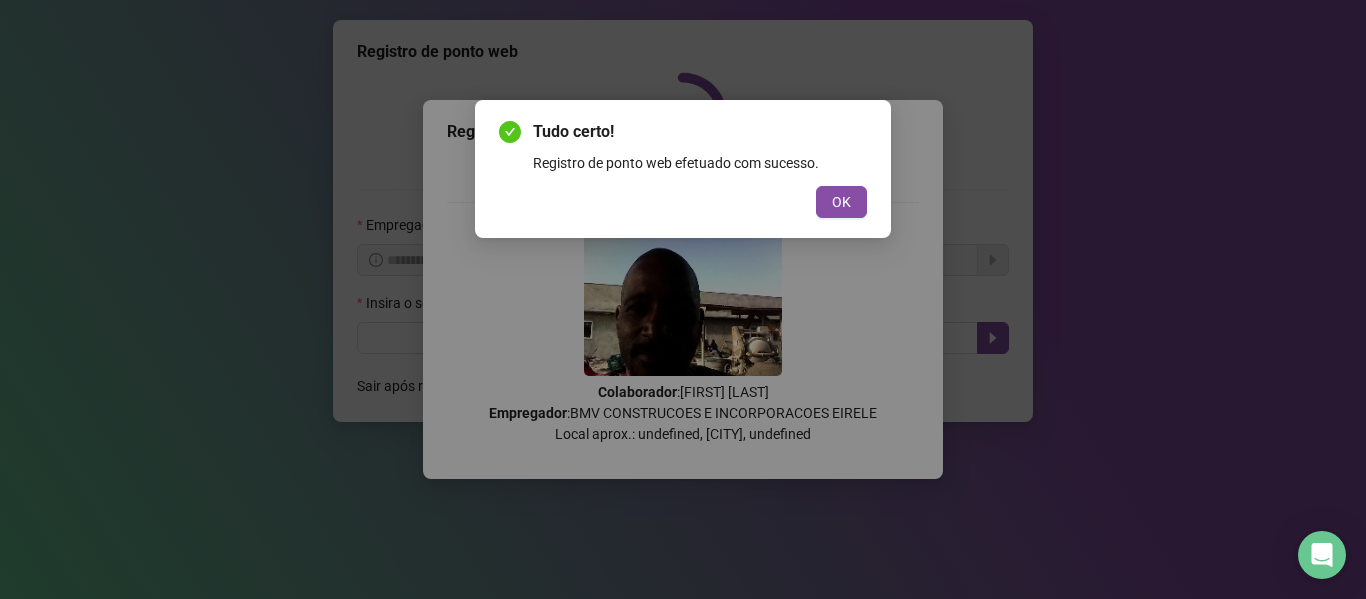 scroll, scrollTop: 0, scrollLeft: 0, axis: both 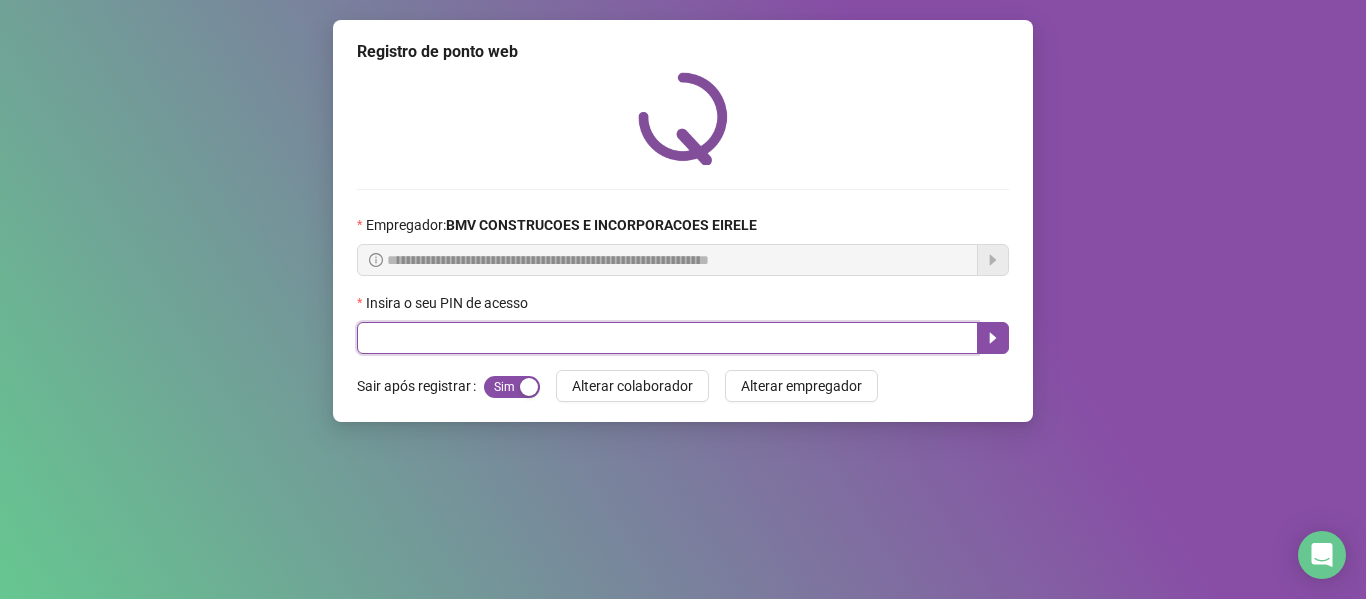 click at bounding box center (667, 338) 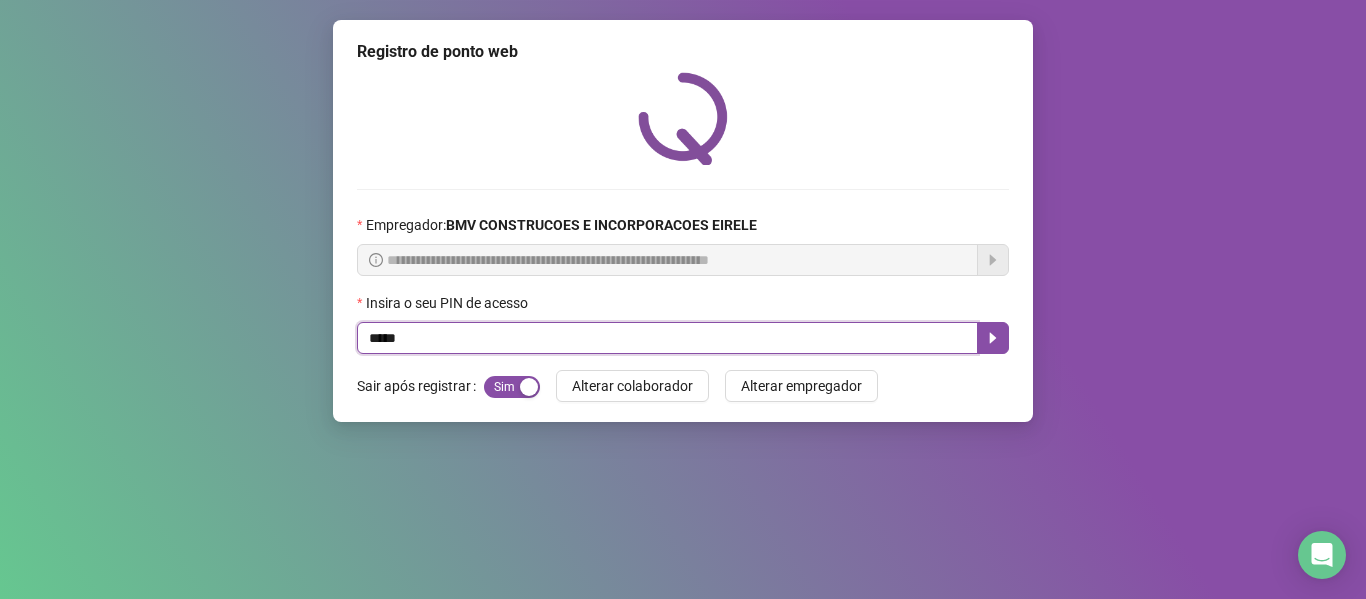 type on "*****" 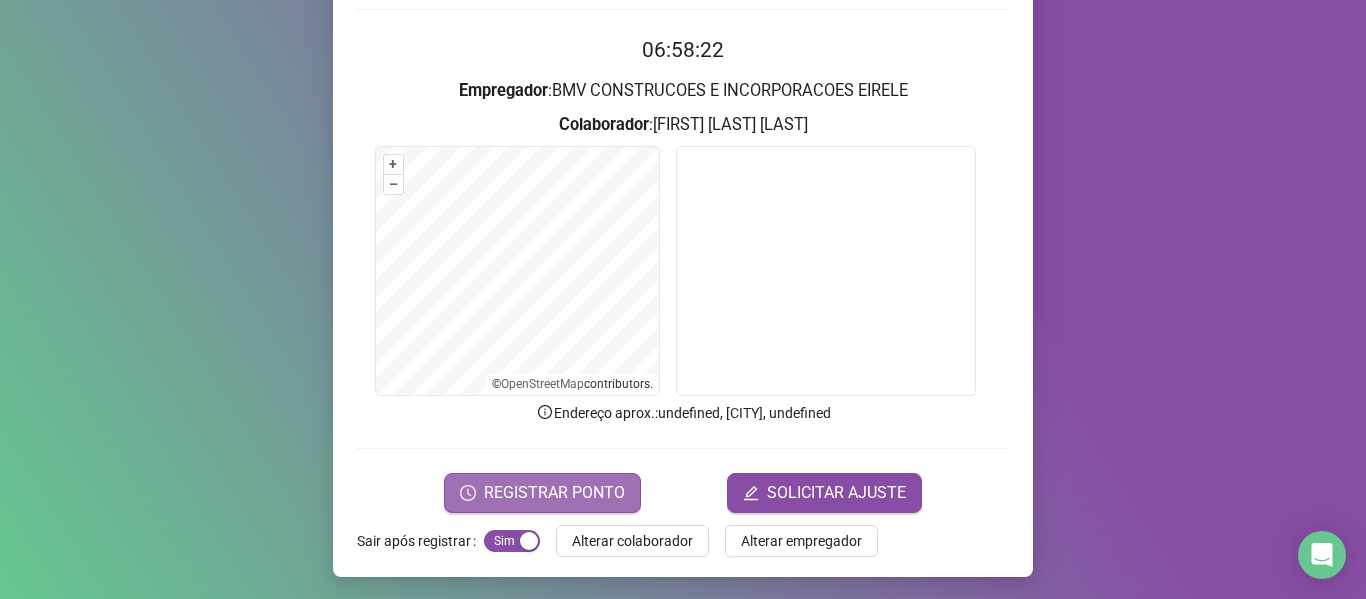 scroll, scrollTop: 182, scrollLeft: 0, axis: vertical 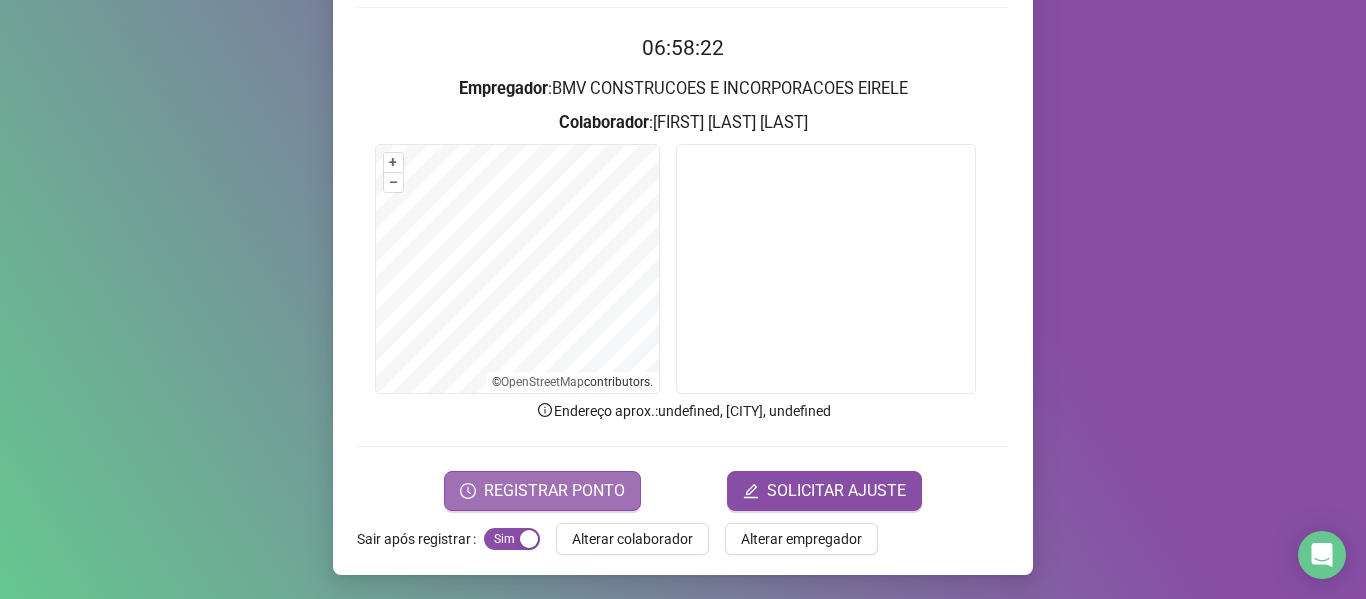 click on "REGISTRAR PONTO" at bounding box center (554, 491) 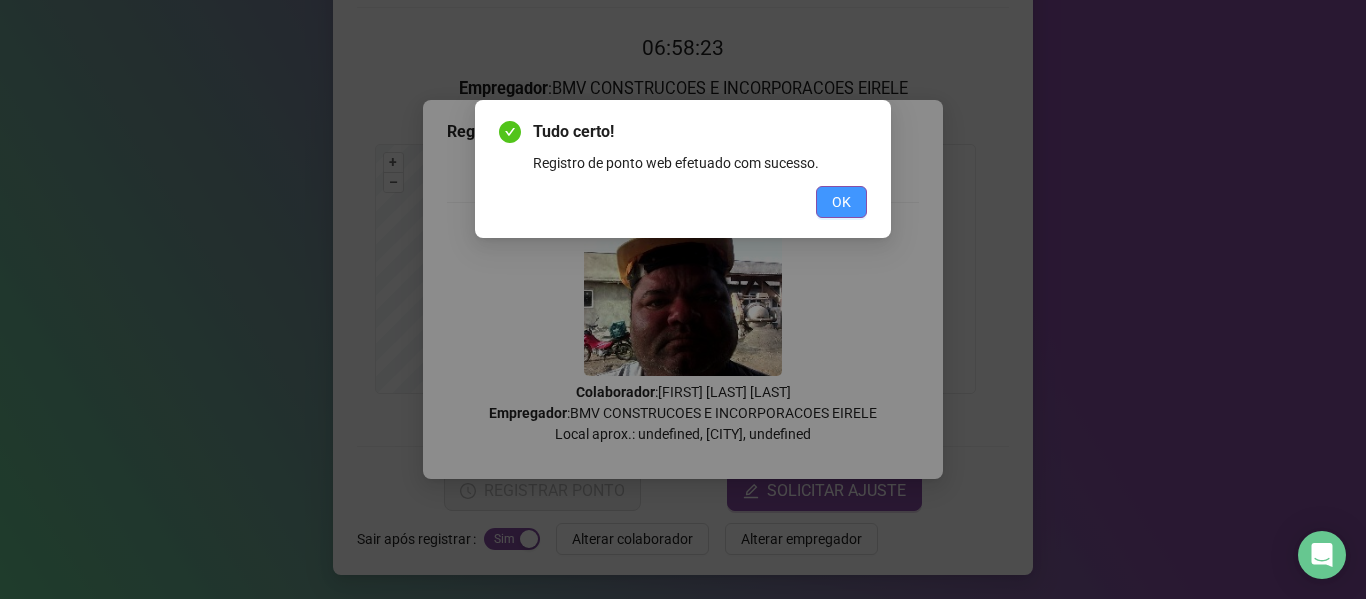 click on "OK" at bounding box center [841, 202] 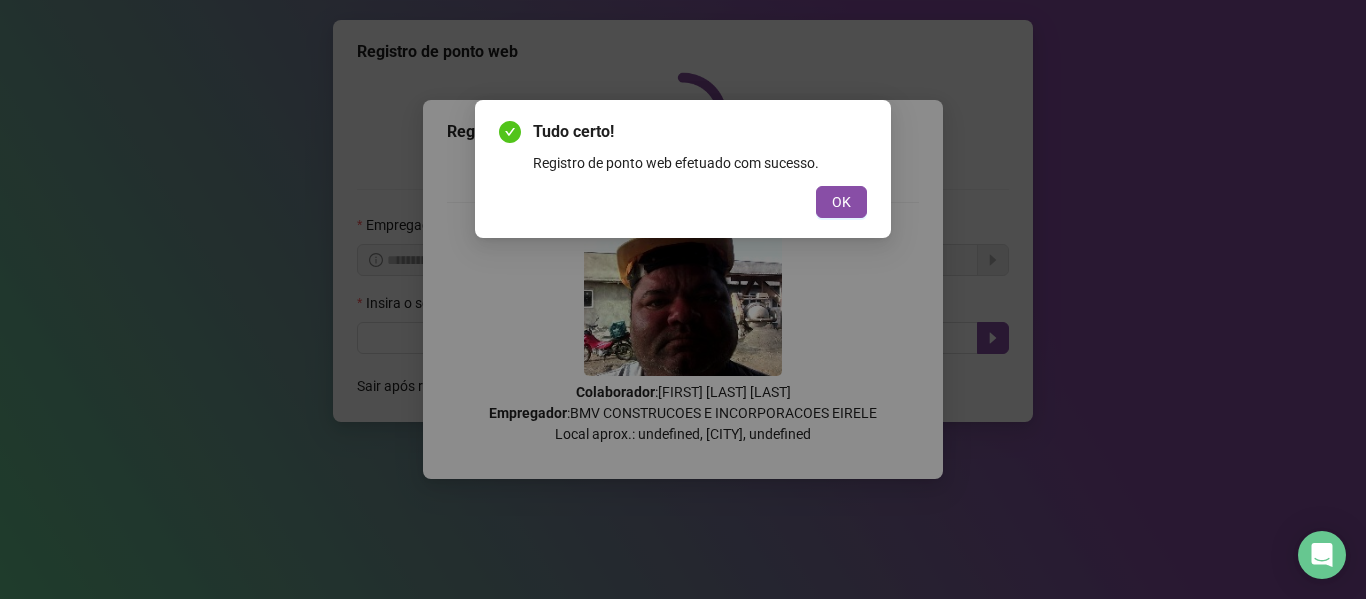 scroll, scrollTop: 0, scrollLeft: 0, axis: both 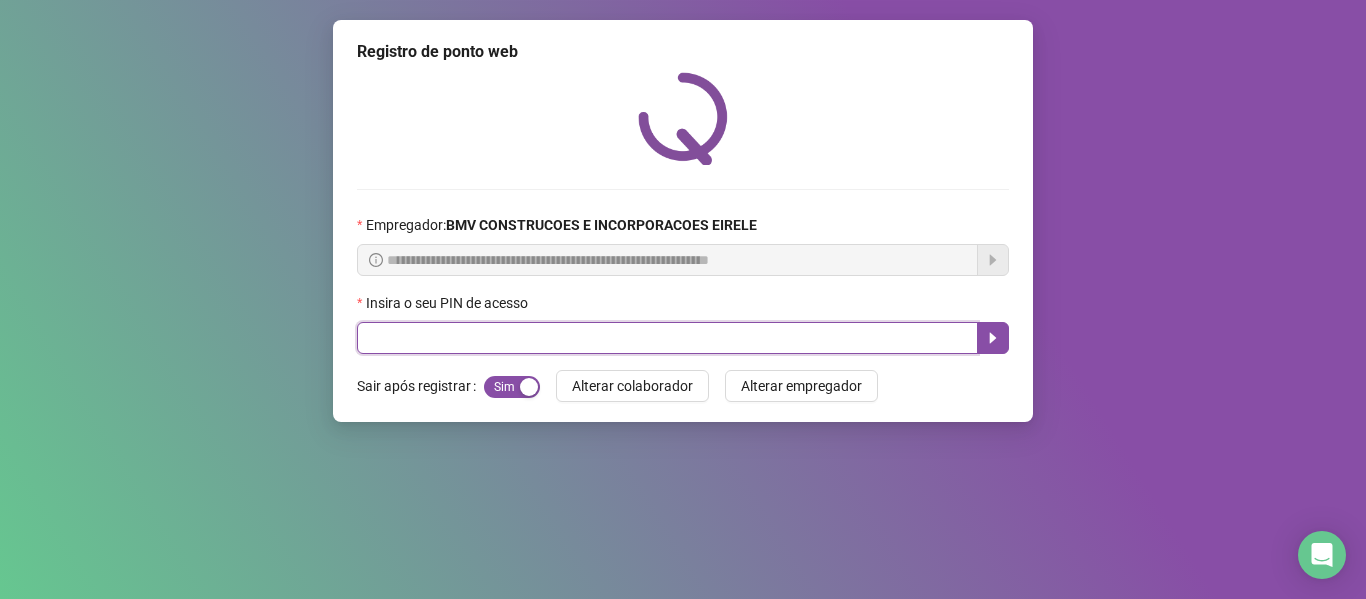 click at bounding box center (667, 338) 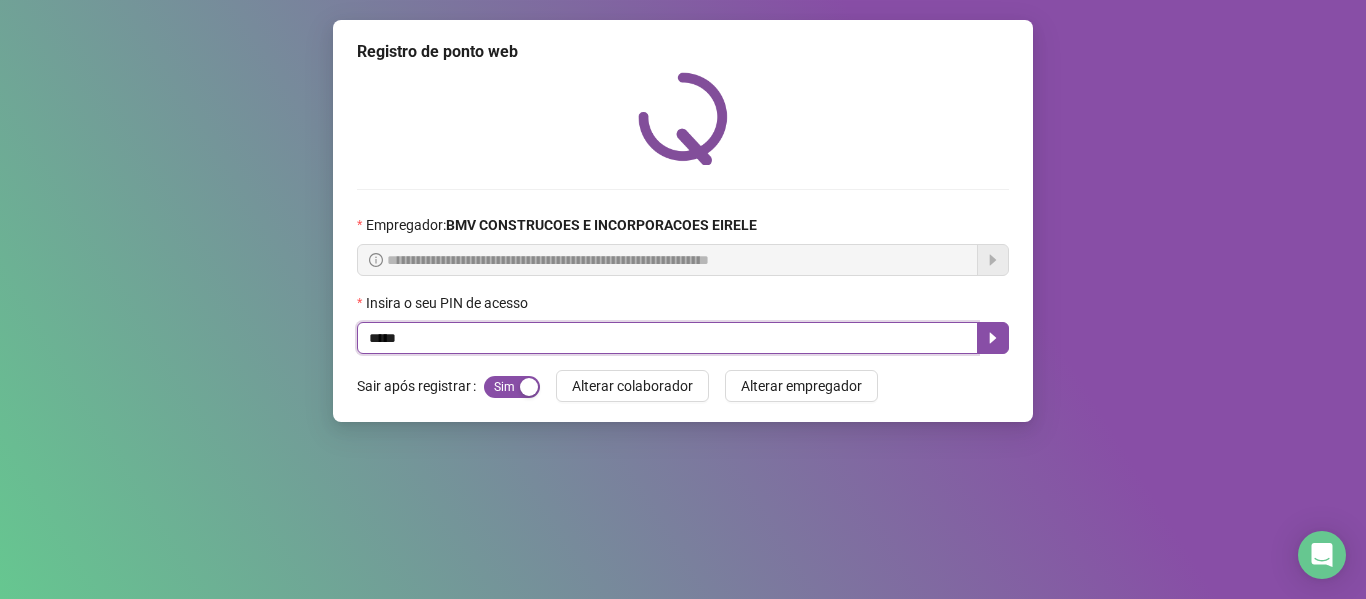 type on "*****" 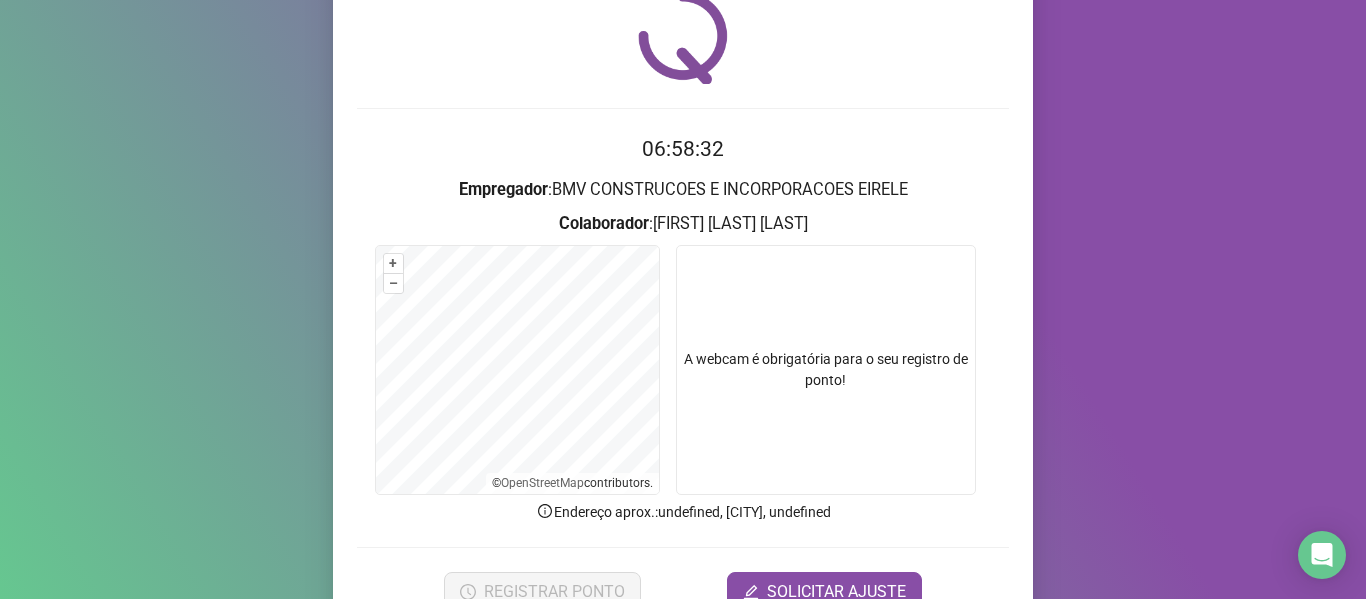 scroll, scrollTop: 182, scrollLeft: 0, axis: vertical 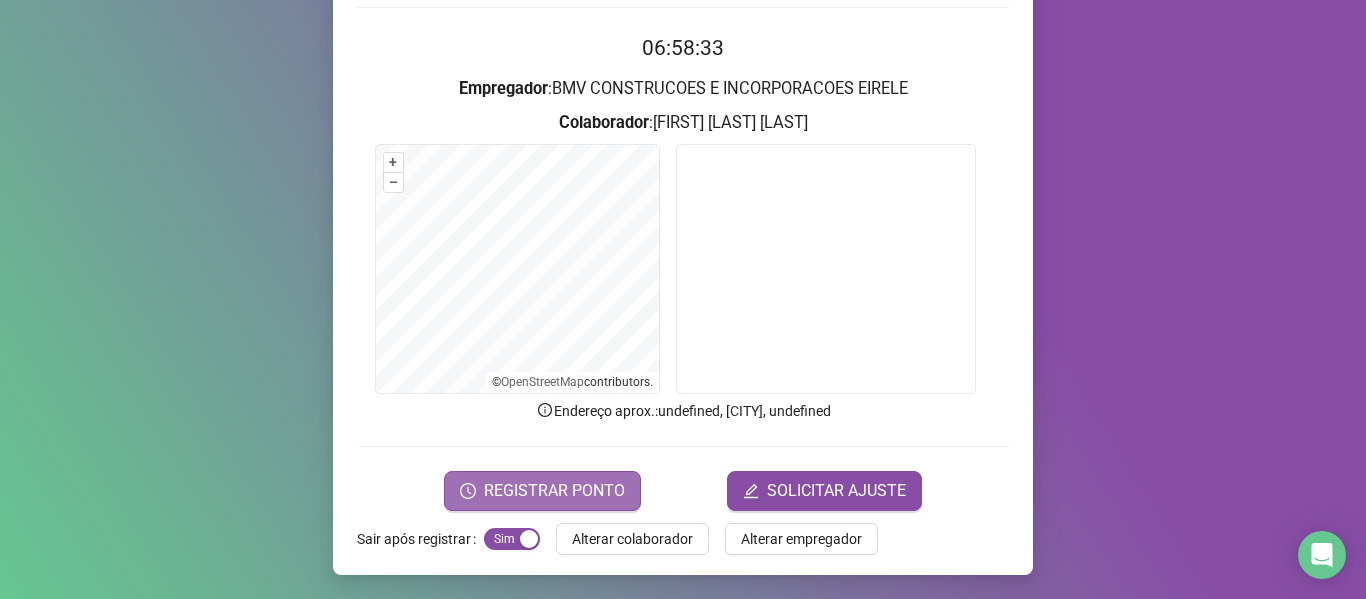 click on "REGISTRAR PONTO" at bounding box center (542, 491) 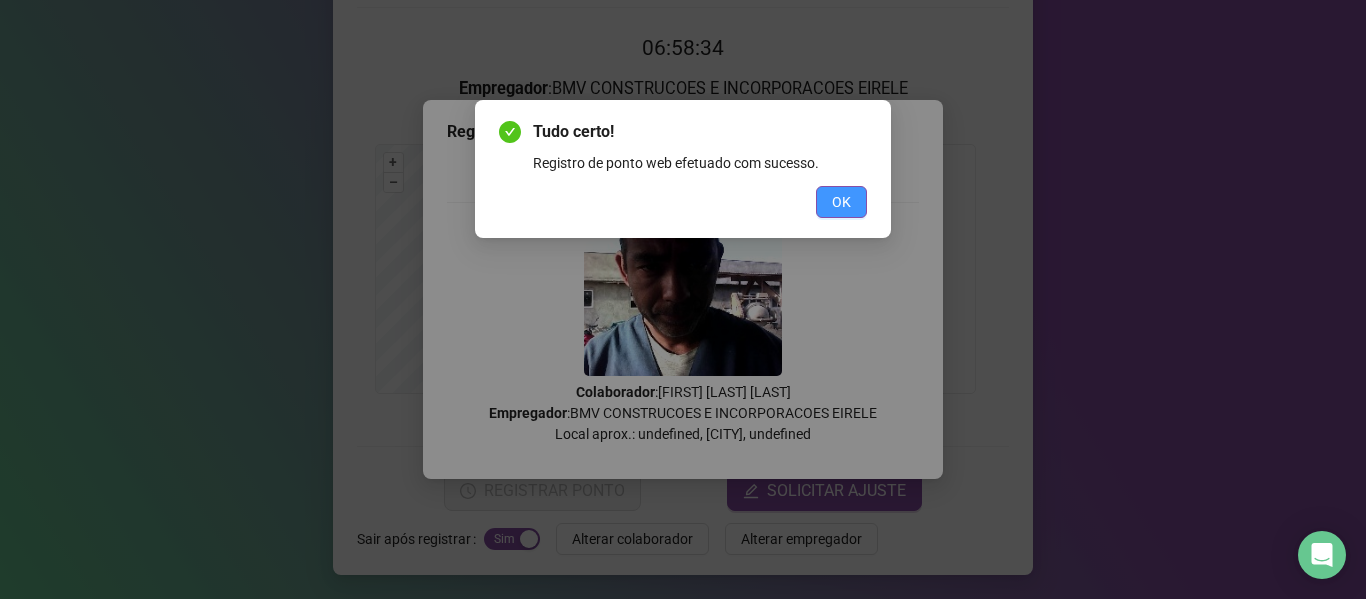 click on "OK" at bounding box center (841, 202) 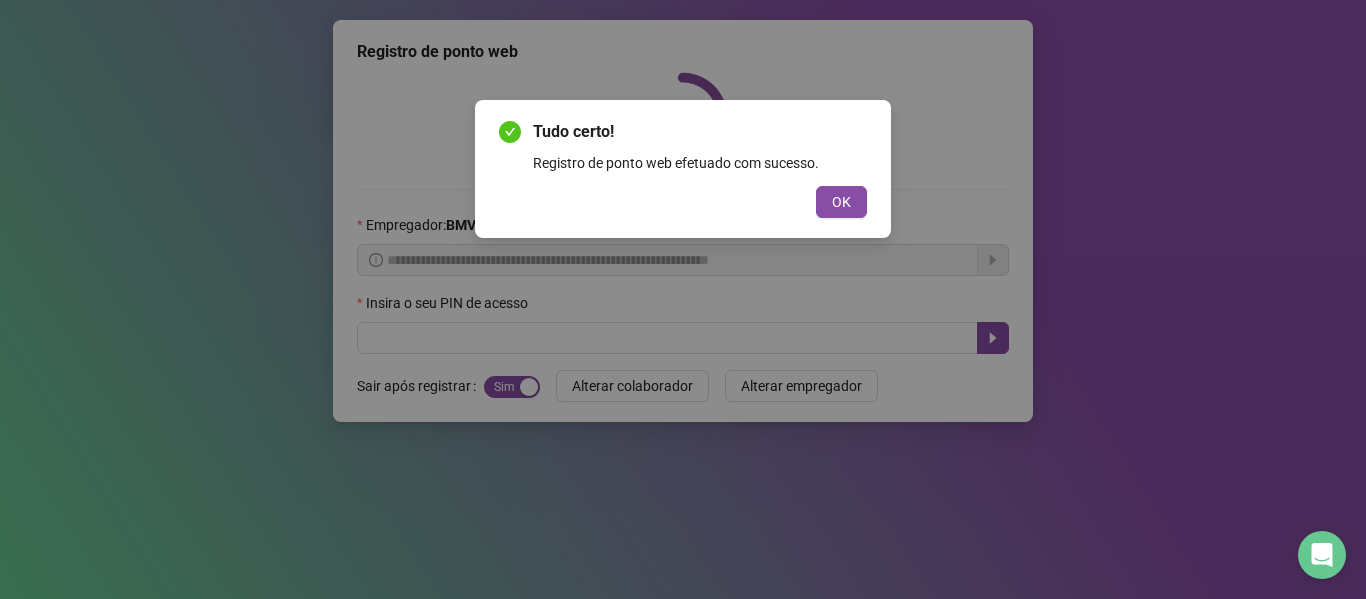 scroll, scrollTop: 0, scrollLeft: 0, axis: both 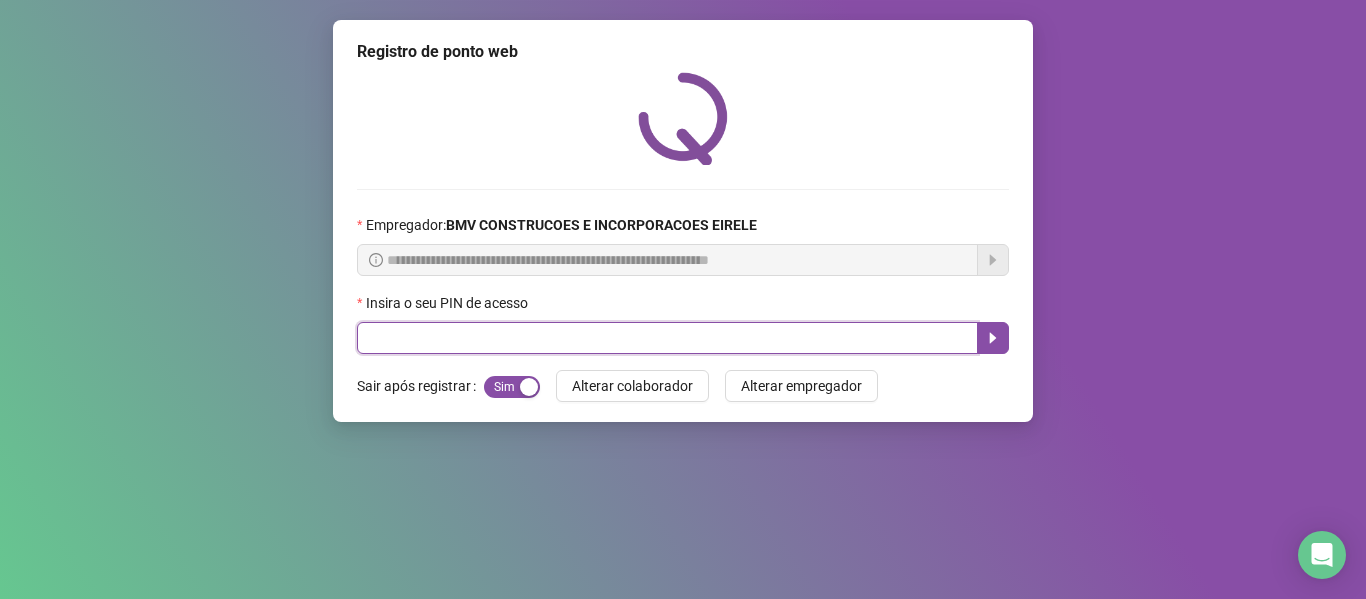 click at bounding box center (667, 338) 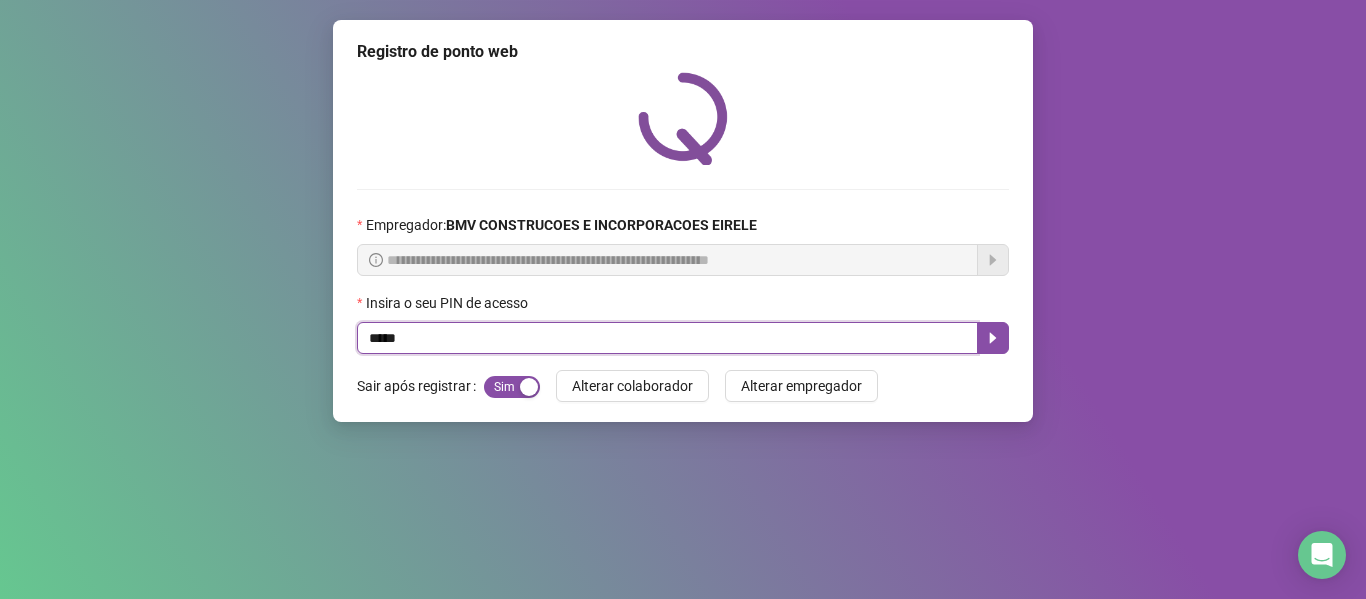 type on "*****" 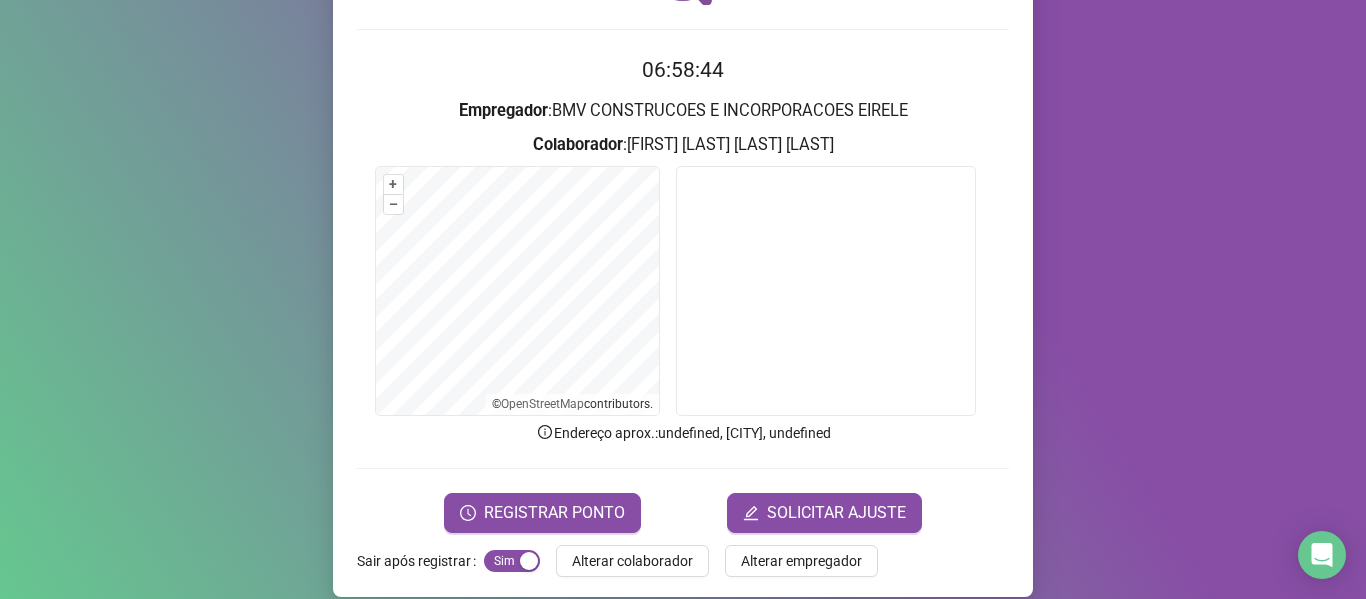 scroll, scrollTop: 182, scrollLeft: 0, axis: vertical 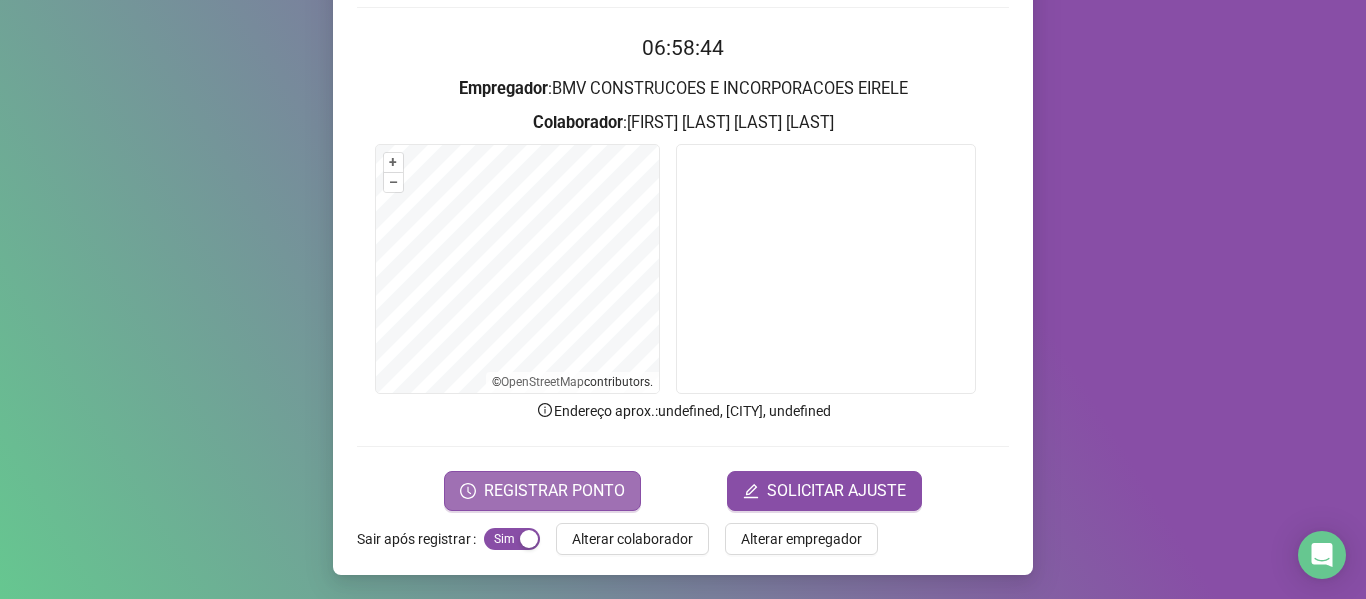 click on "REGISTRAR PONTO" at bounding box center (554, 491) 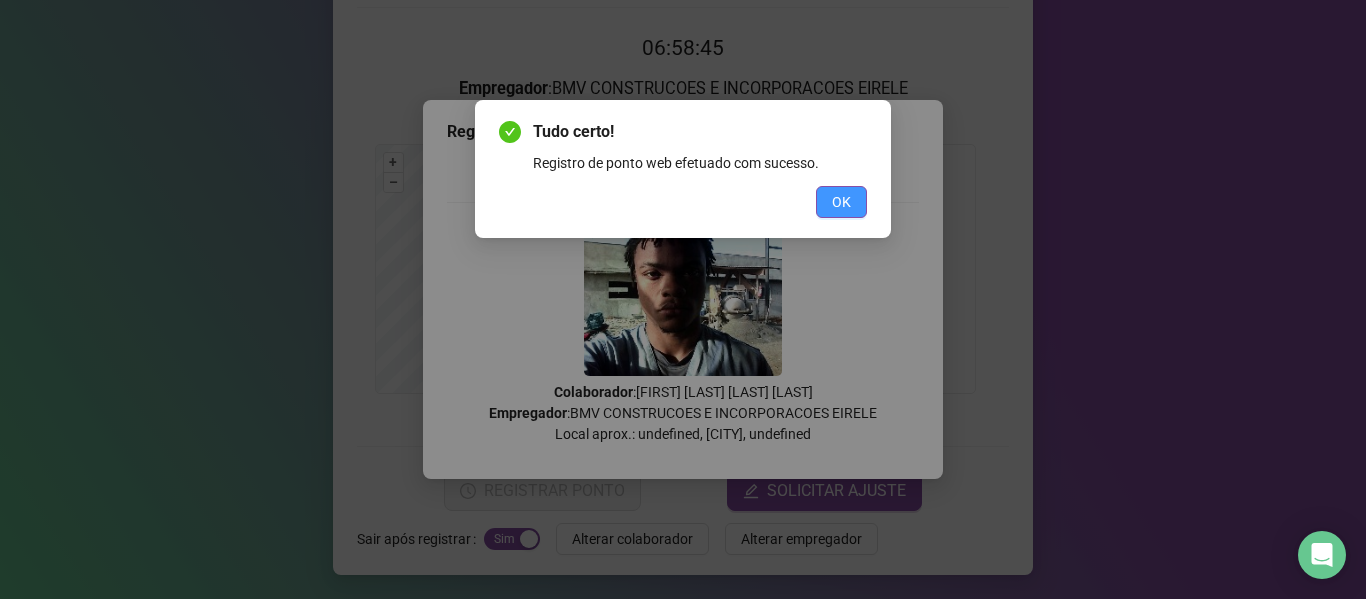 click on "OK" at bounding box center [841, 202] 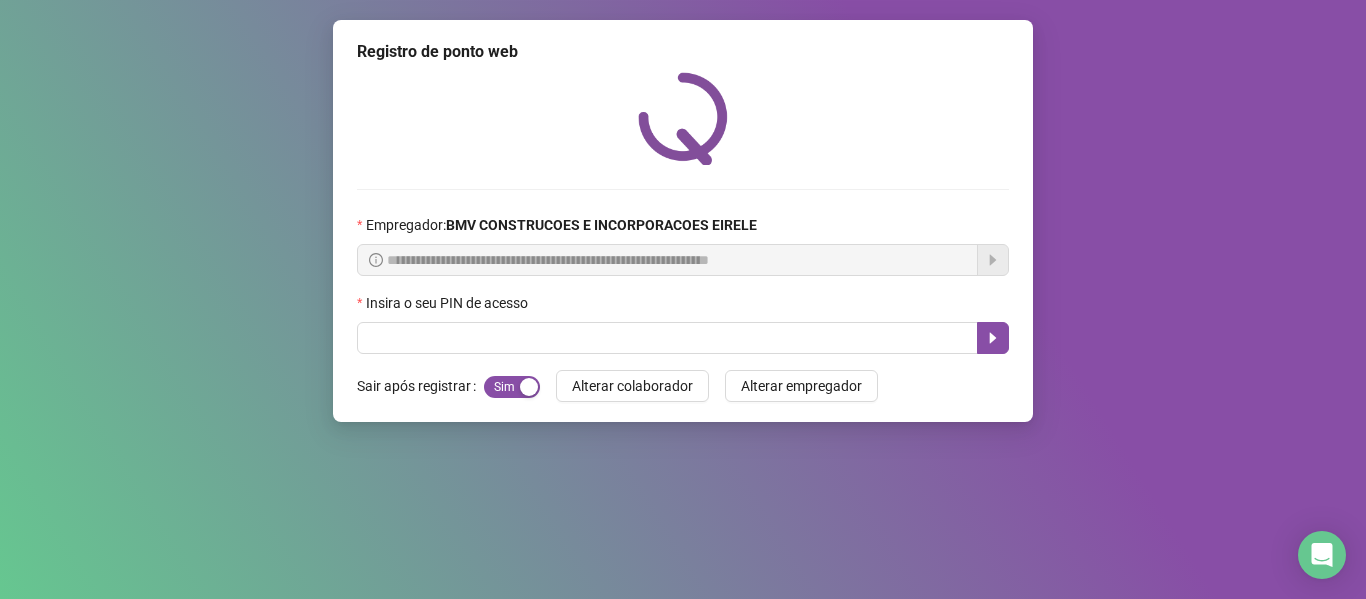 scroll, scrollTop: 0, scrollLeft: 0, axis: both 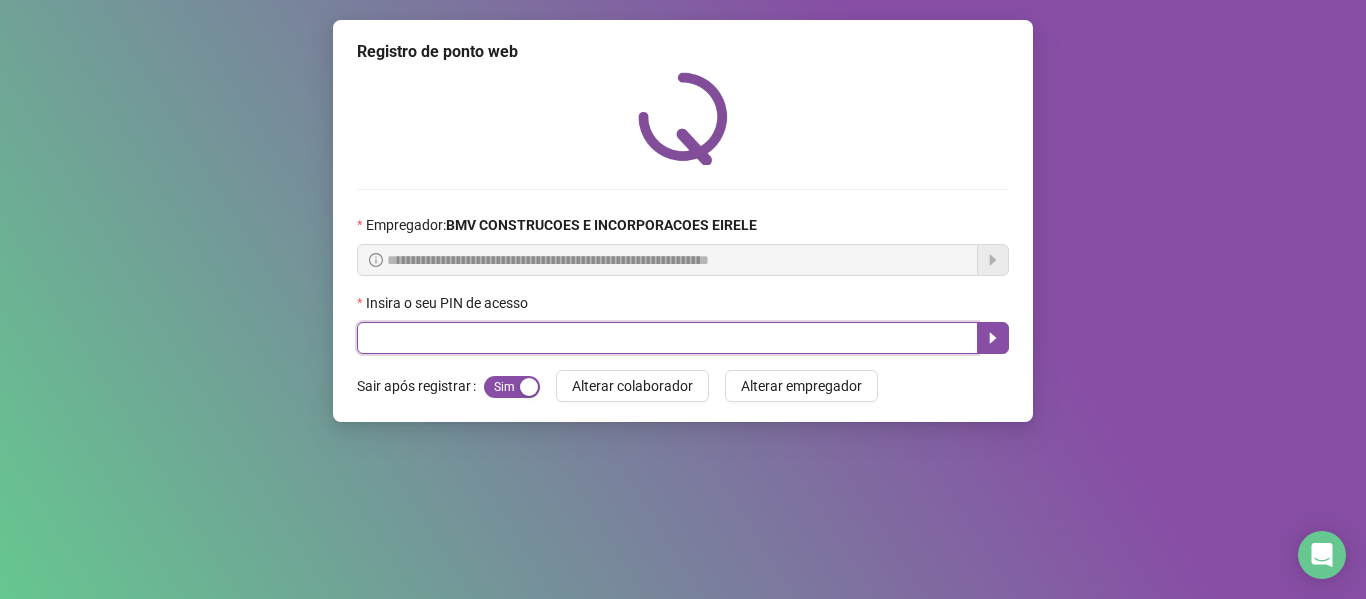 click at bounding box center (667, 338) 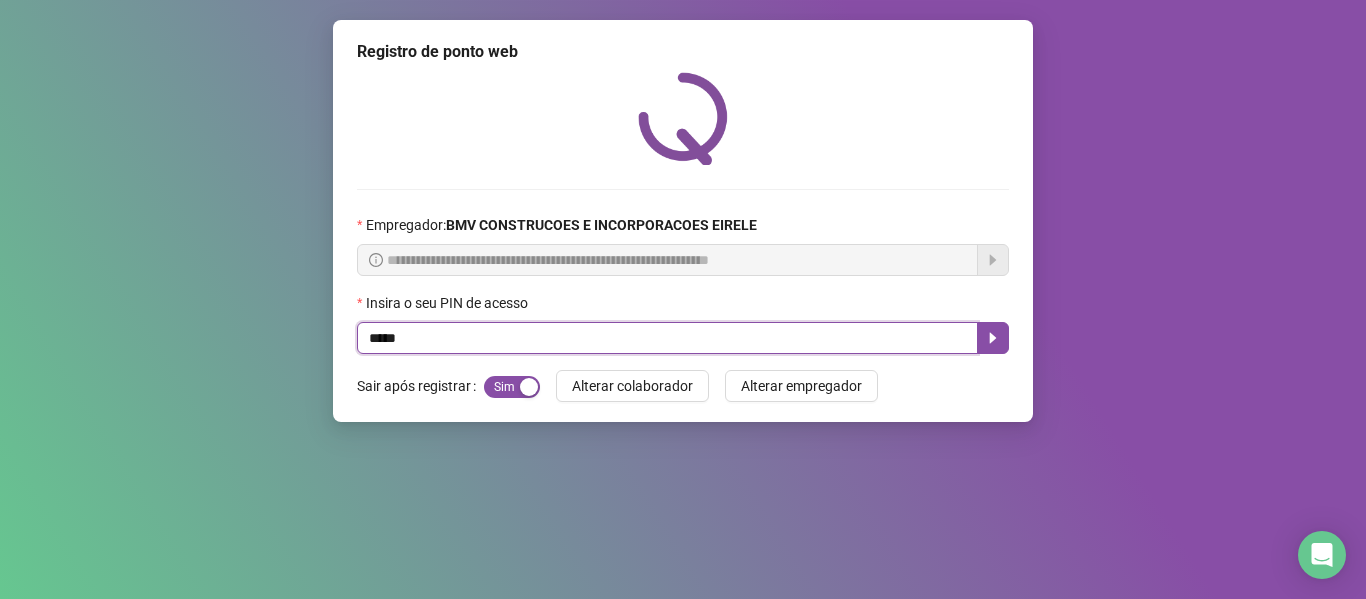 type on "*****" 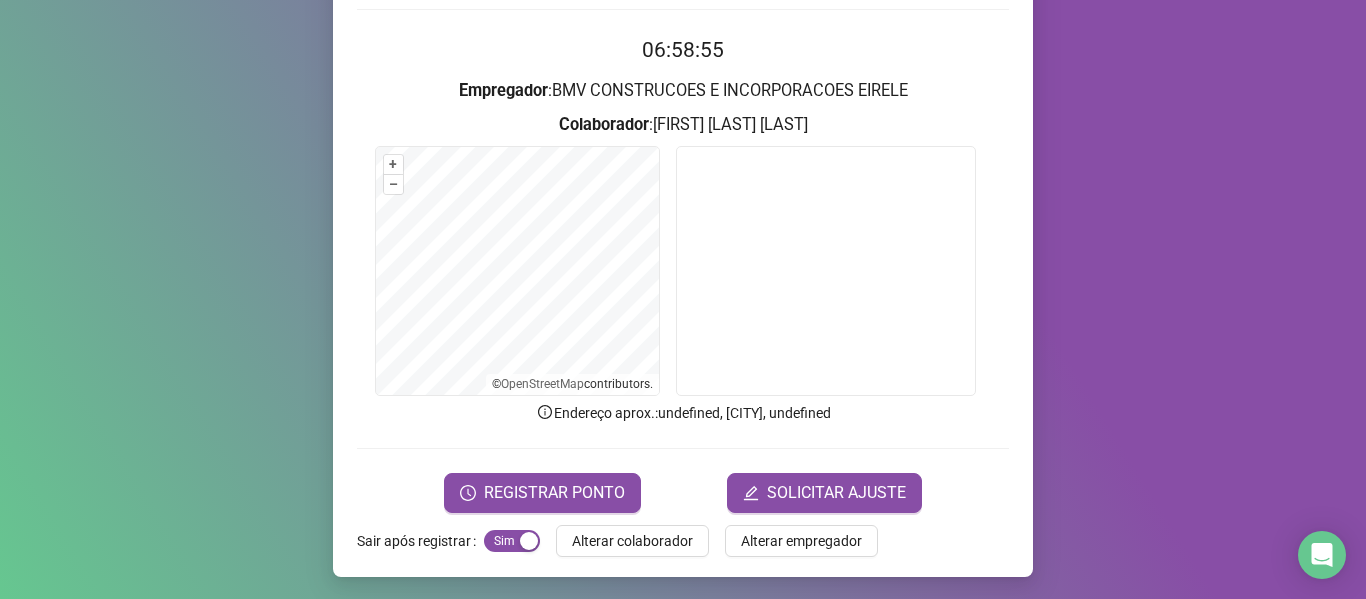 scroll, scrollTop: 182, scrollLeft: 0, axis: vertical 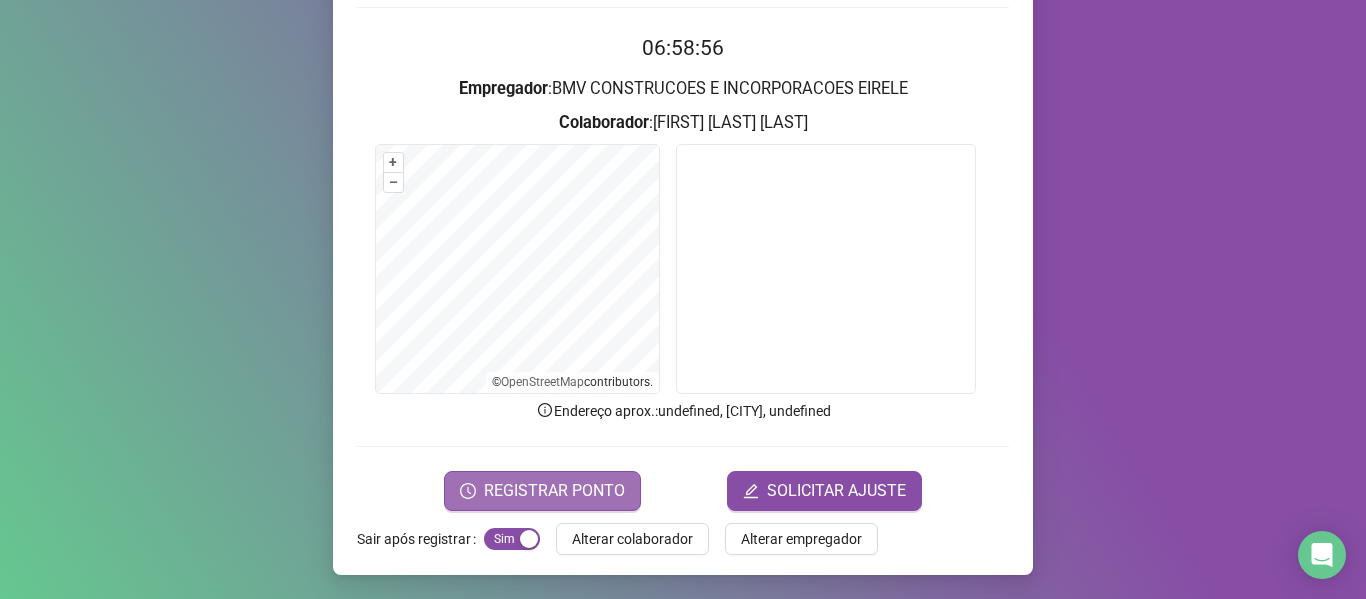 click on "REGISTRAR PONTO" at bounding box center [554, 491] 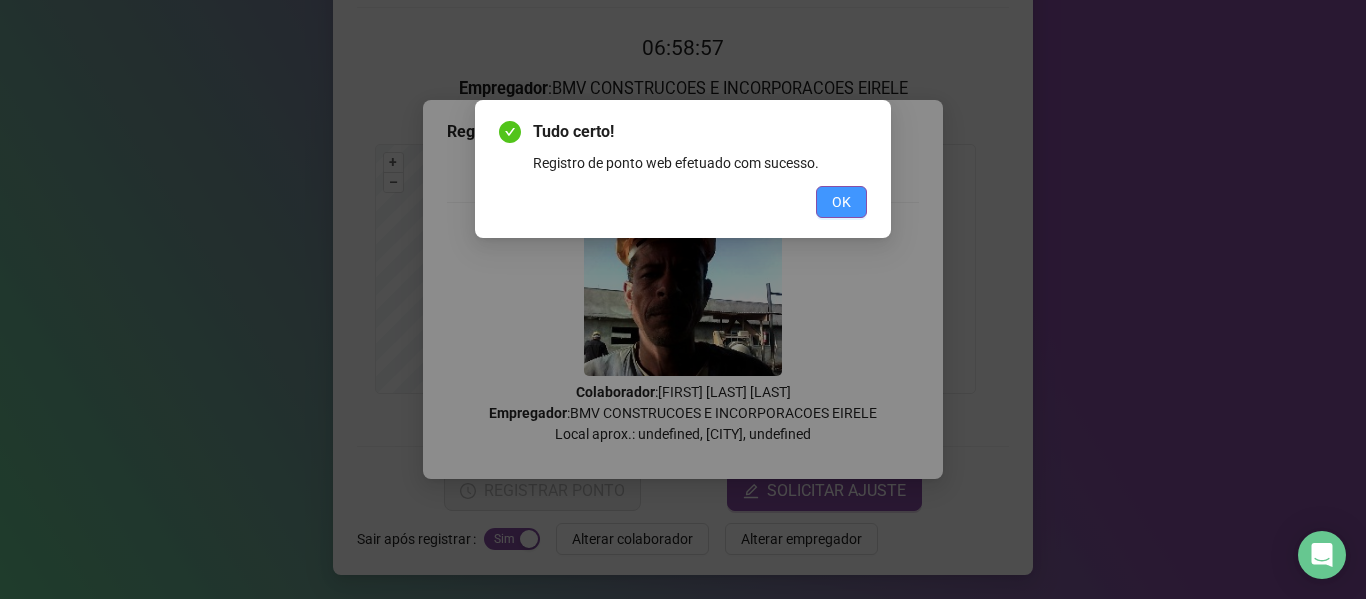 click on "OK" at bounding box center (841, 202) 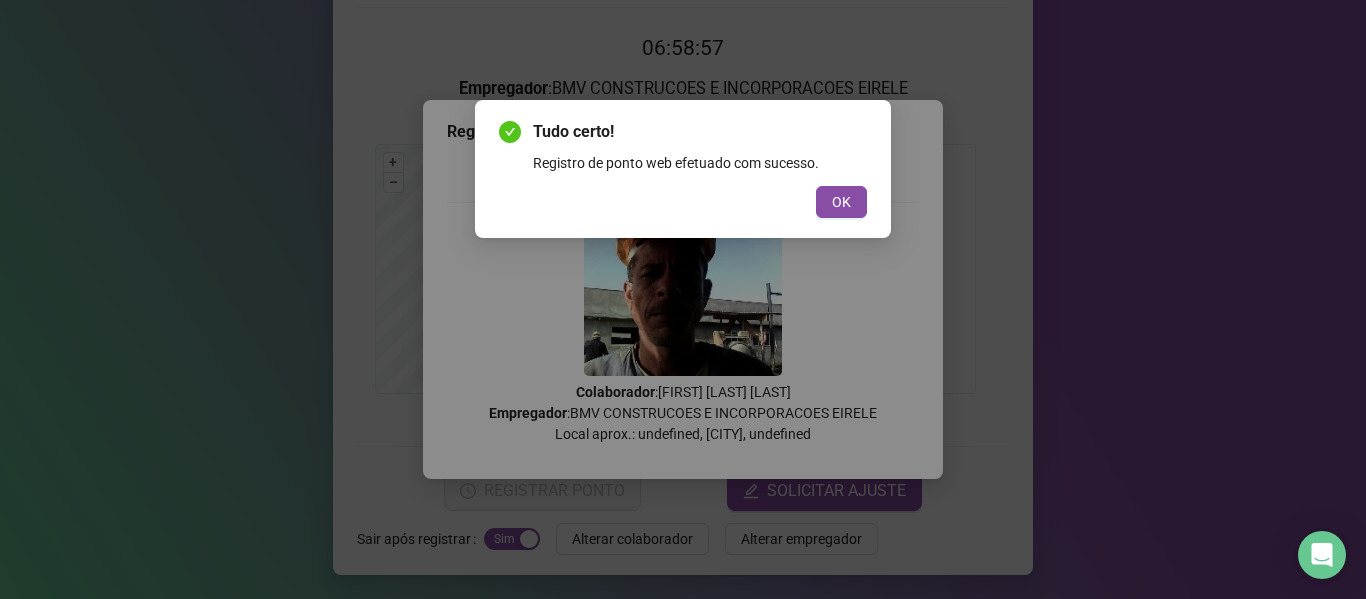 scroll, scrollTop: 0, scrollLeft: 0, axis: both 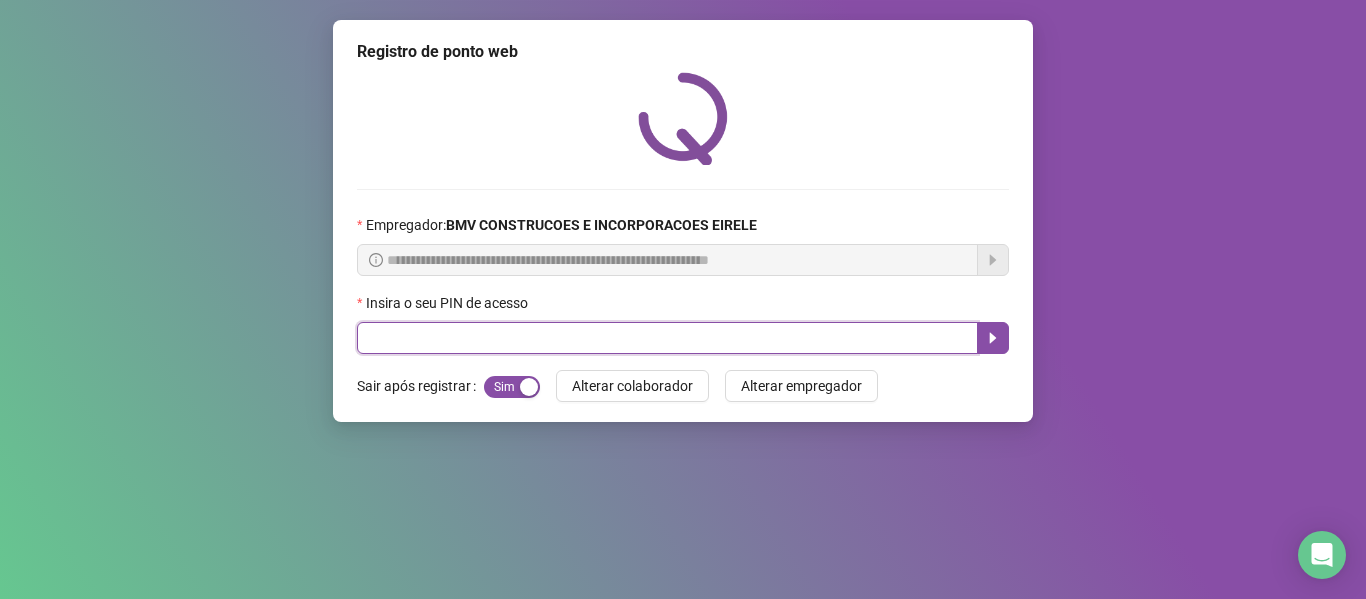 click at bounding box center (667, 338) 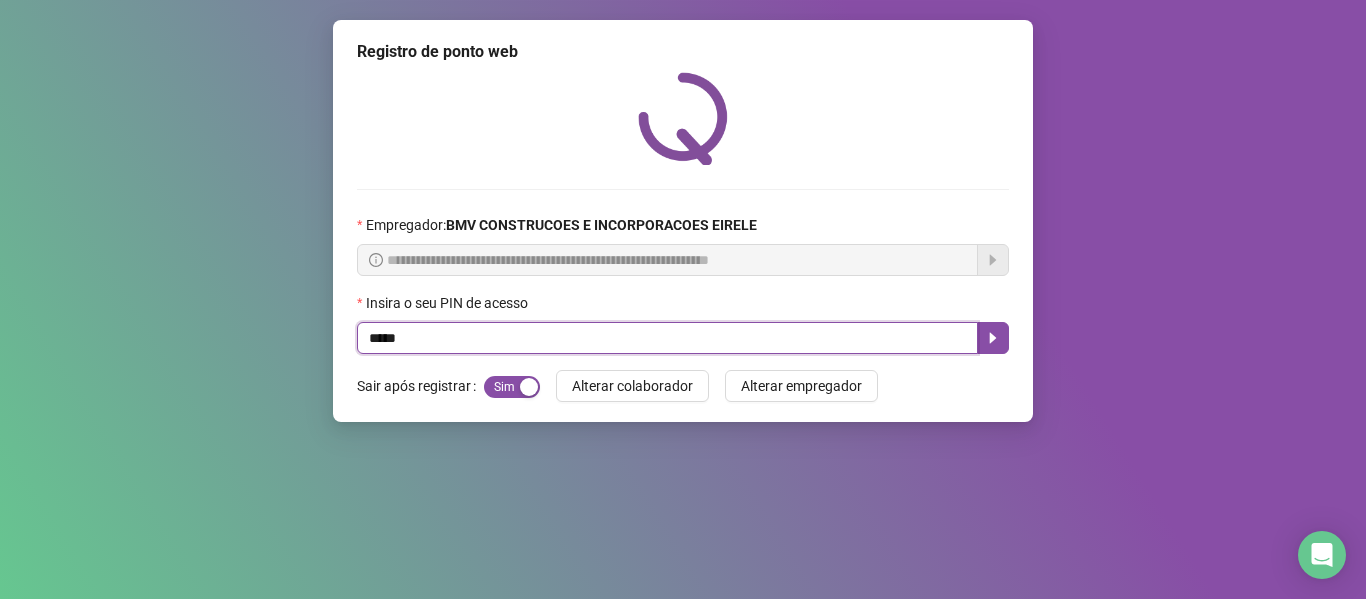 type on "*****" 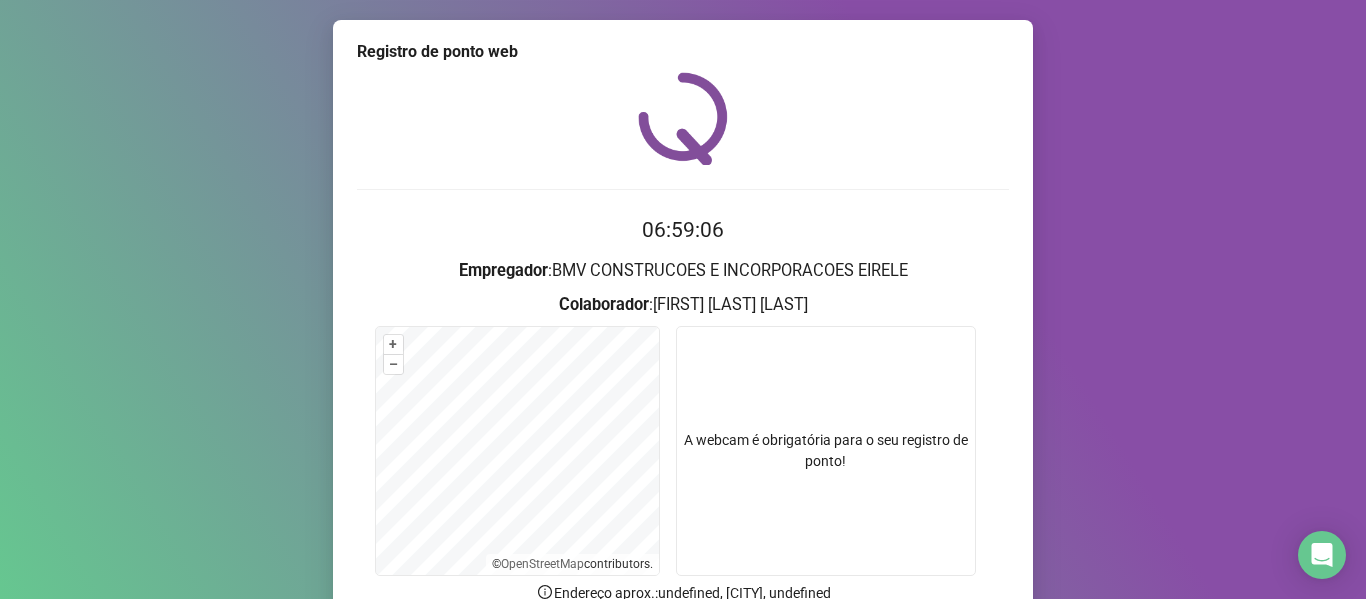 scroll, scrollTop: 182, scrollLeft: 0, axis: vertical 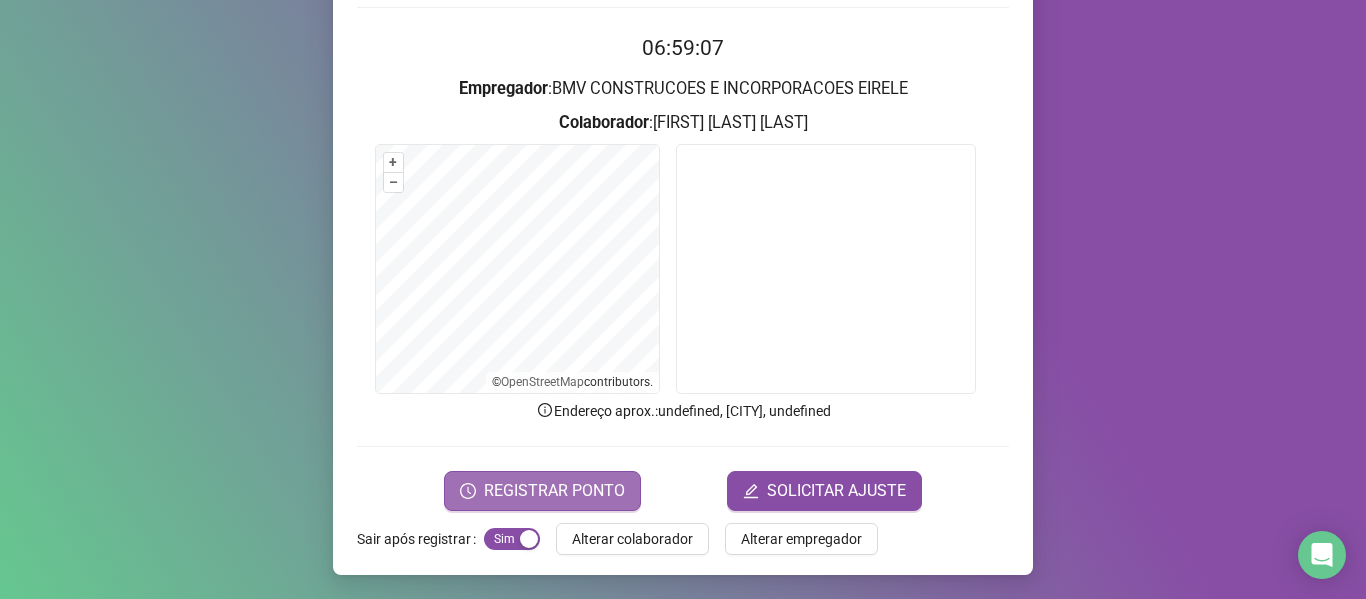 click on "REGISTRAR PONTO" at bounding box center [554, 491] 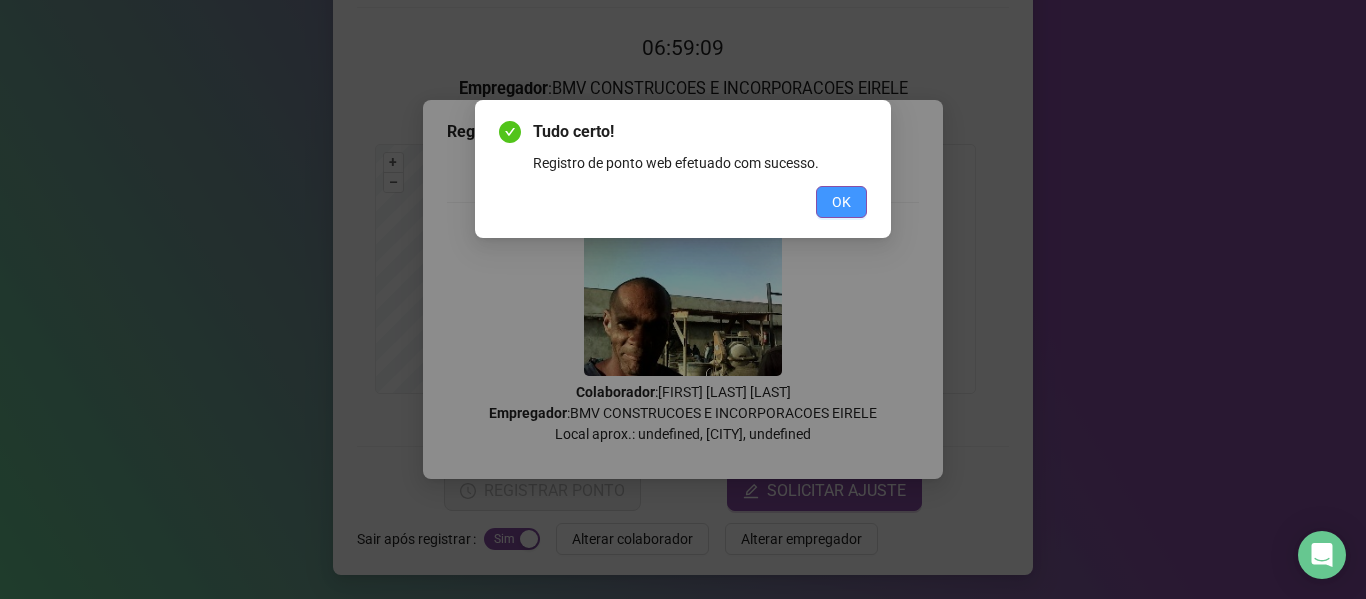 click on "OK" at bounding box center [841, 202] 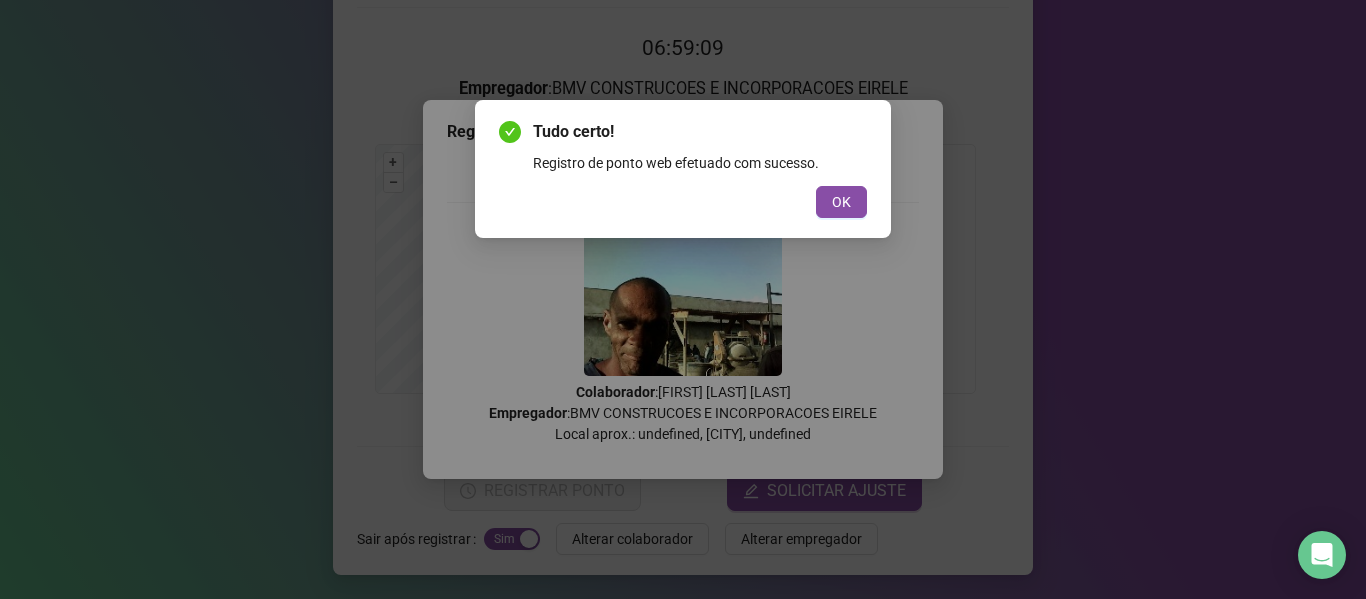 scroll, scrollTop: 0, scrollLeft: 0, axis: both 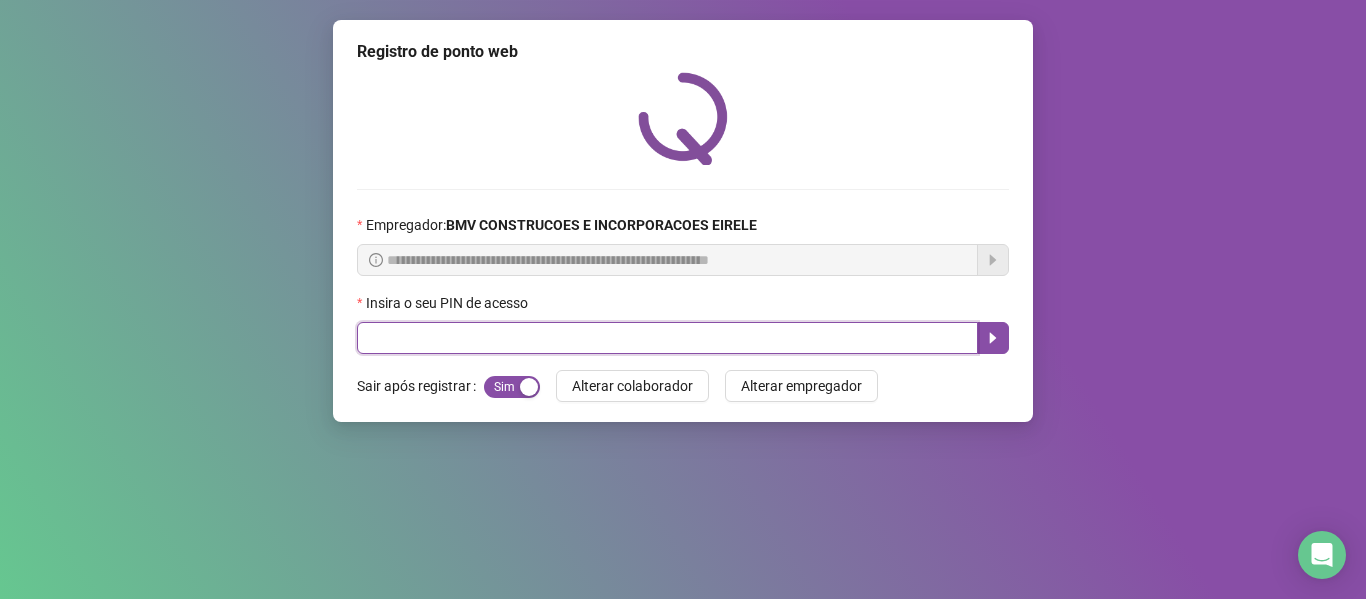 click at bounding box center (667, 338) 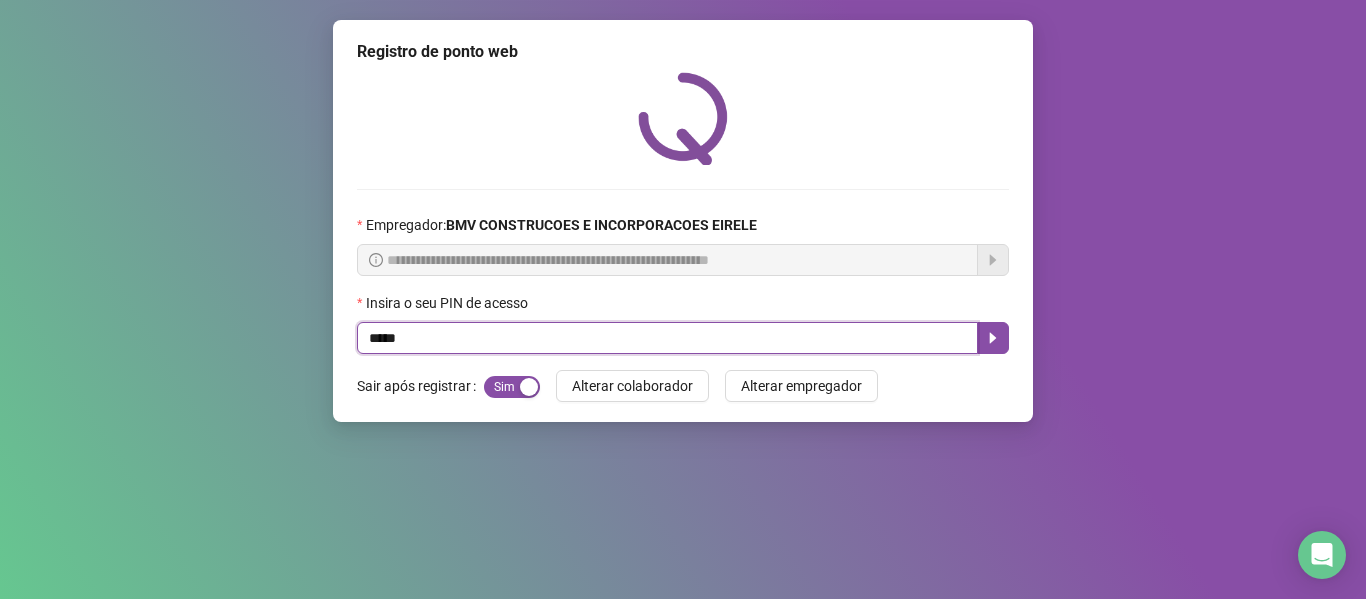 type on "*****" 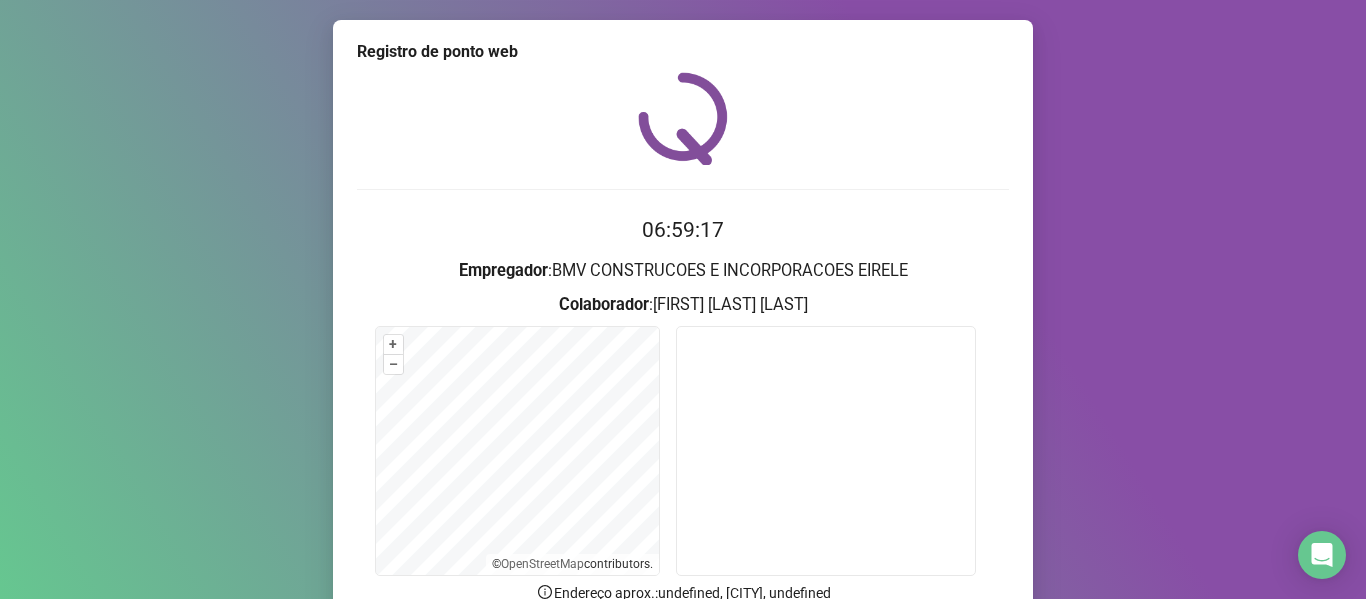 scroll, scrollTop: 182, scrollLeft: 0, axis: vertical 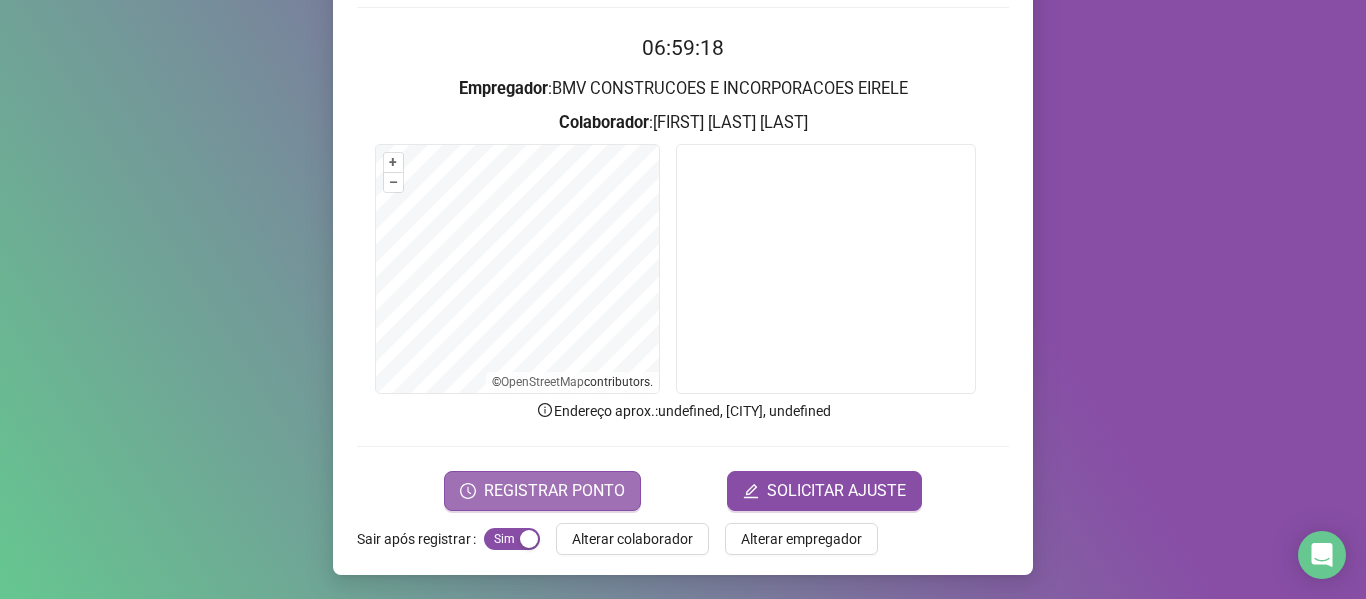 click on "REGISTRAR PONTO" at bounding box center (554, 491) 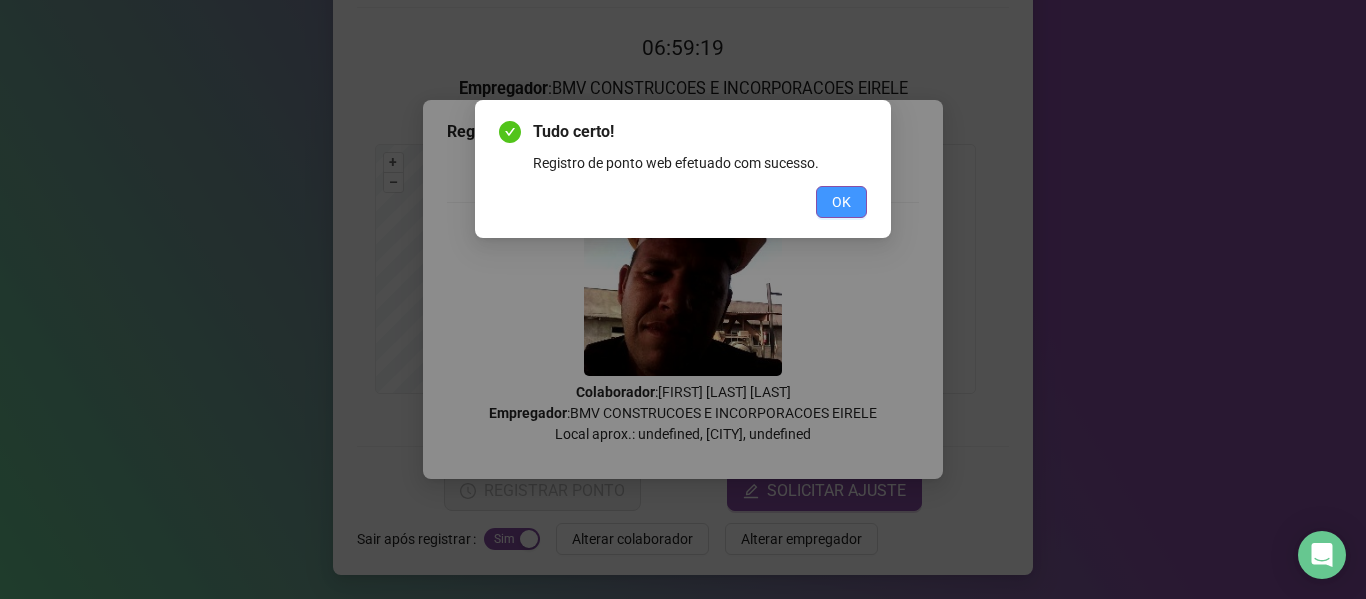 click on "OK" at bounding box center [841, 202] 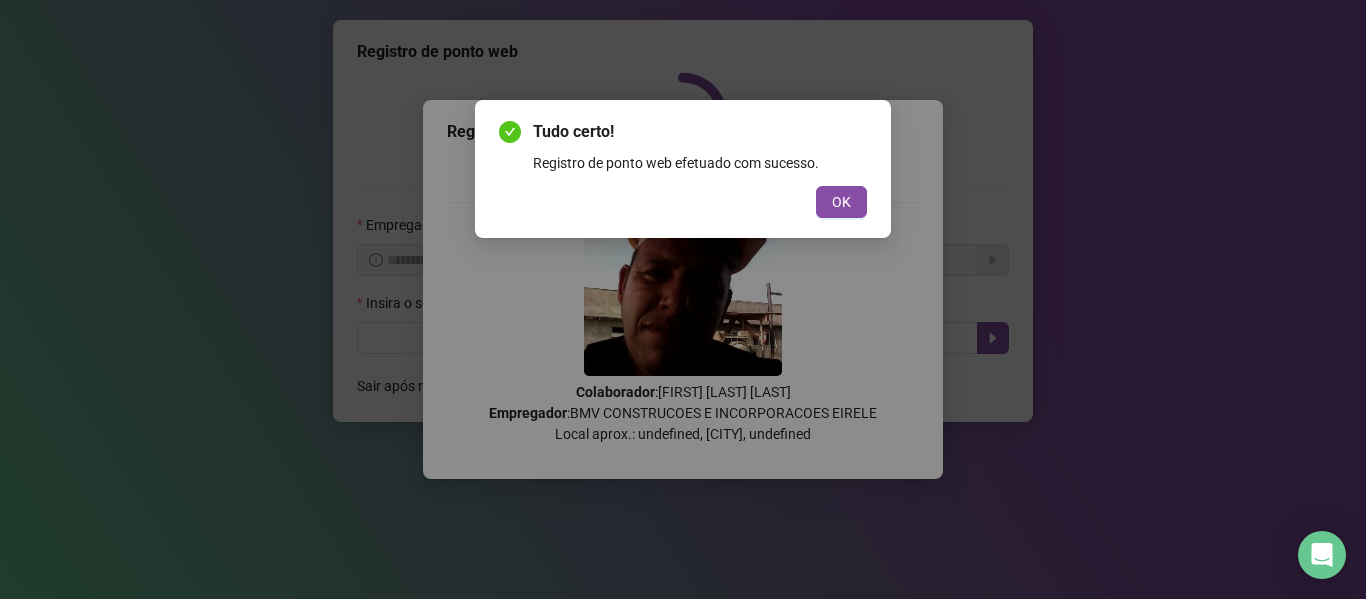 scroll, scrollTop: 0, scrollLeft: 0, axis: both 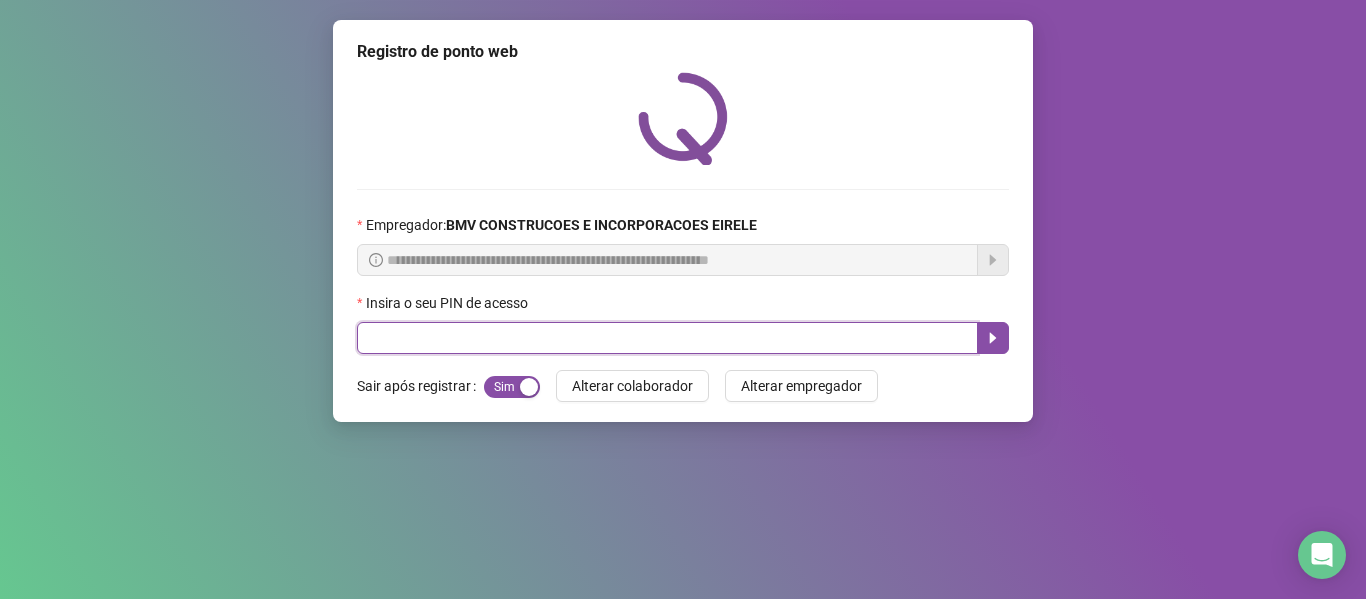 click at bounding box center (667, 338) 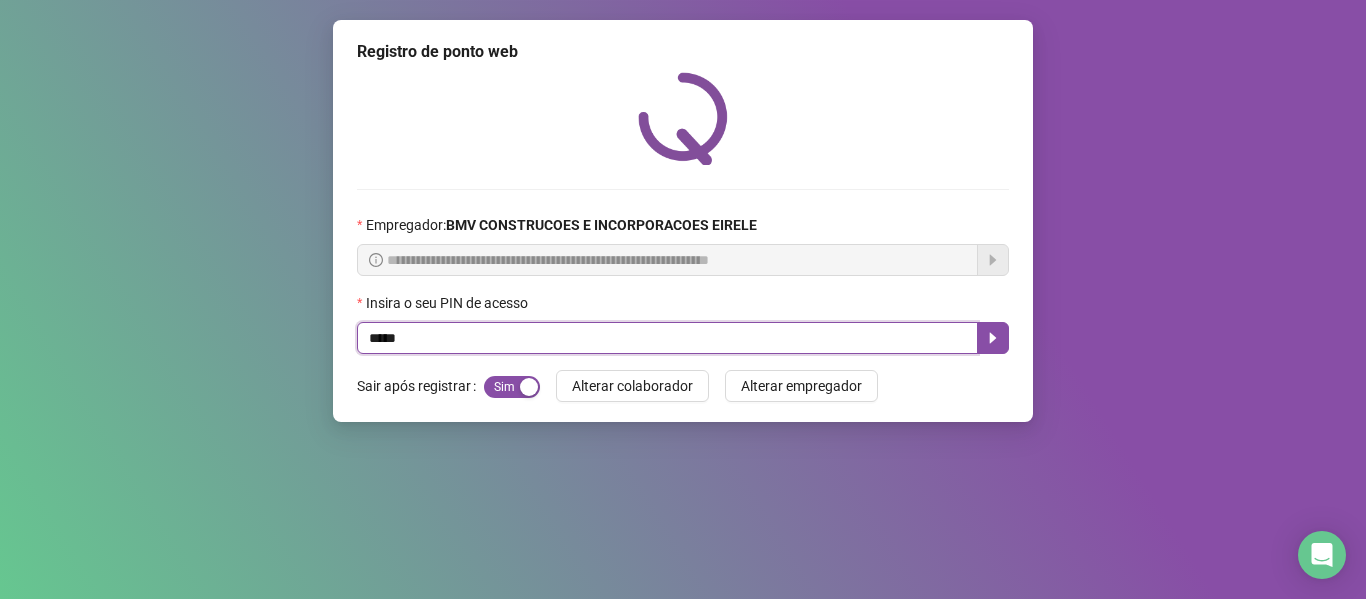 type on "*****" 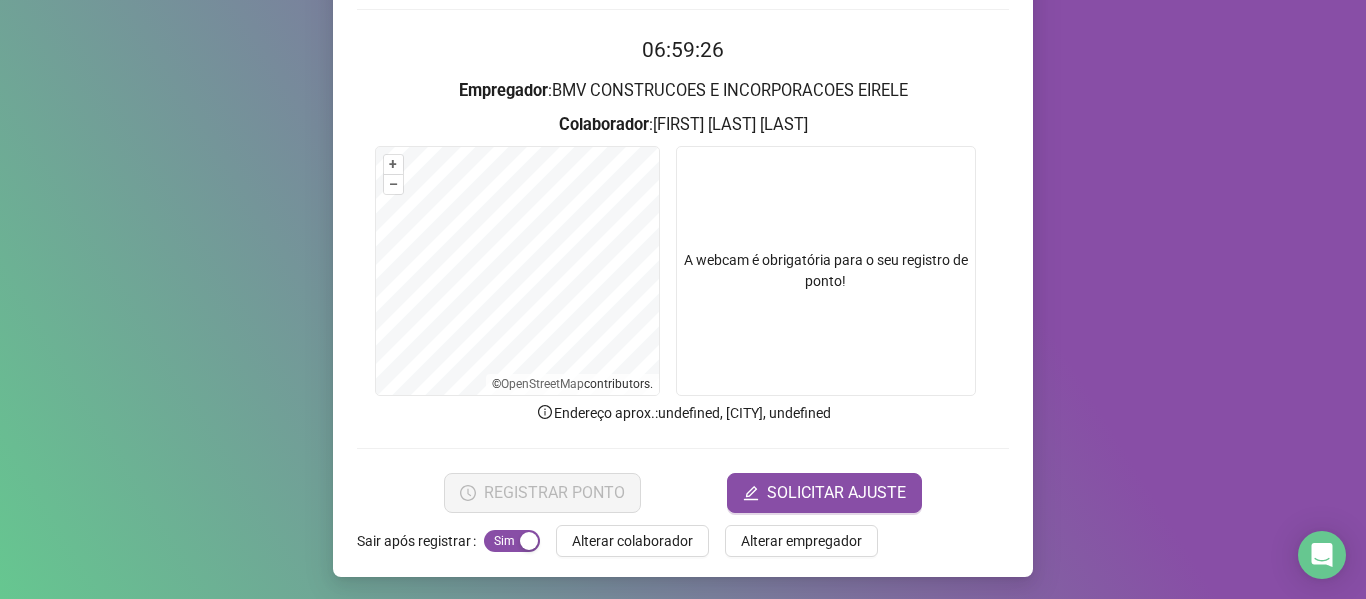scroll, scrollTop: 182, scrollLeft: 0, axis: vertical 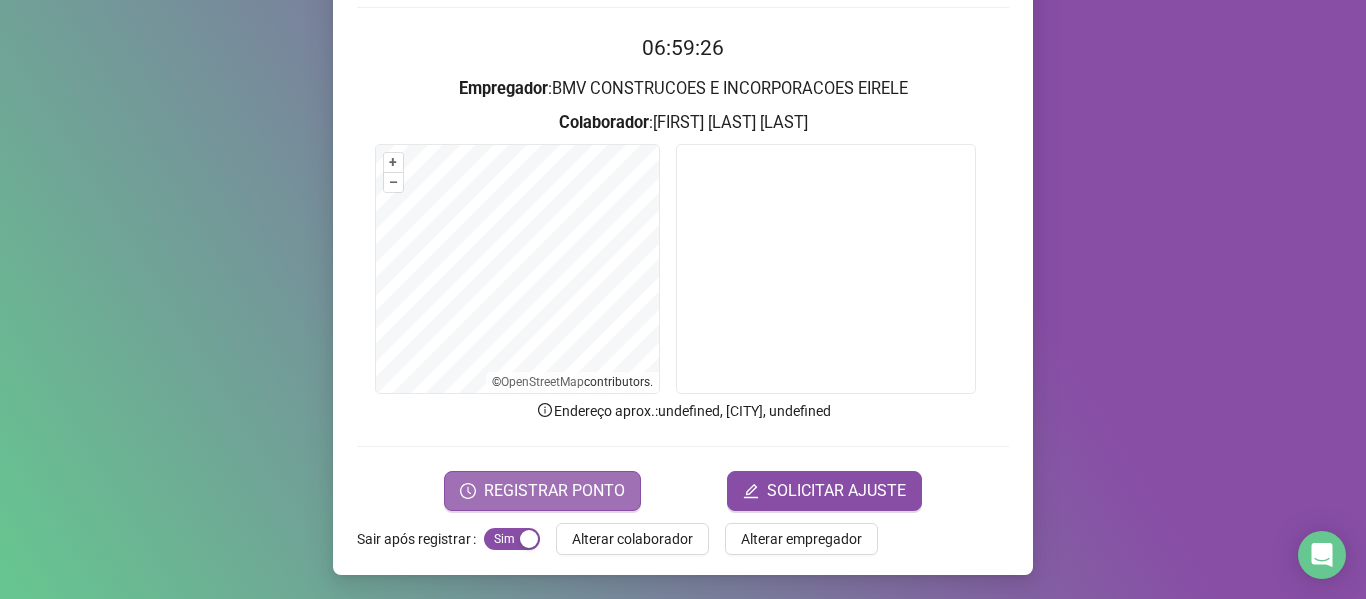 click on "REGISTRAR PONTO" at bounding box center (554, 491) 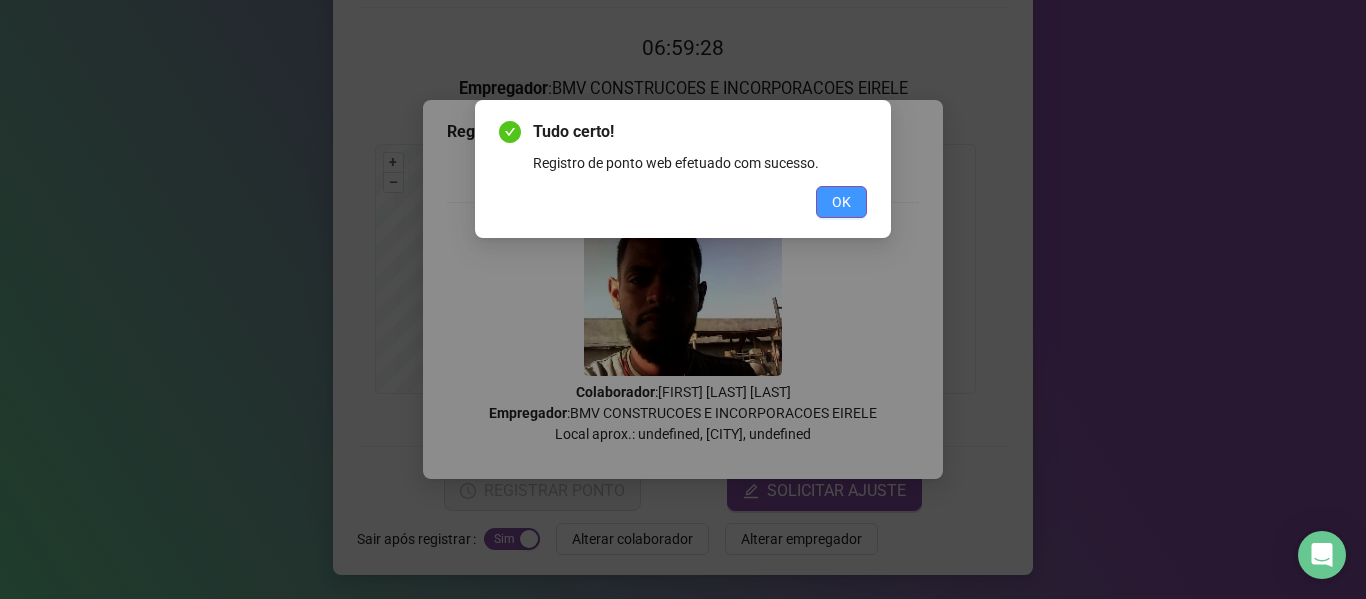 click on "OK" at bounding box center (841, 202) 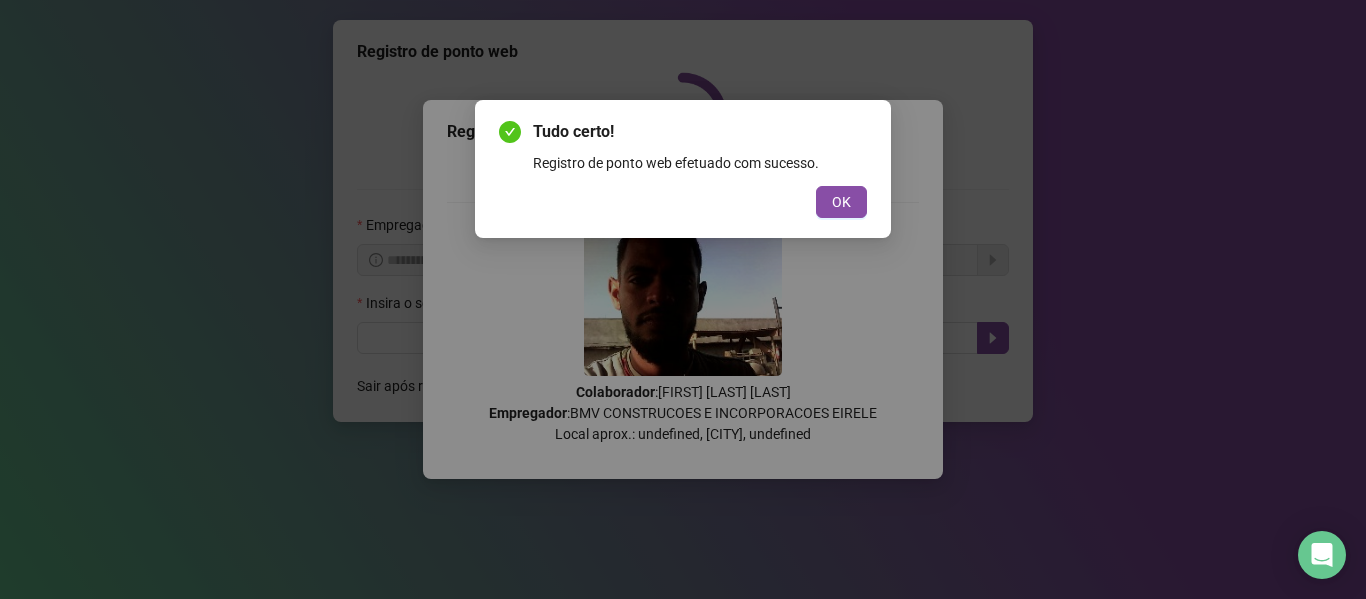 scroll, scrollTop: 0, scrollLeft: 0, axis: both 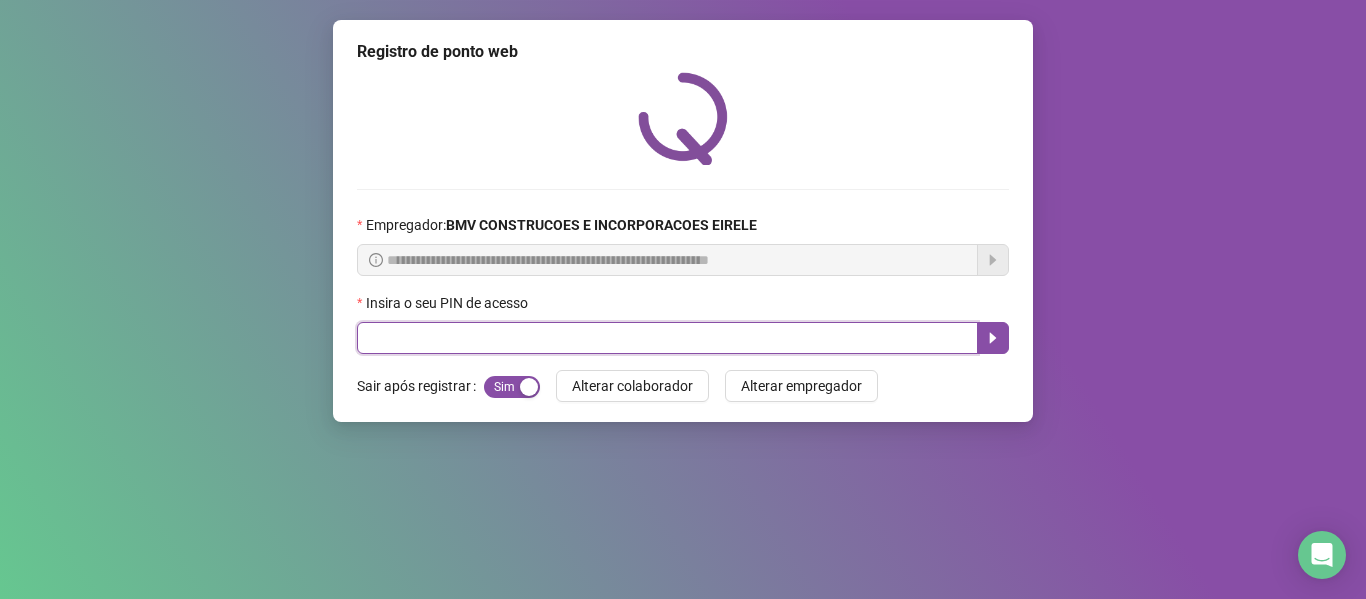 click at bounding box center [667, 338] 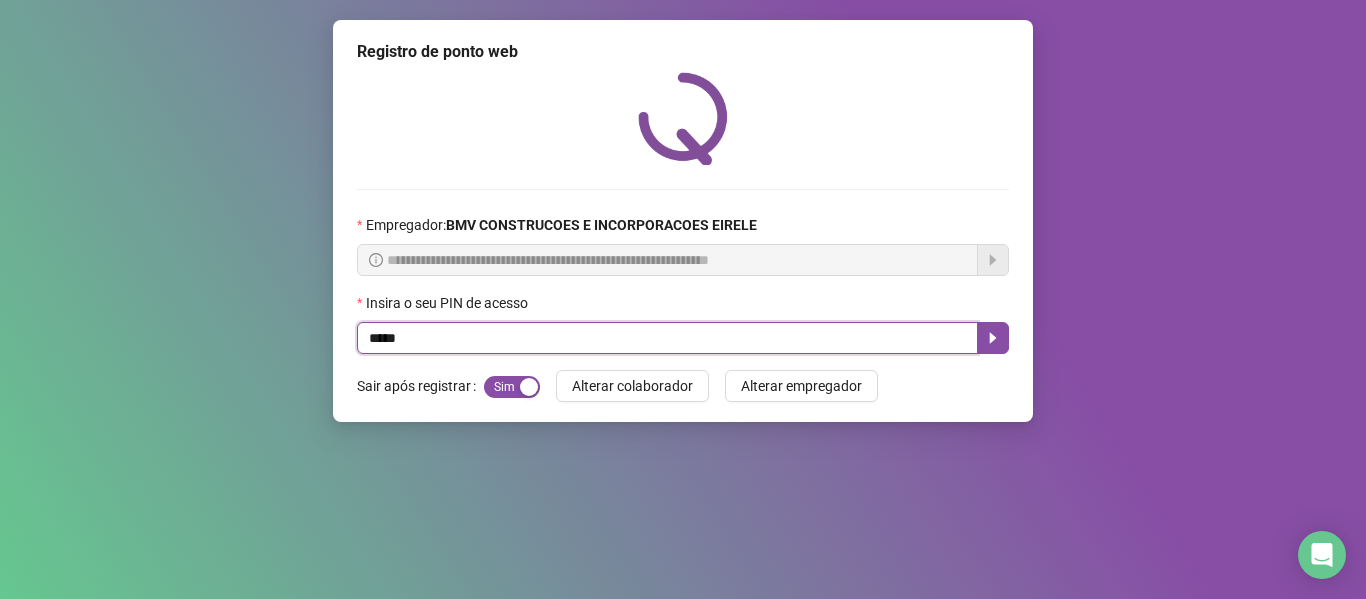 type on "*****" 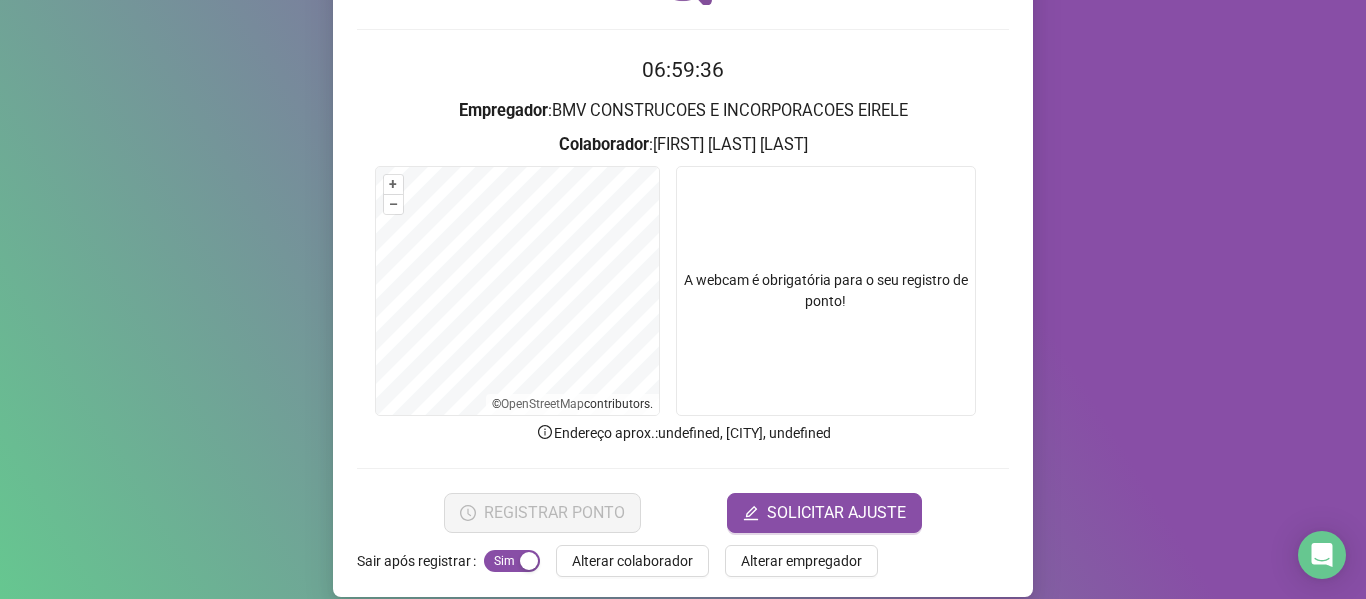 scroll, scrollTop: 182, scrollLeft: 0, axis: vertical 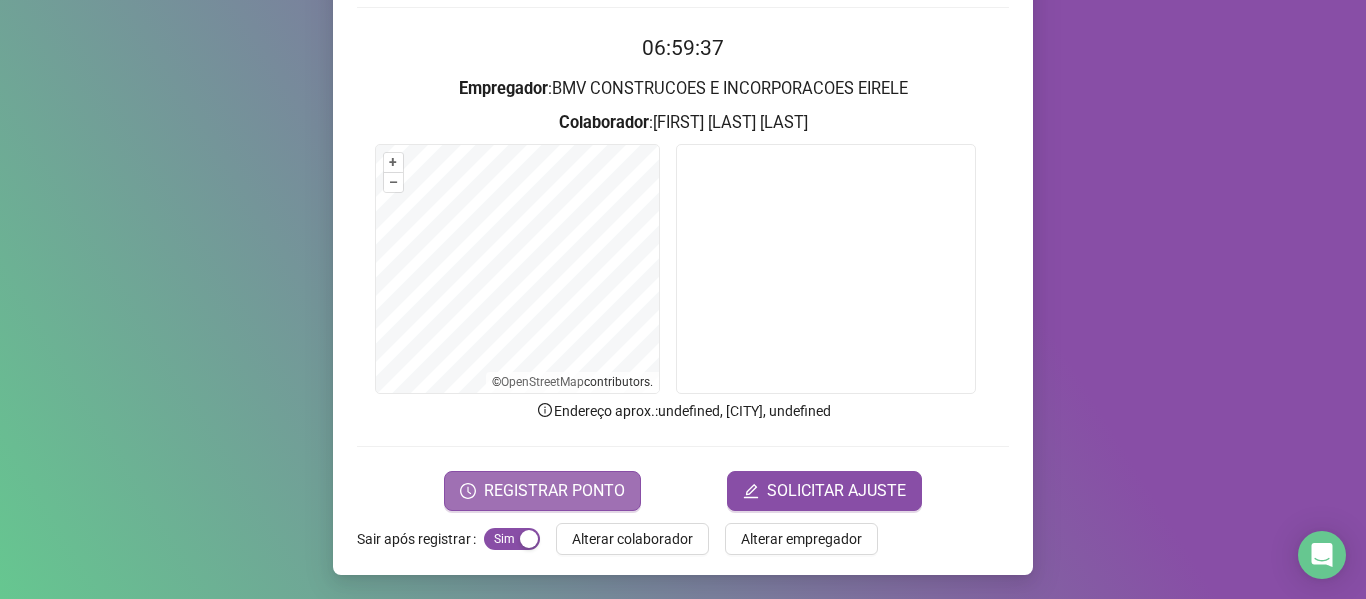 click on "REGISTRAR PONTO" at bounding box center [554, 491] 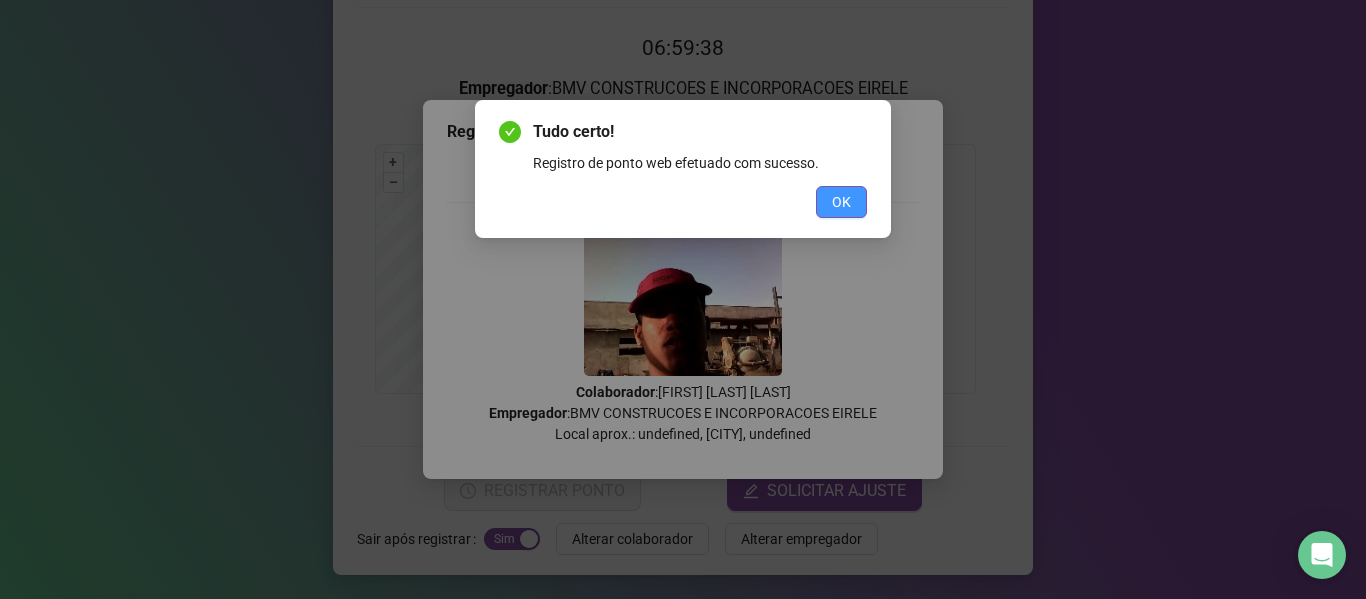 click on "OK" at bounding box center (841, 202) 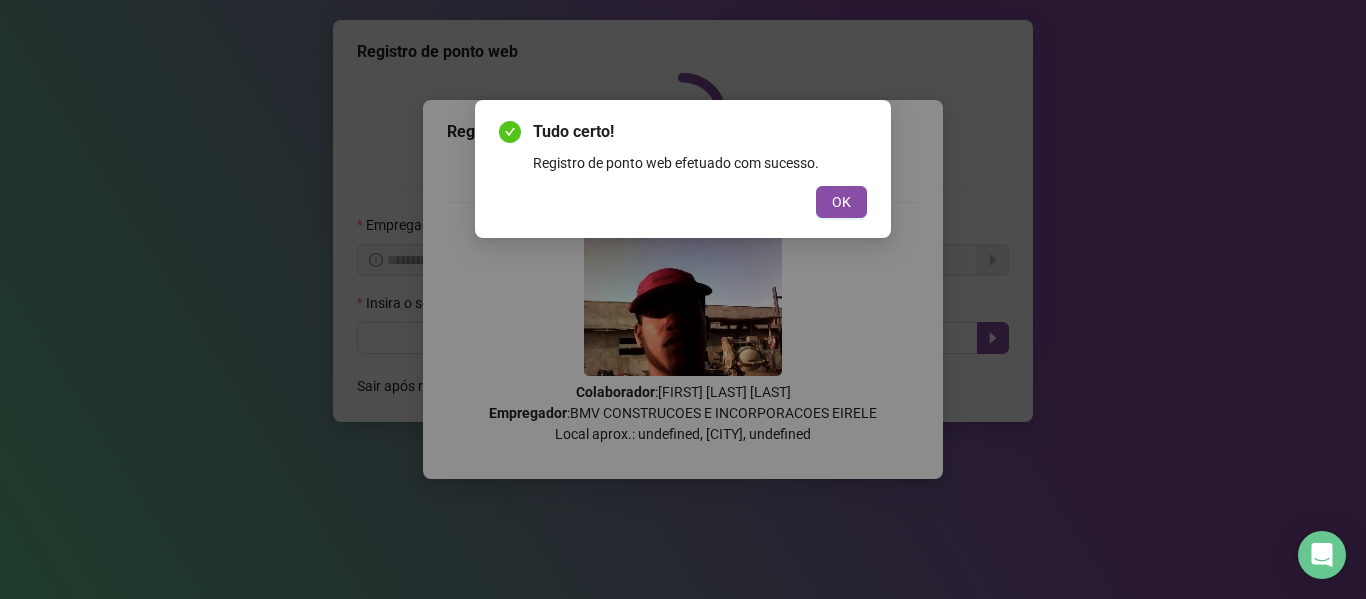 scroll, scrollTop: 0, scrollLeft: 0, axis: both 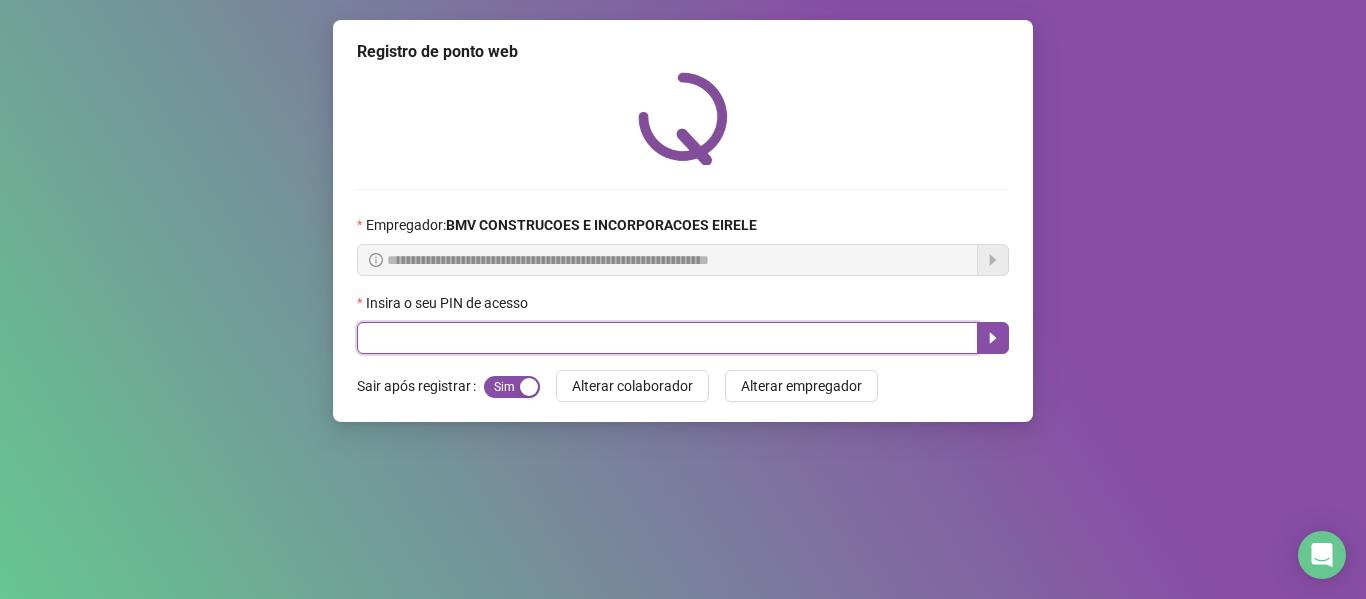 click at bounding box center [667, 338] 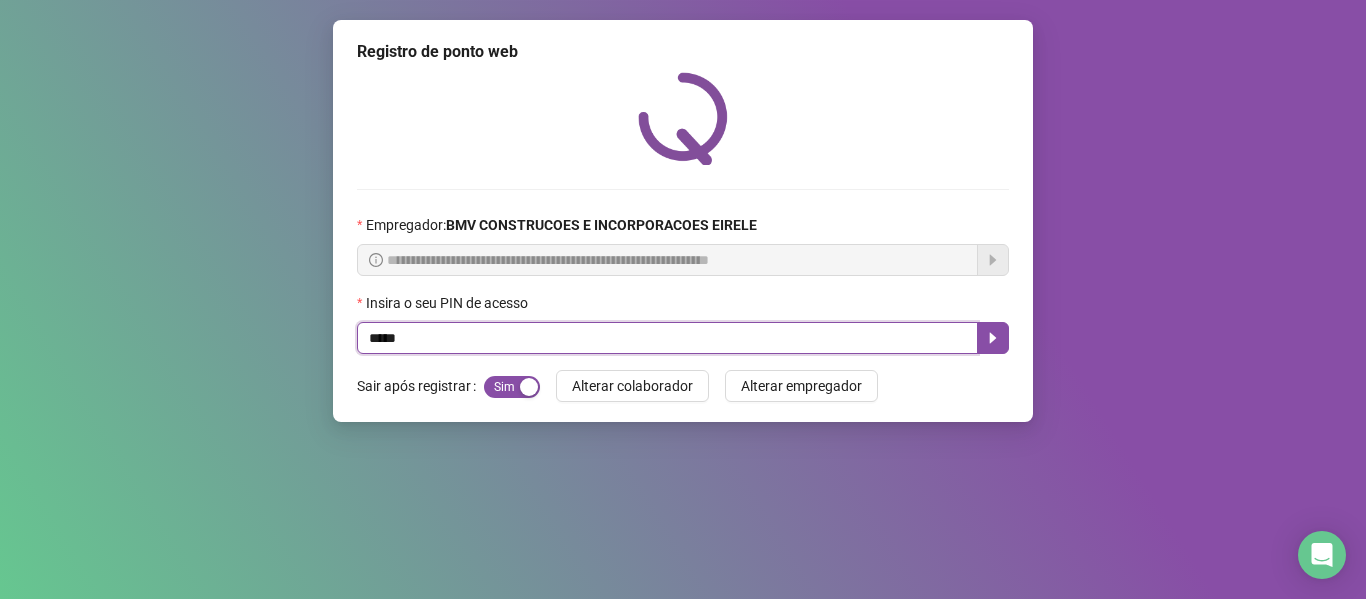 type on "*****" 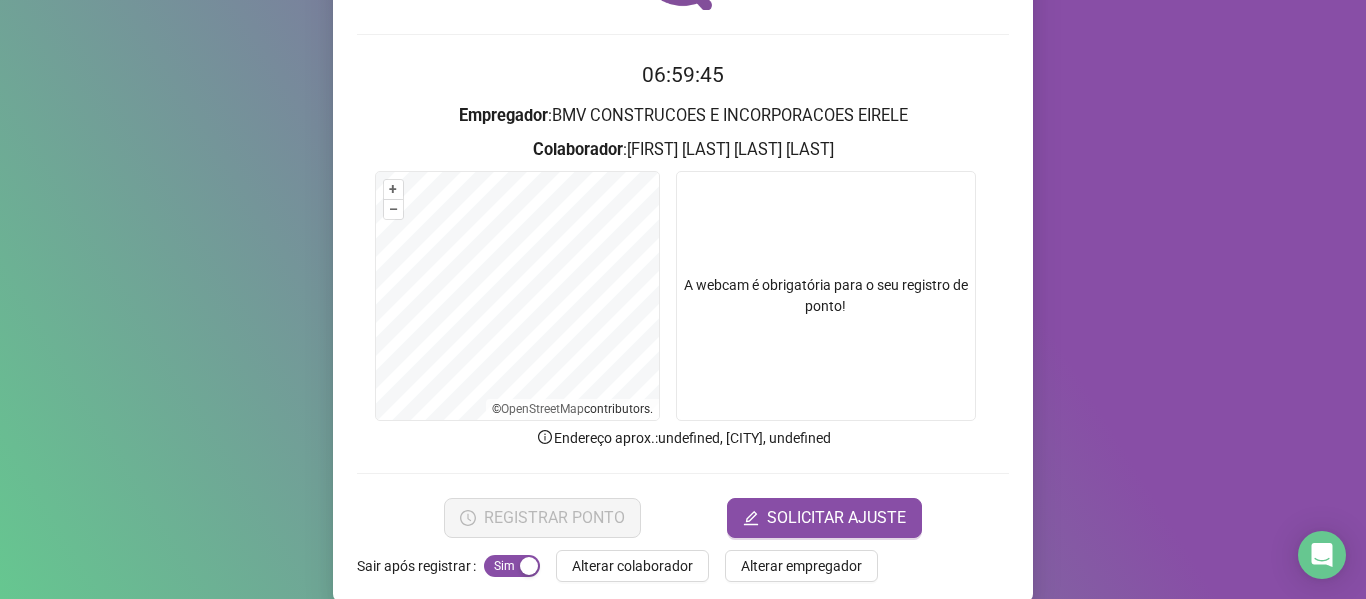 scroll, scrollTop: 182, scrollLeft: 0, axis: vertical 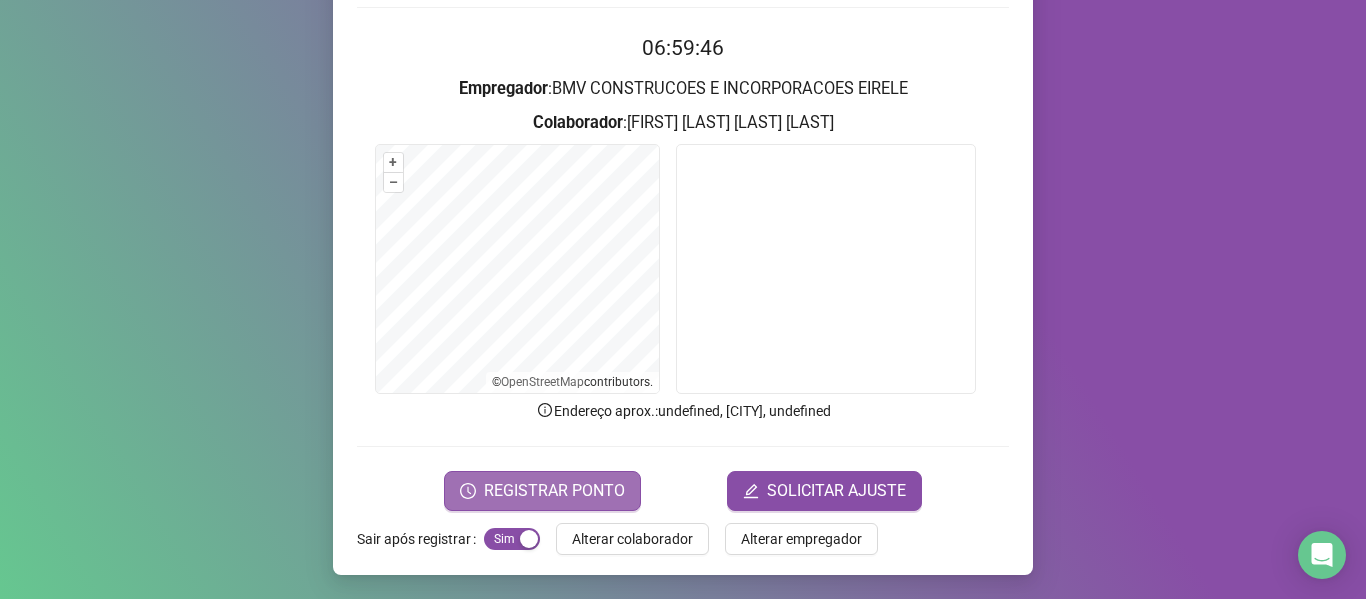 click on "REGISTRAR PONTO" at bounding box center [542, 491] 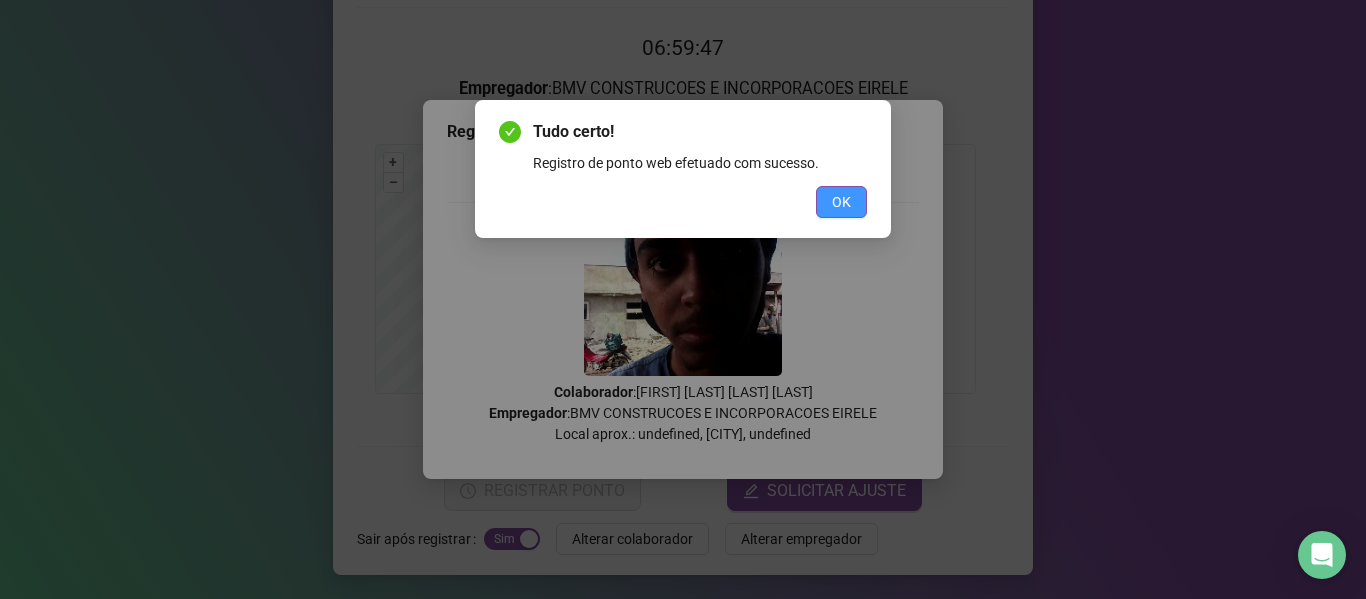 click on "OK" at bounding box center (841, 202) 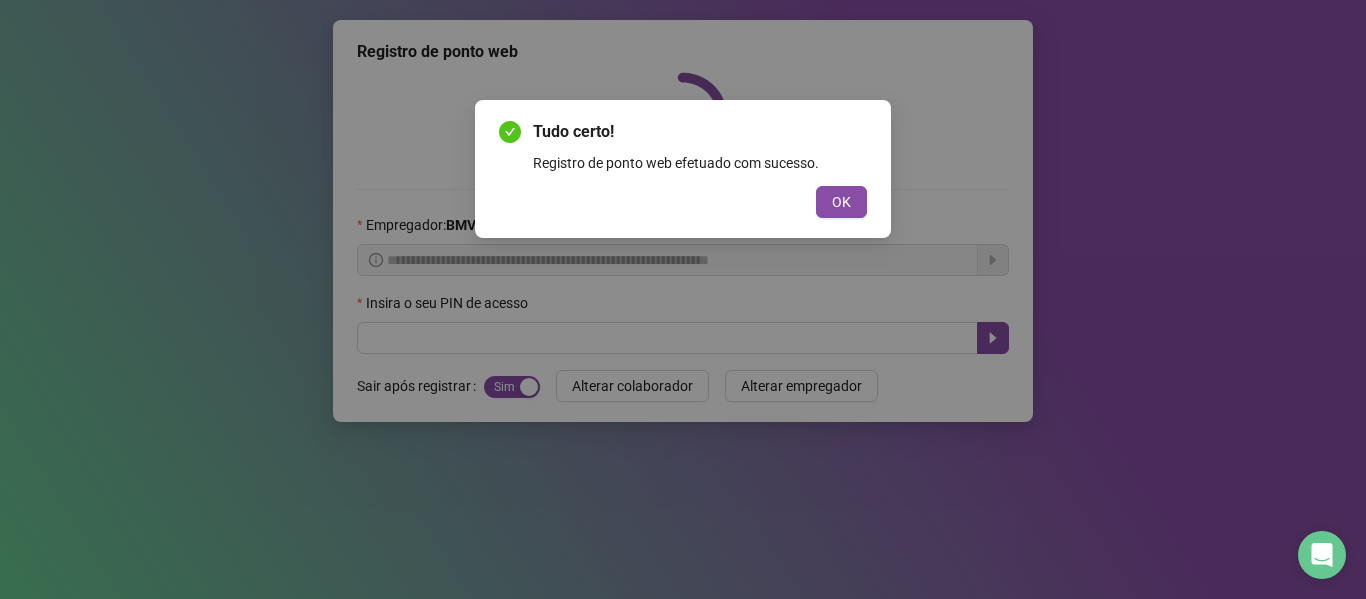 scroll, scrollTop: 0, scrollLeft: 0, axis: both 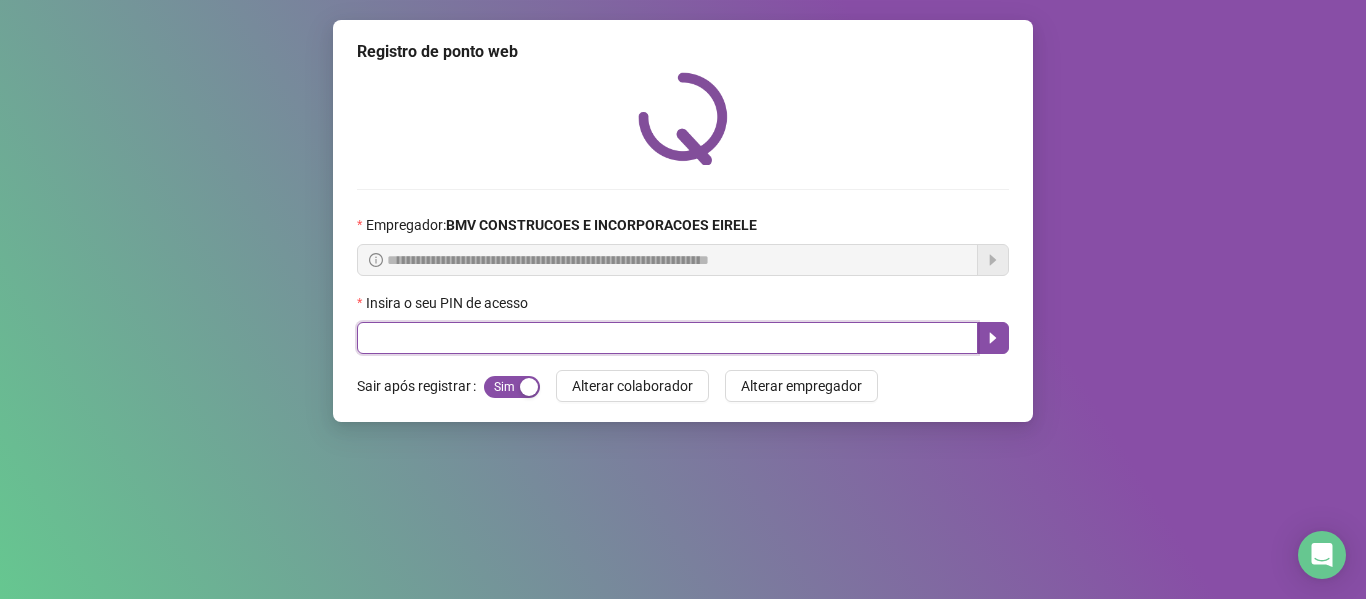 click at bounding box center [667, 338] 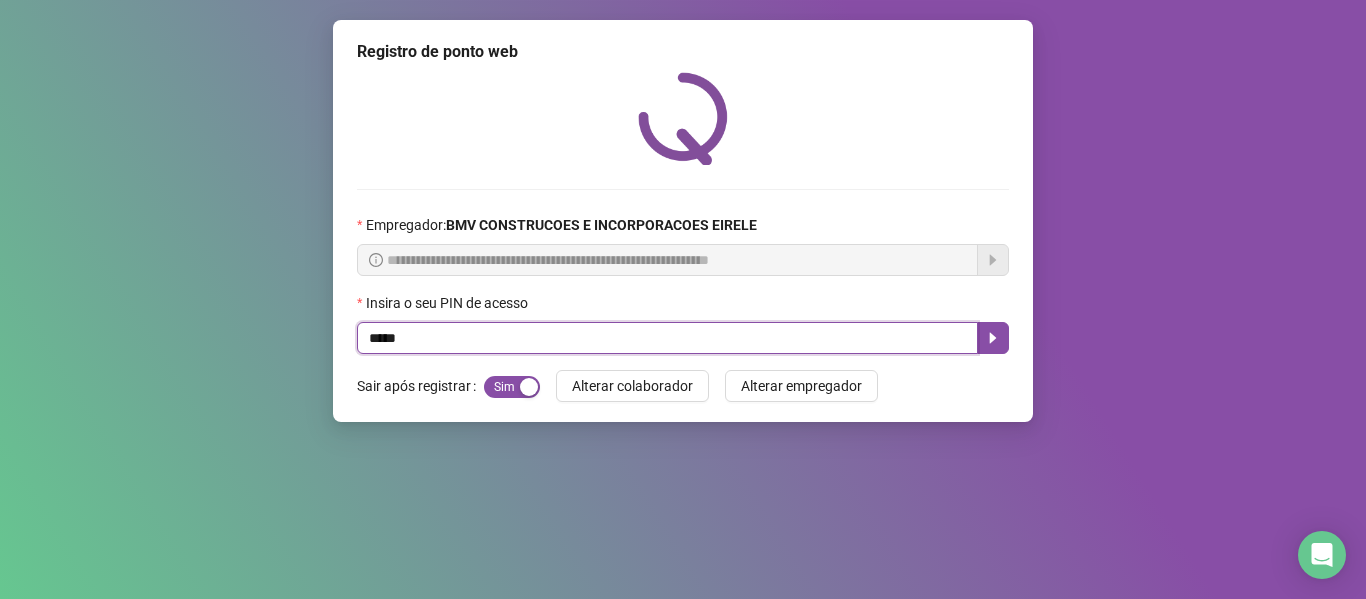 type on "*****" 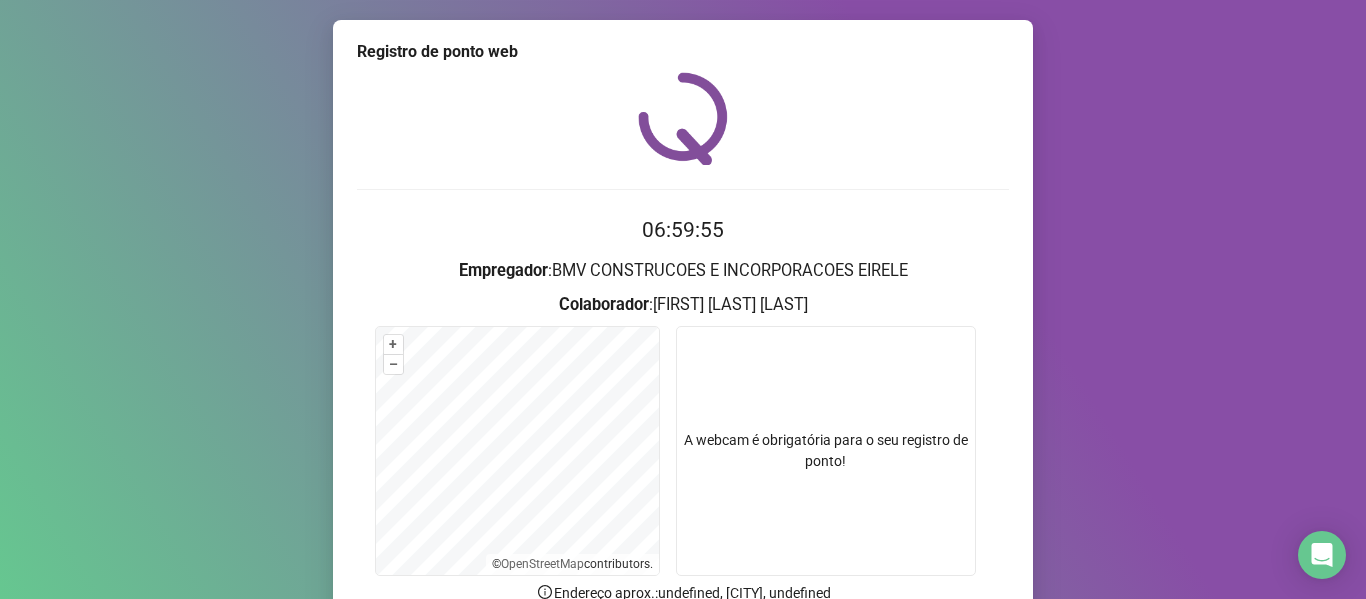 scroll, scrollTop: 182, scrollLeft: 0, axis: vertical 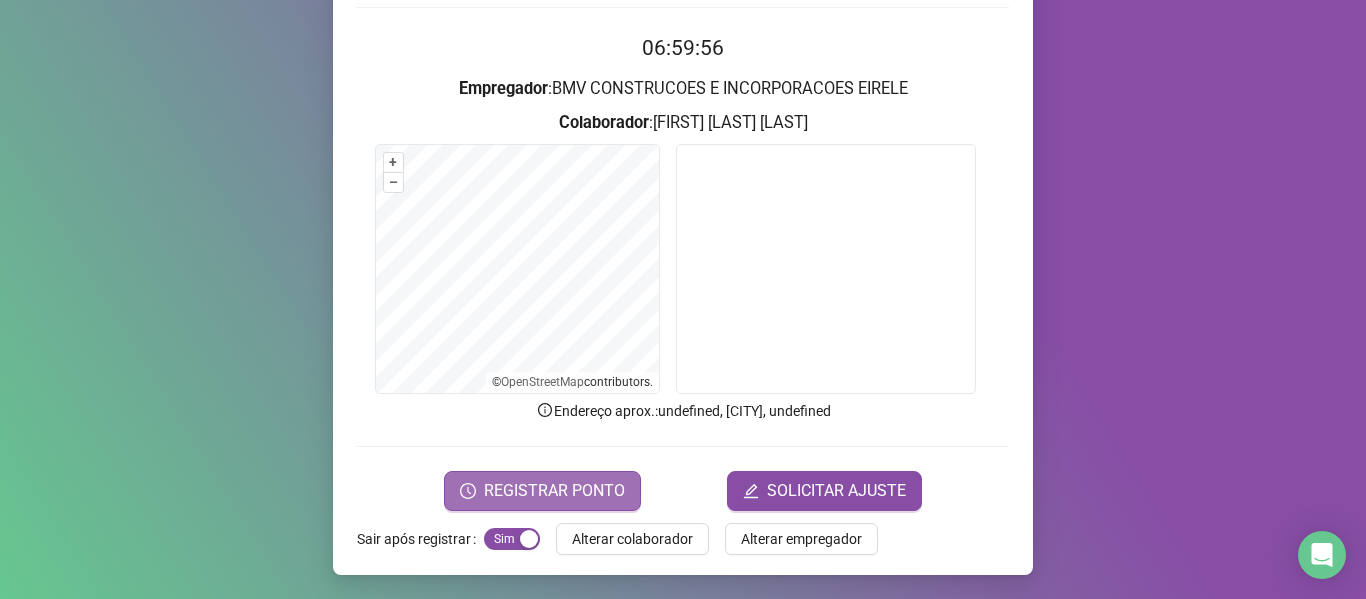 click on "REGISTRAR PONTO" at bounding box center [542, 491] 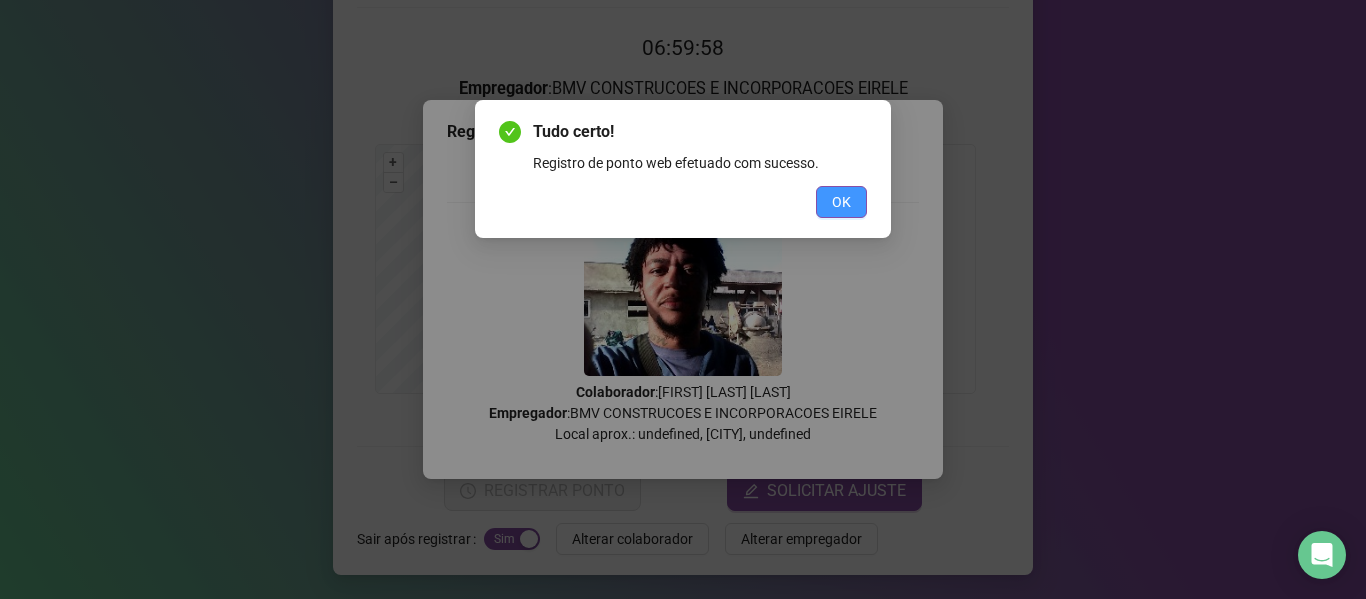 click on "OK" at bounding box center [841, 202] 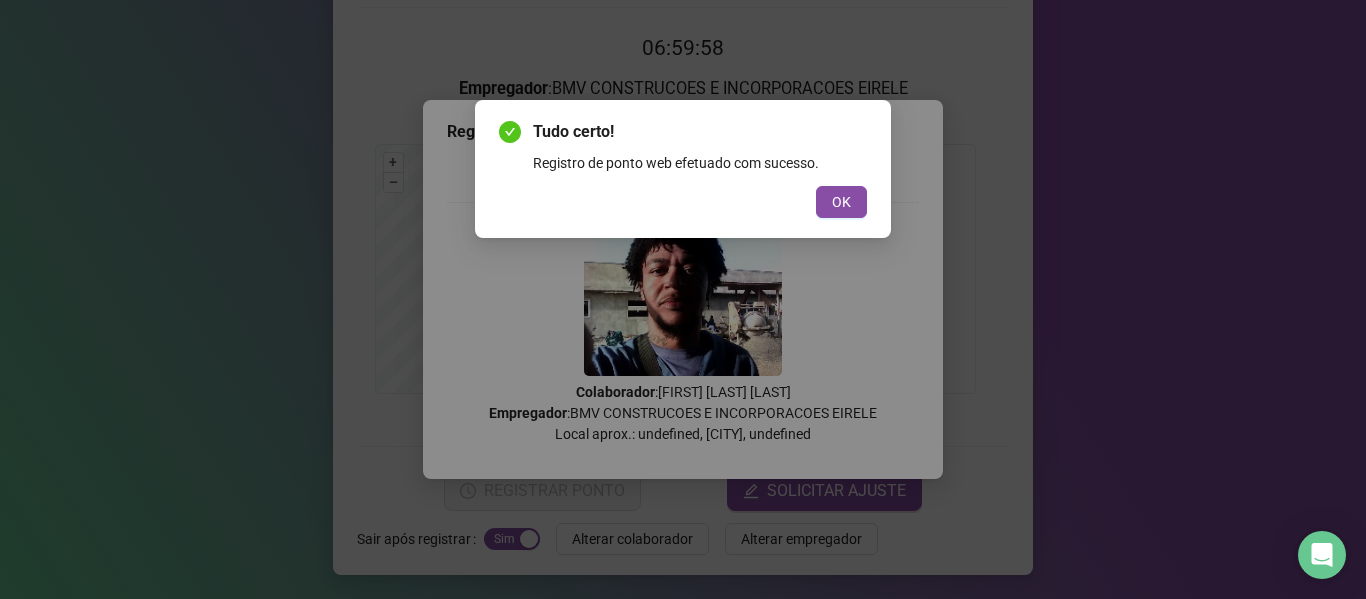 scroll, scrollTop: 0, scrollLeft: 0, axis: both 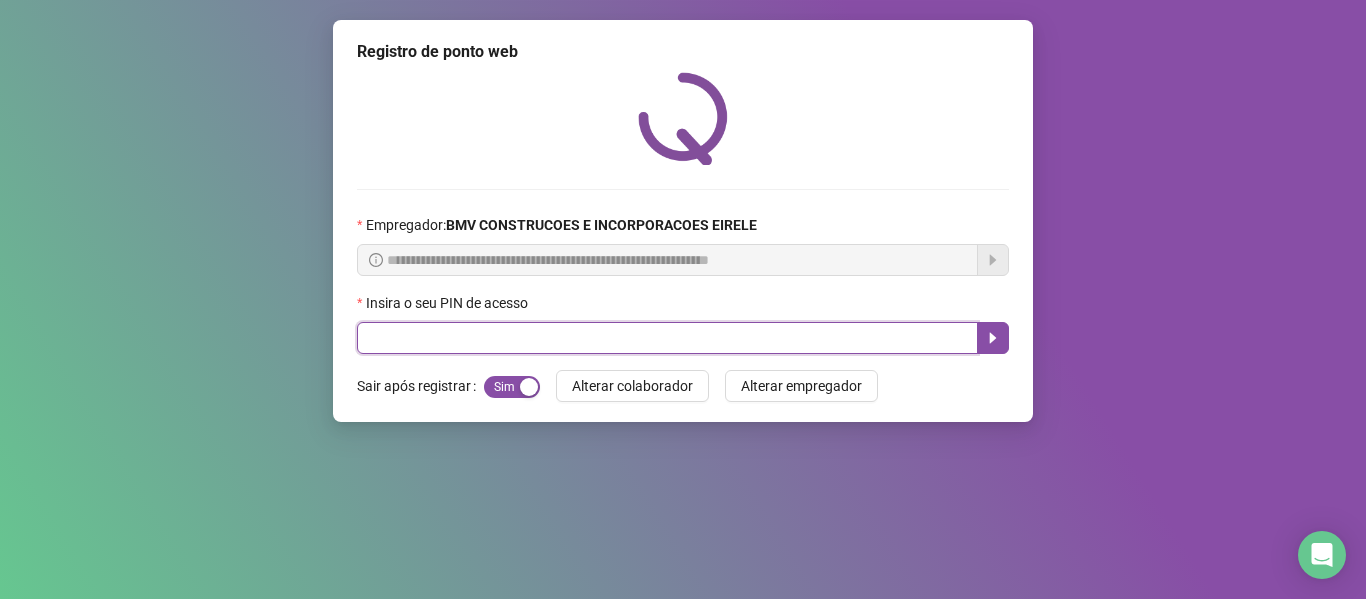 click at bounding box center (667, 338) 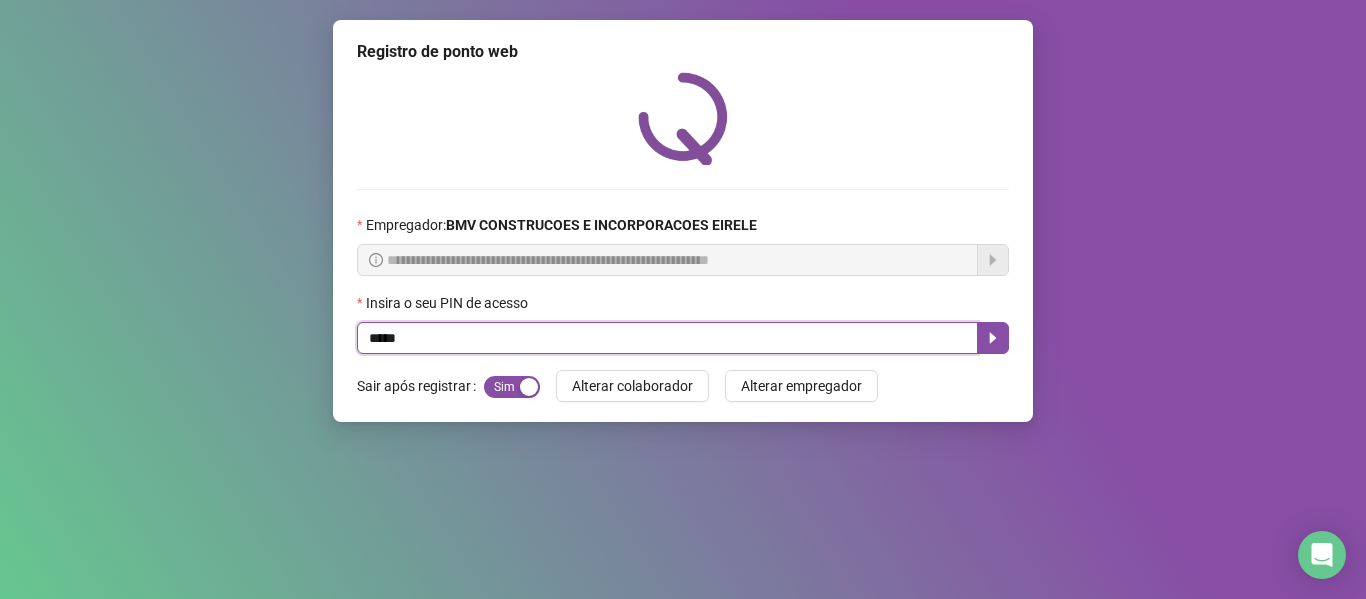 type on "*****" 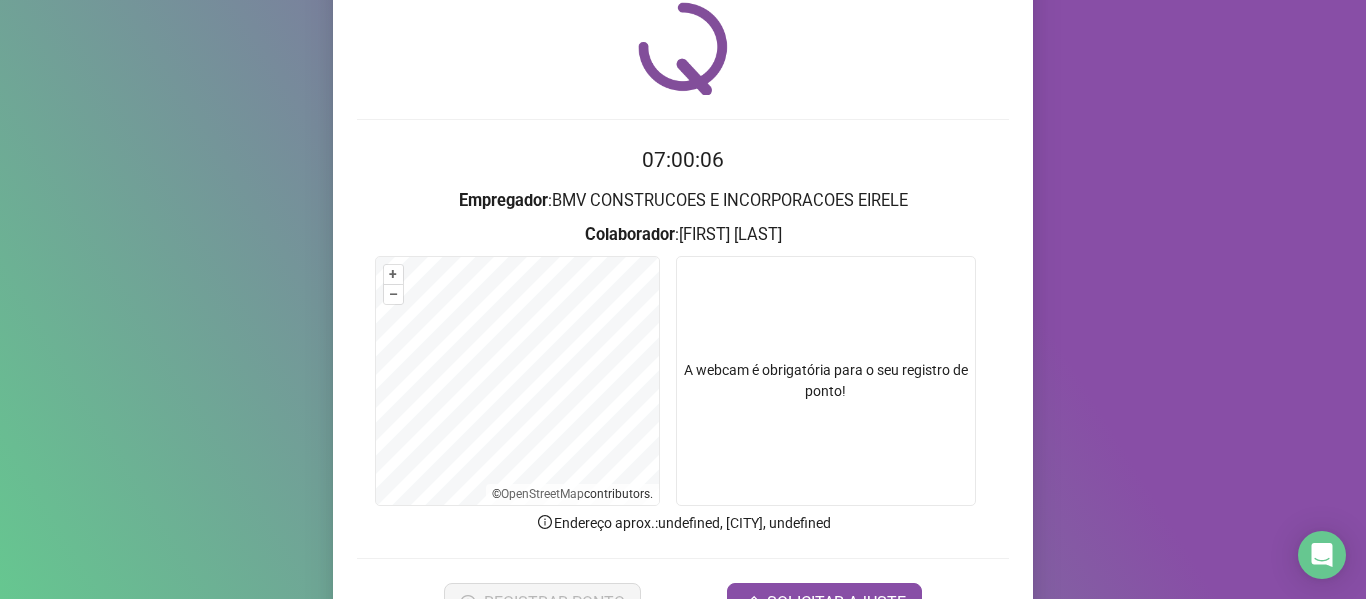 scroll, scrollTop: 182, scrollLeft: 0, axis: vertical 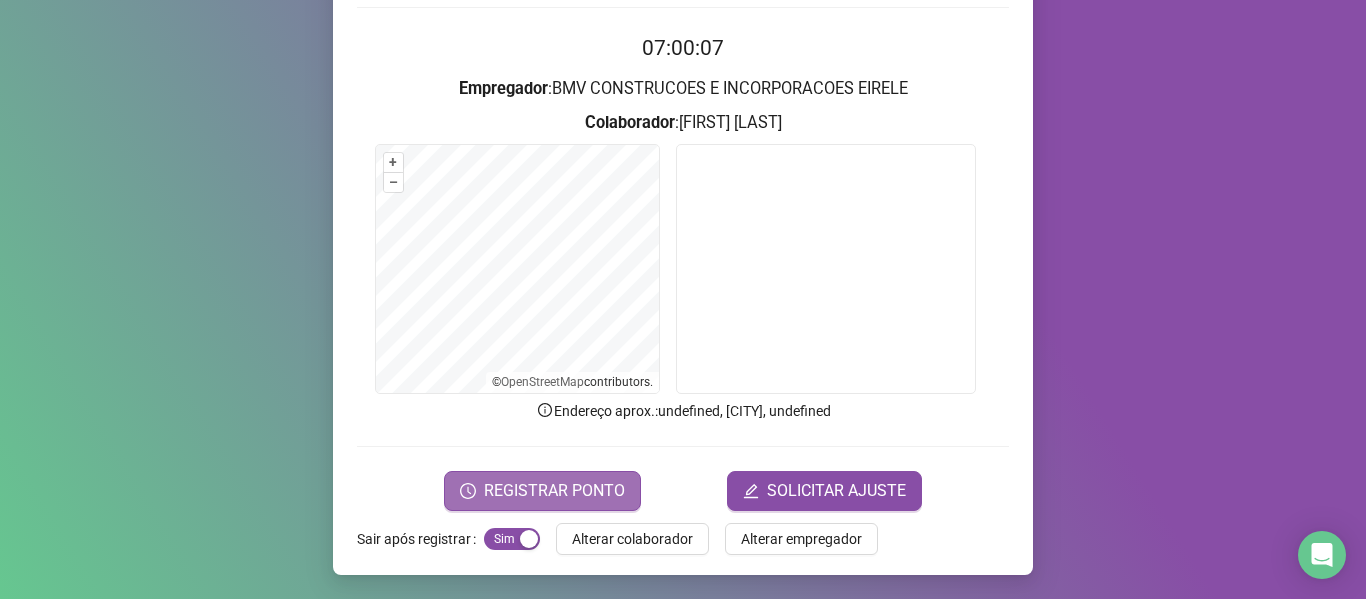 click on "REGISTRAR PONTO" at bounding box center (554, 491) 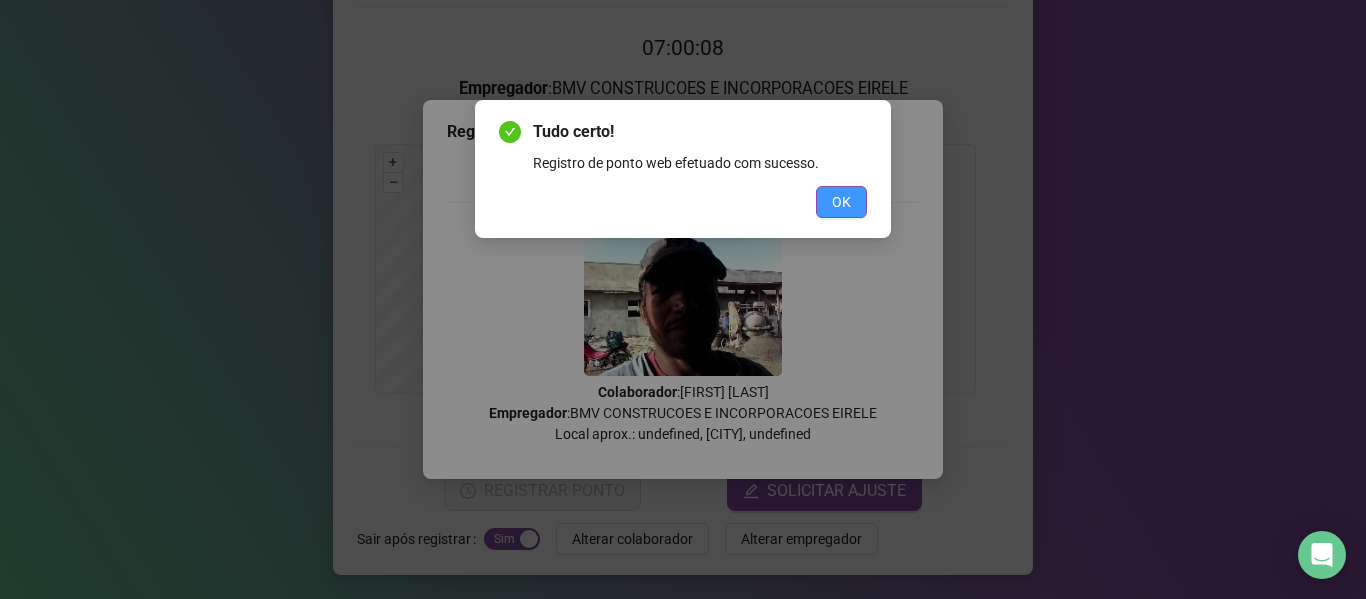 click on "OK" at bounding box center [841, 202] 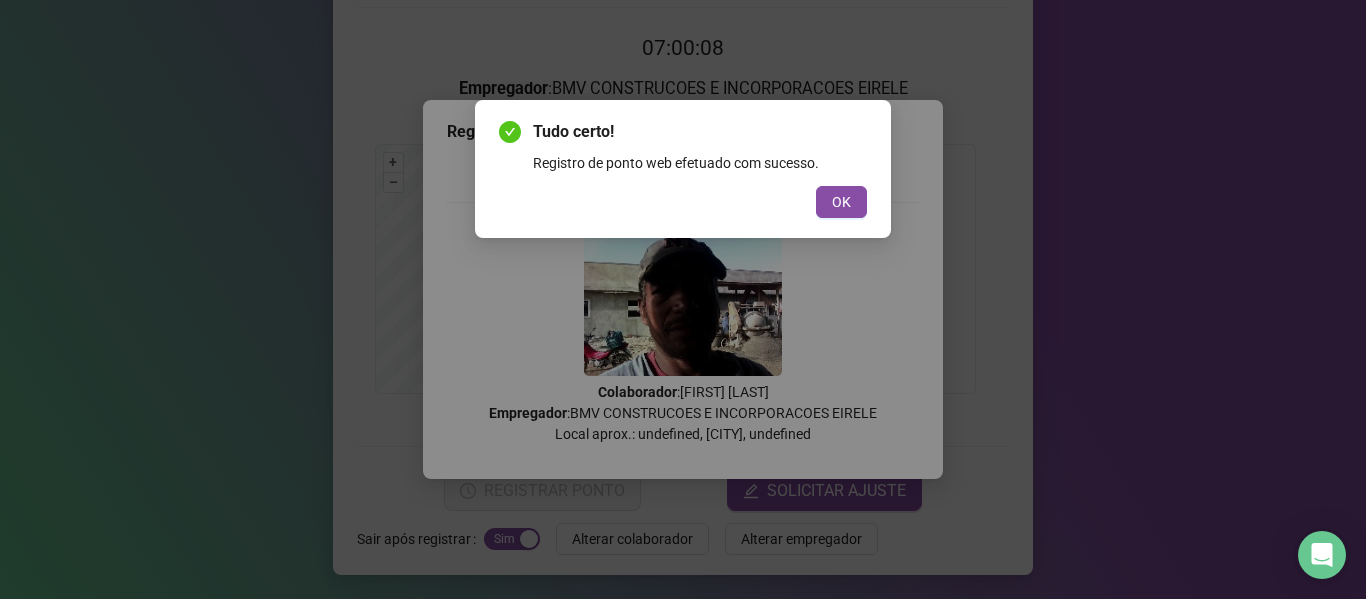 scroll, scrollTop: 0, scrollLeft: 0, axis: both 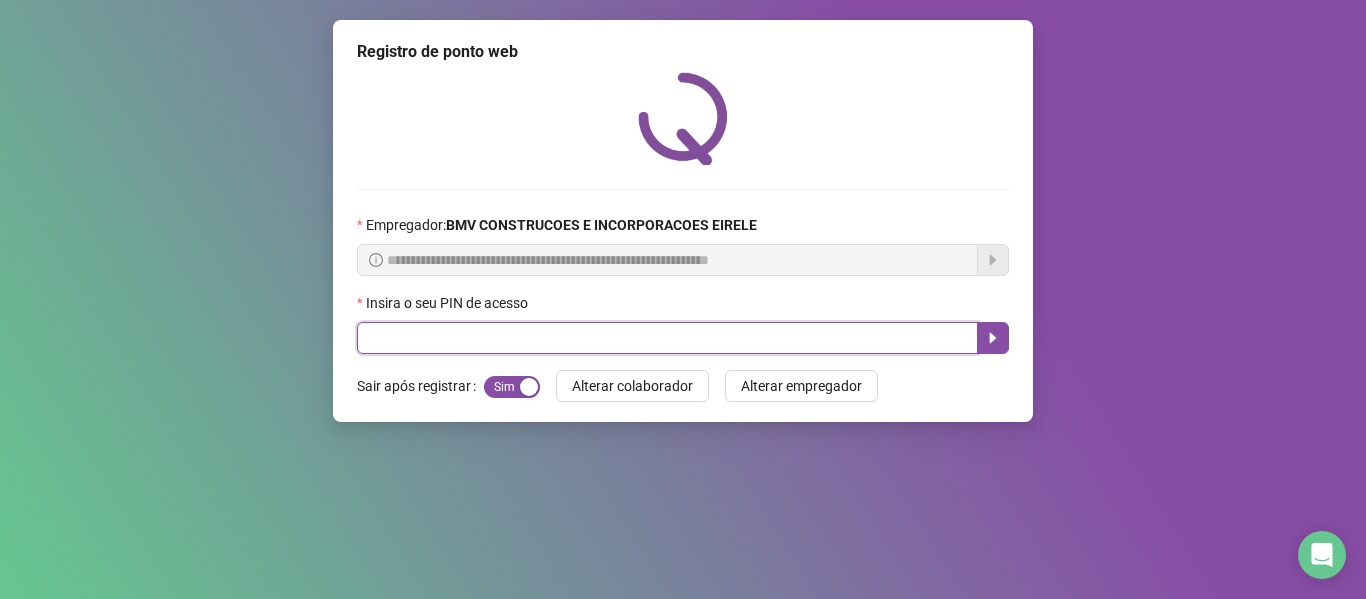 click at bounding box center [667, 338] 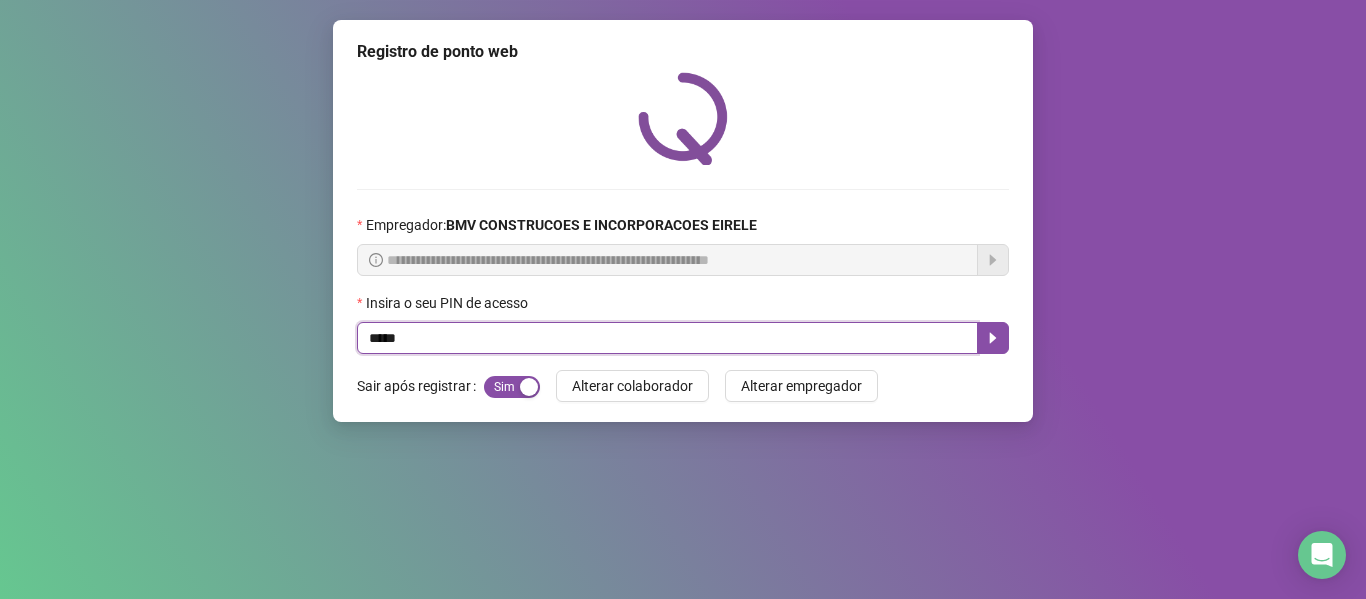 type on "*****" 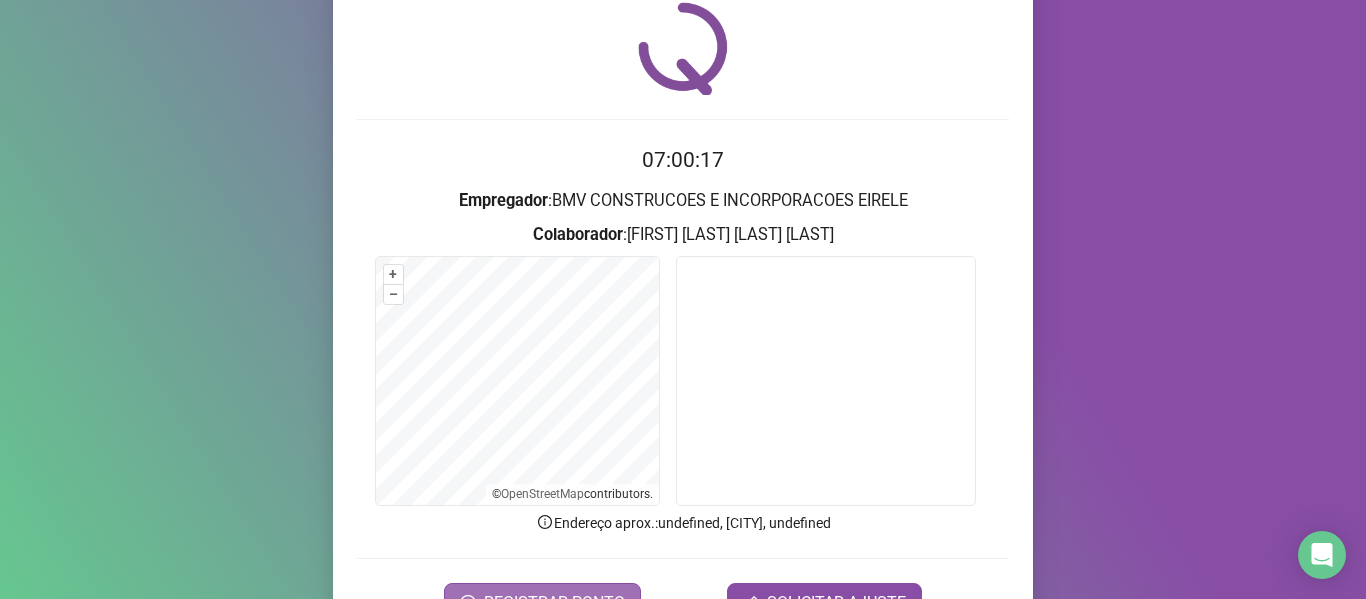 scroll, scrollTop: 182, scrollLeft: 0, axis: vertical 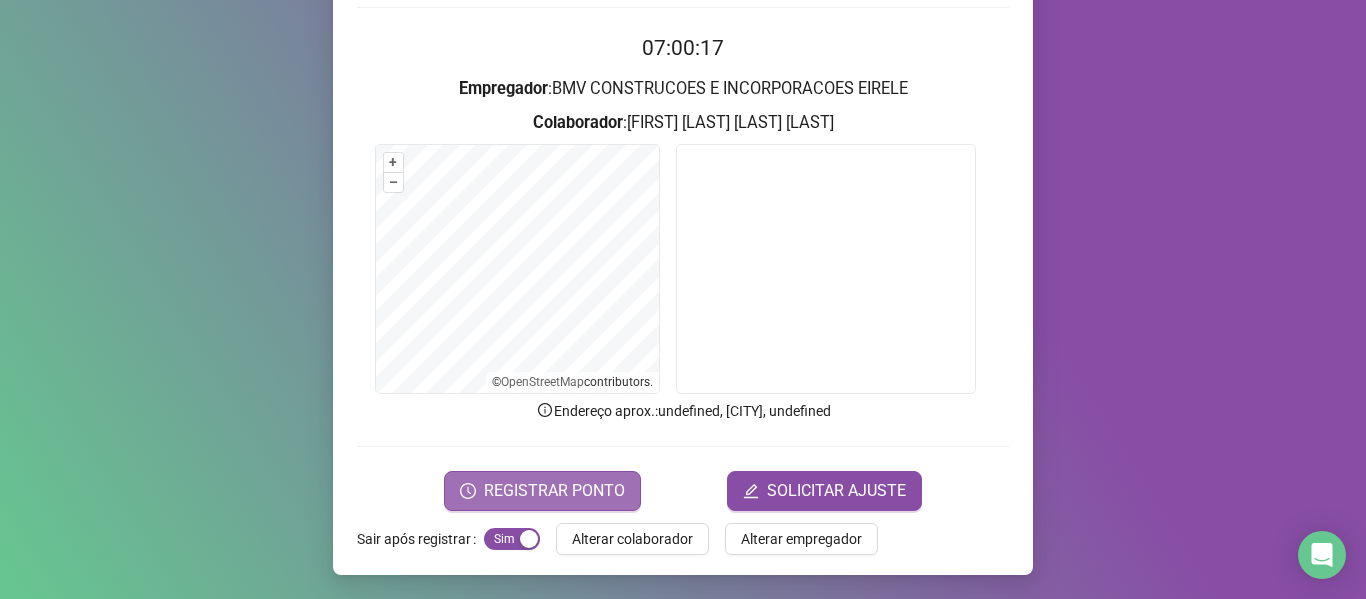 click on "REGISTRAR PONTO" at bounding box center (554, 491) 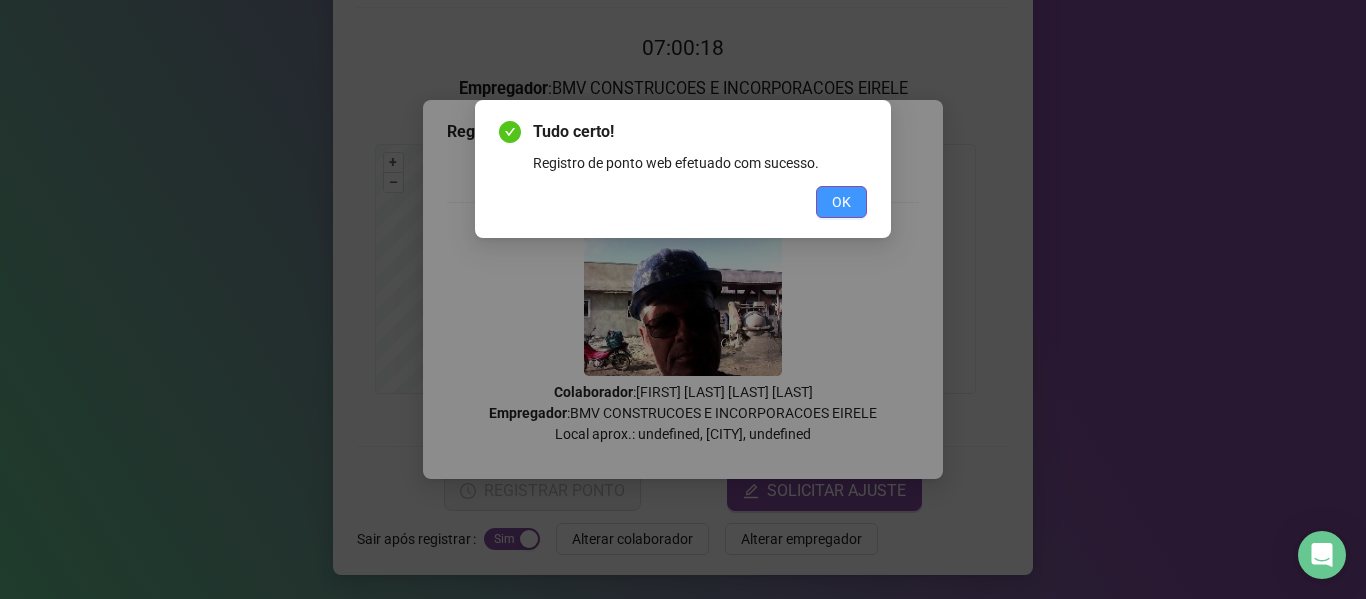 click on "OK" at bounding box center (841, 202) 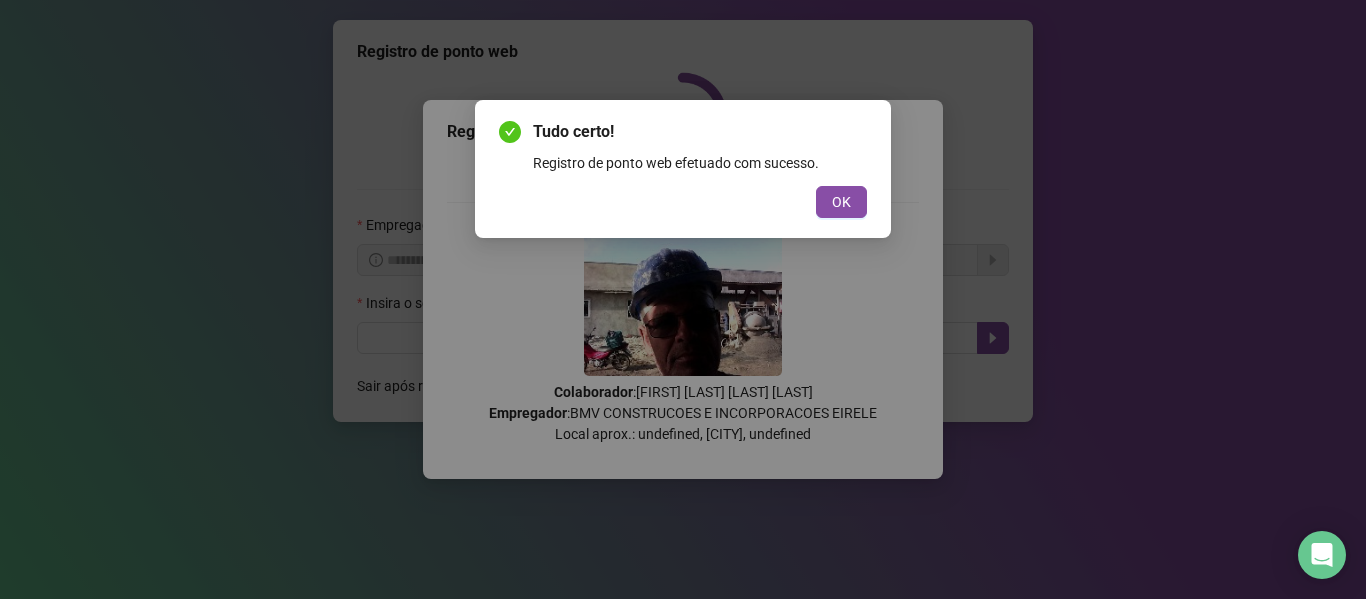 scroll, scrollTop: 0, scrollLeft: 0, axis: both 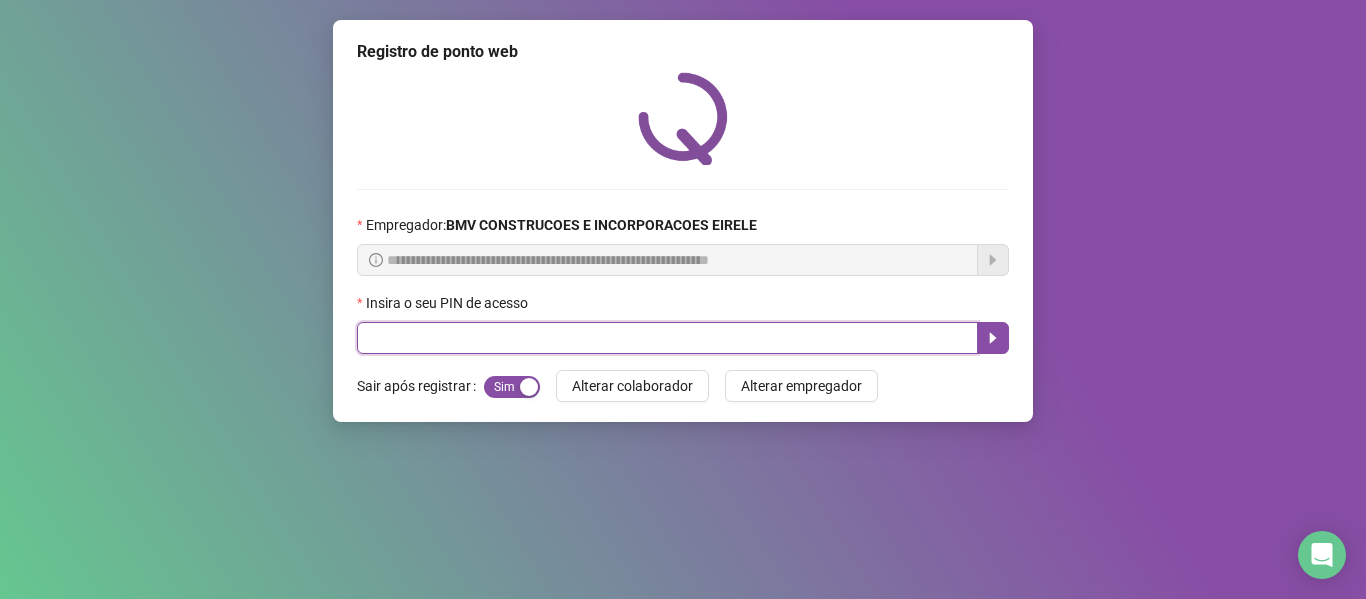 click at bounding box center (667, 338) 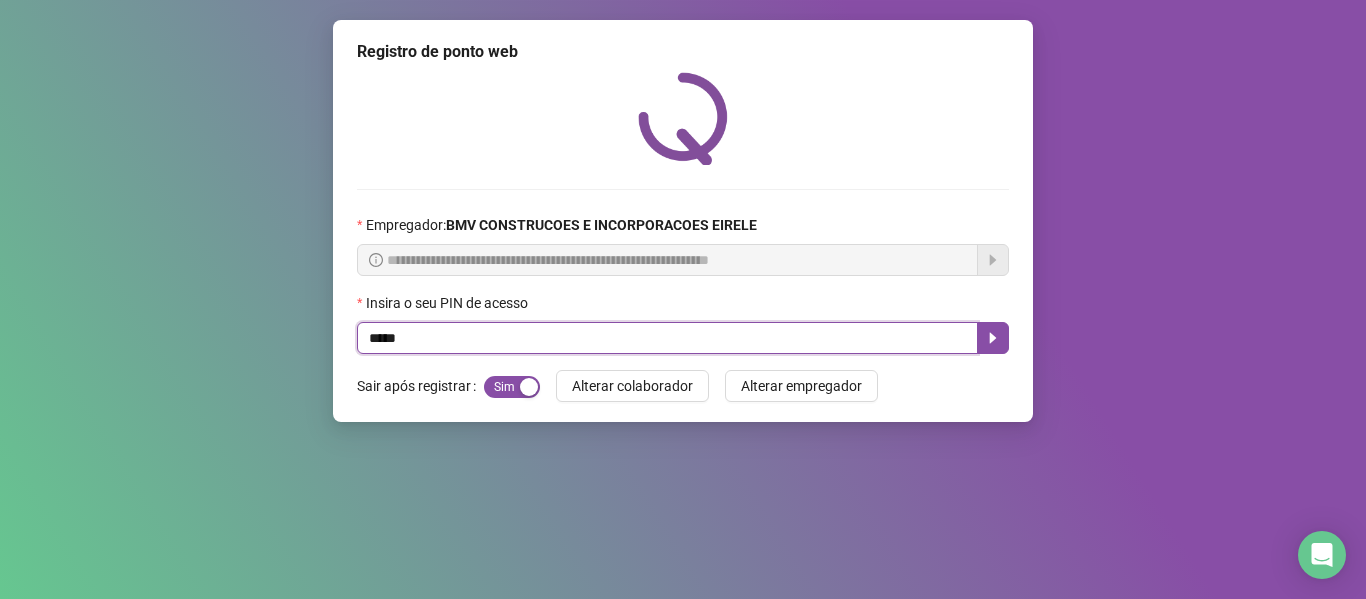 type on "*****" 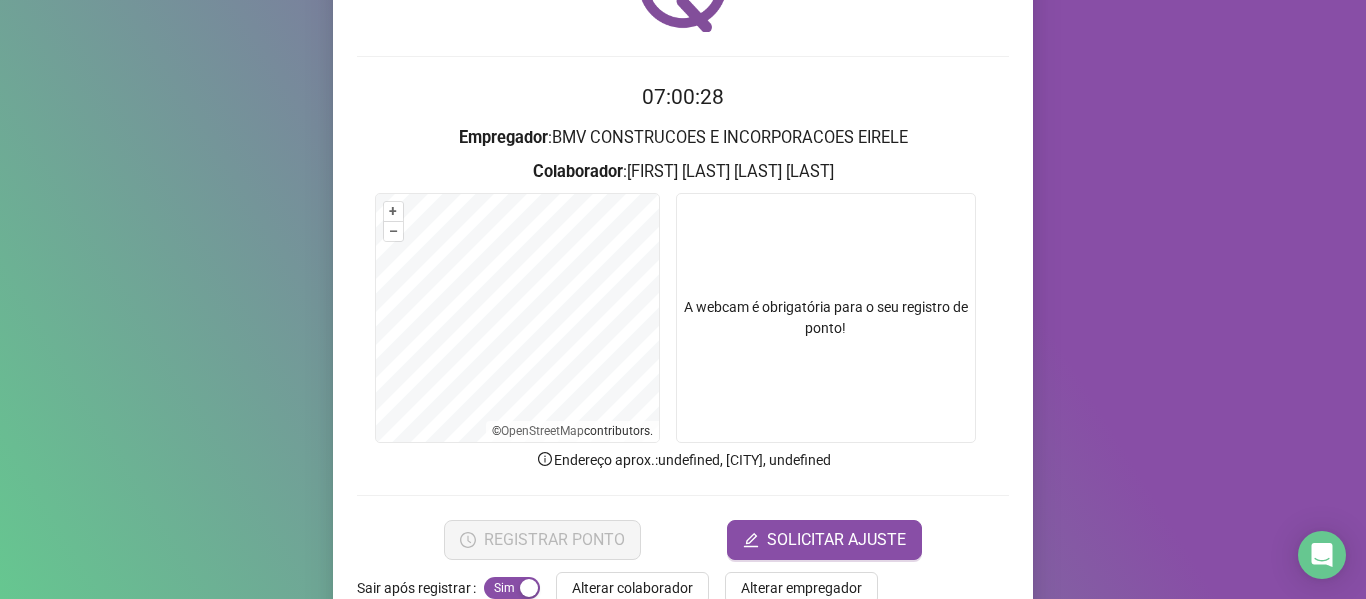 scroll, scrollTop: 182, scrollLeft: 0, axis: vertical 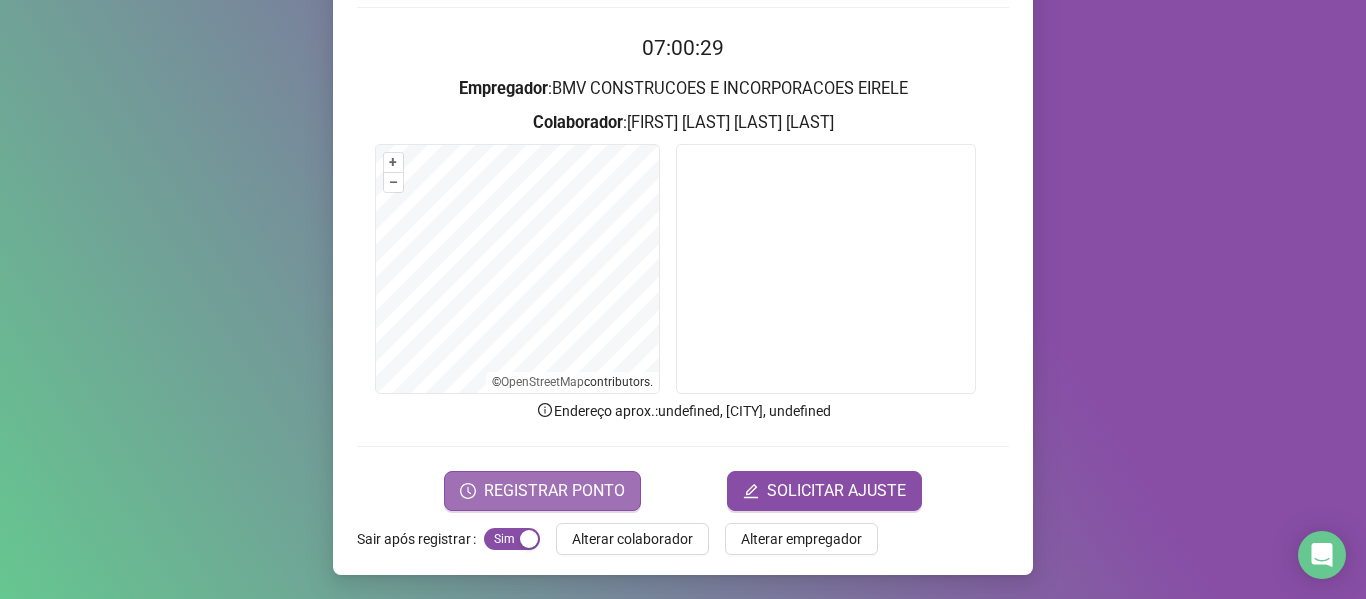 click on "REGISTRAR PONTO" at bounding box center [554, 491] 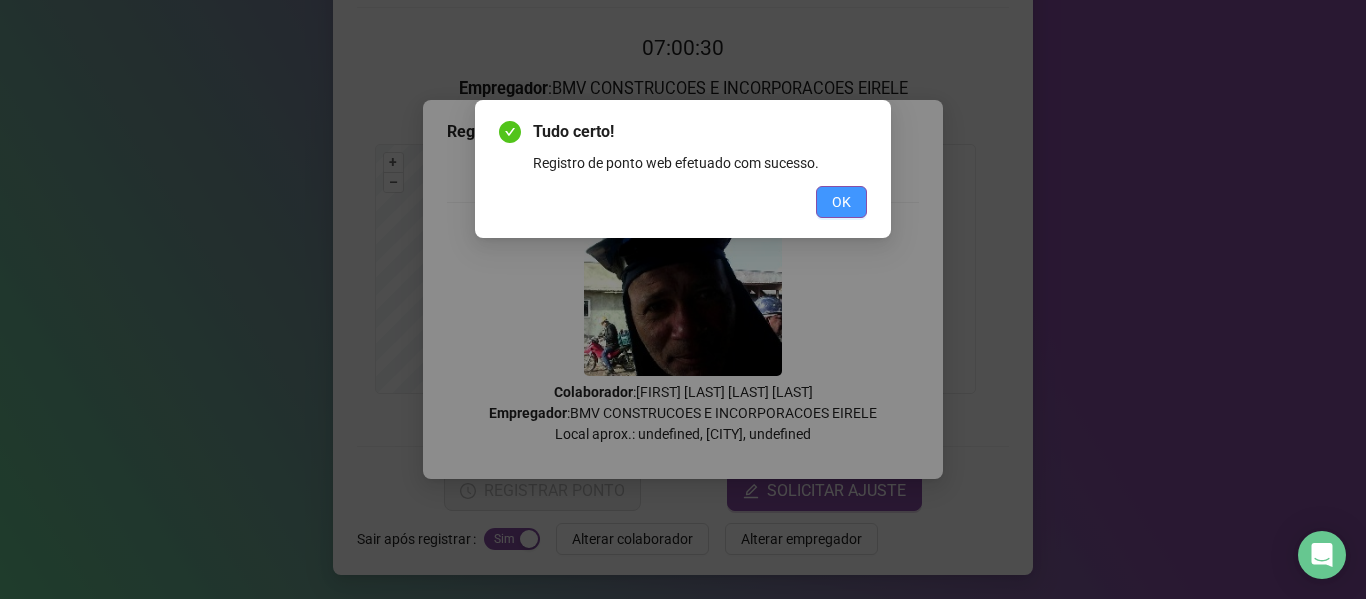 click on "OK" at bounding box center (841, 202) 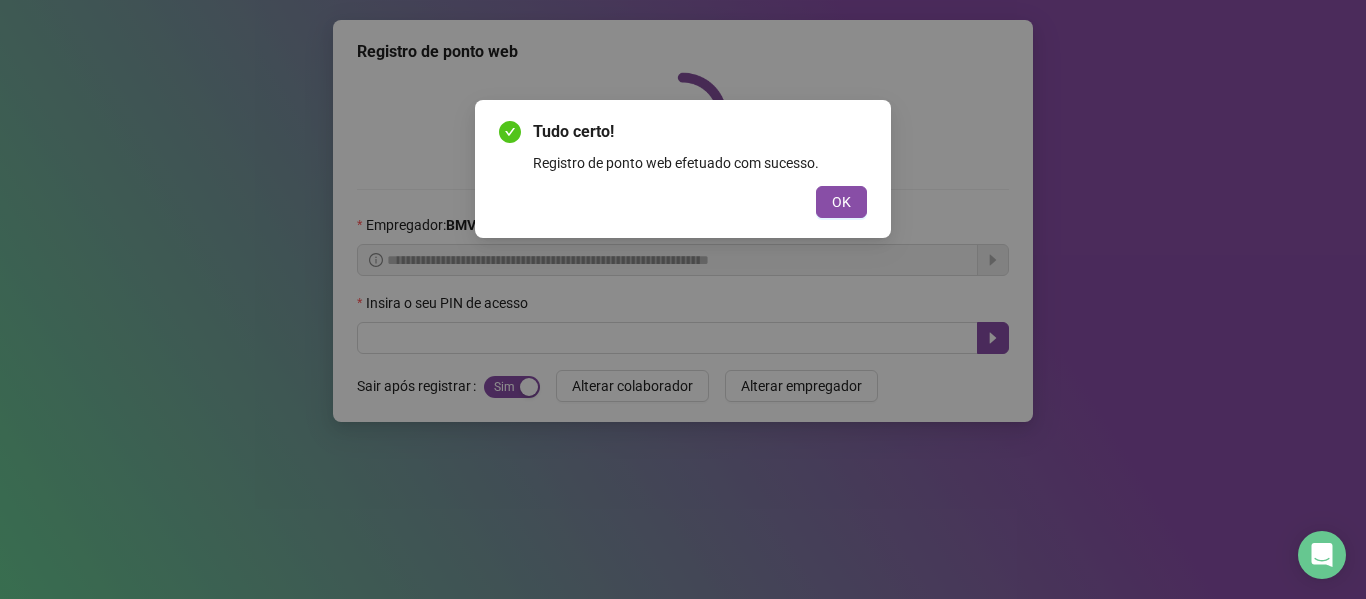 scroll, scrollTop: 0, scrollLeft: 0, axis: both 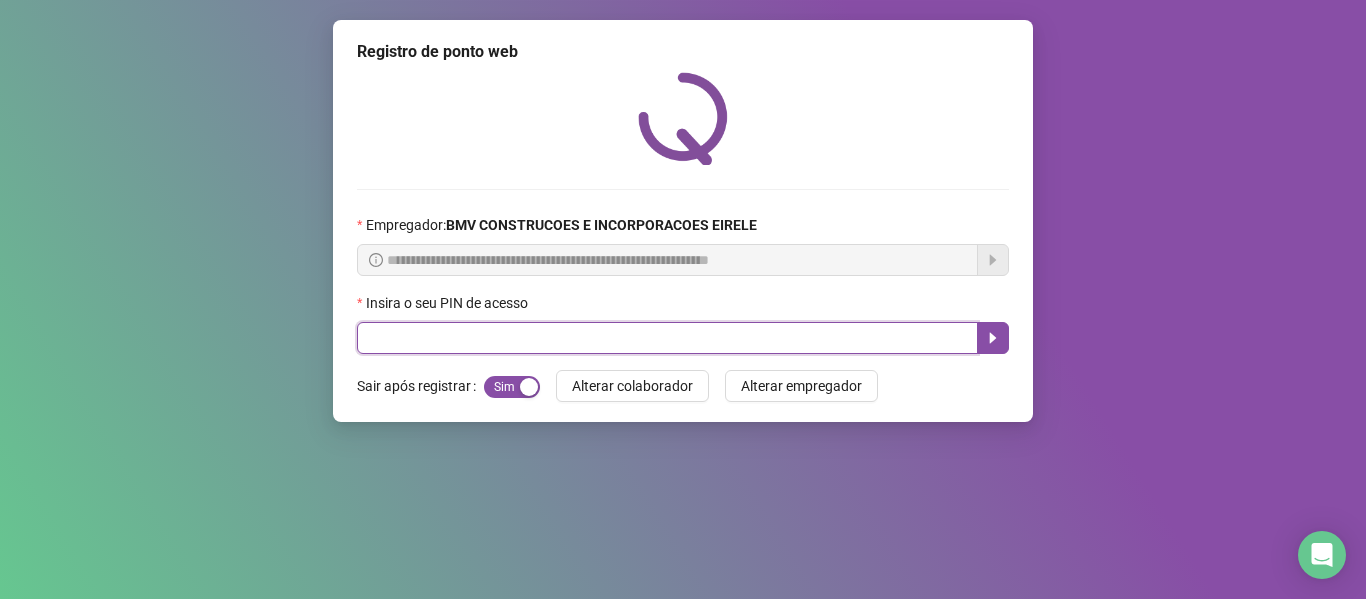 click at bounding box center (667, 338) 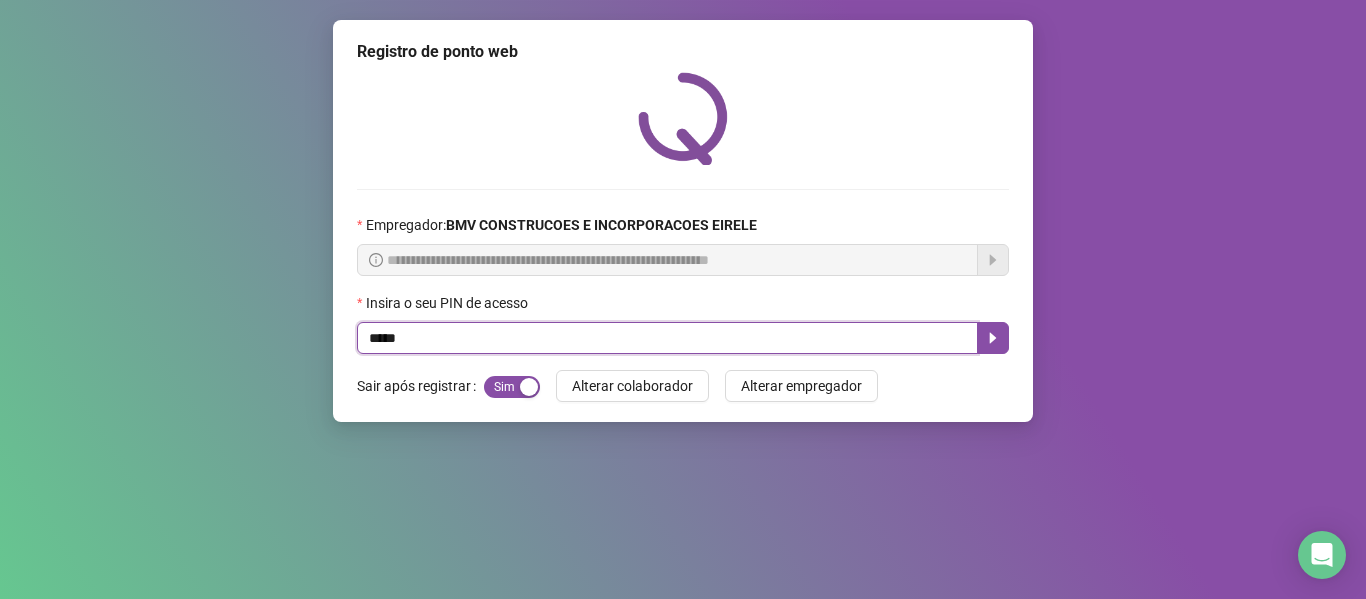 type on "*****" 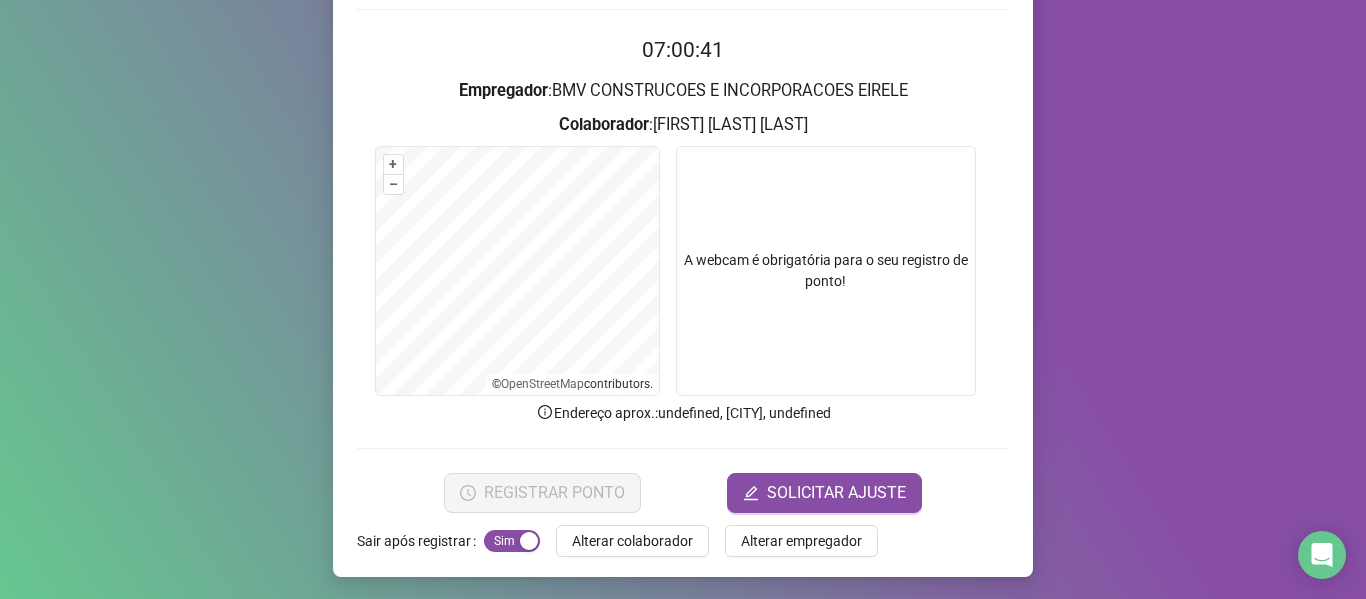 scroll, scrollTop: 182, scrollLeft: 0, axis: vertical 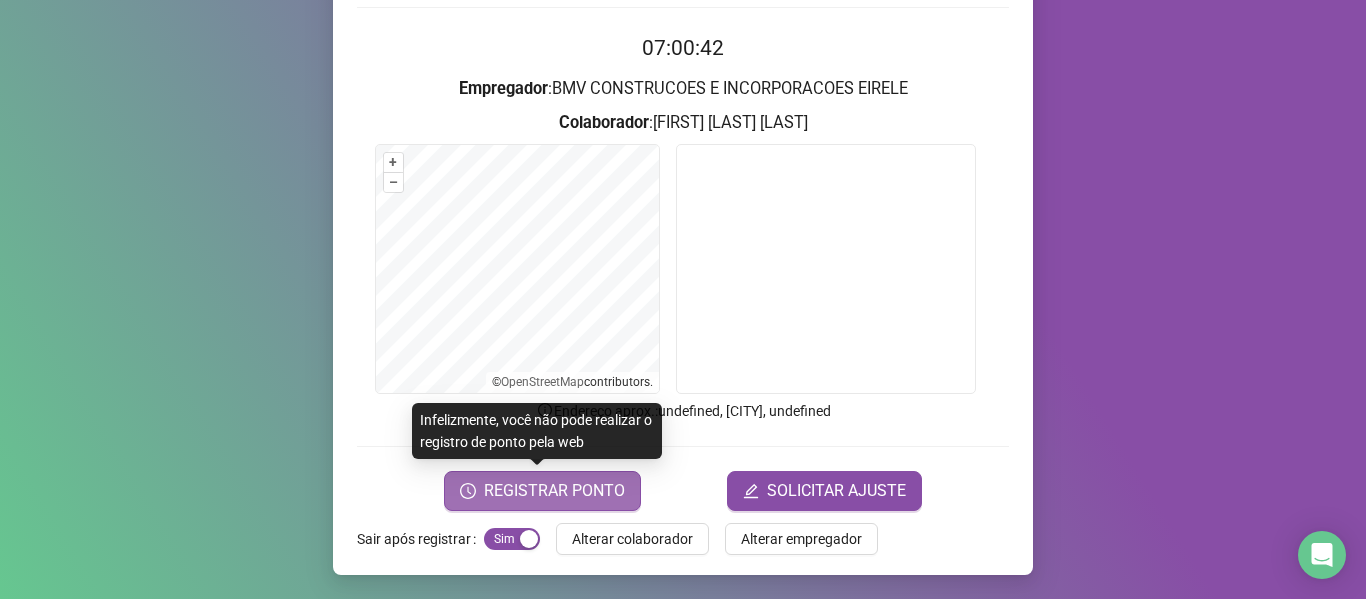 click on "REGISTRAR PONTO" at bounding box center [554, 491] 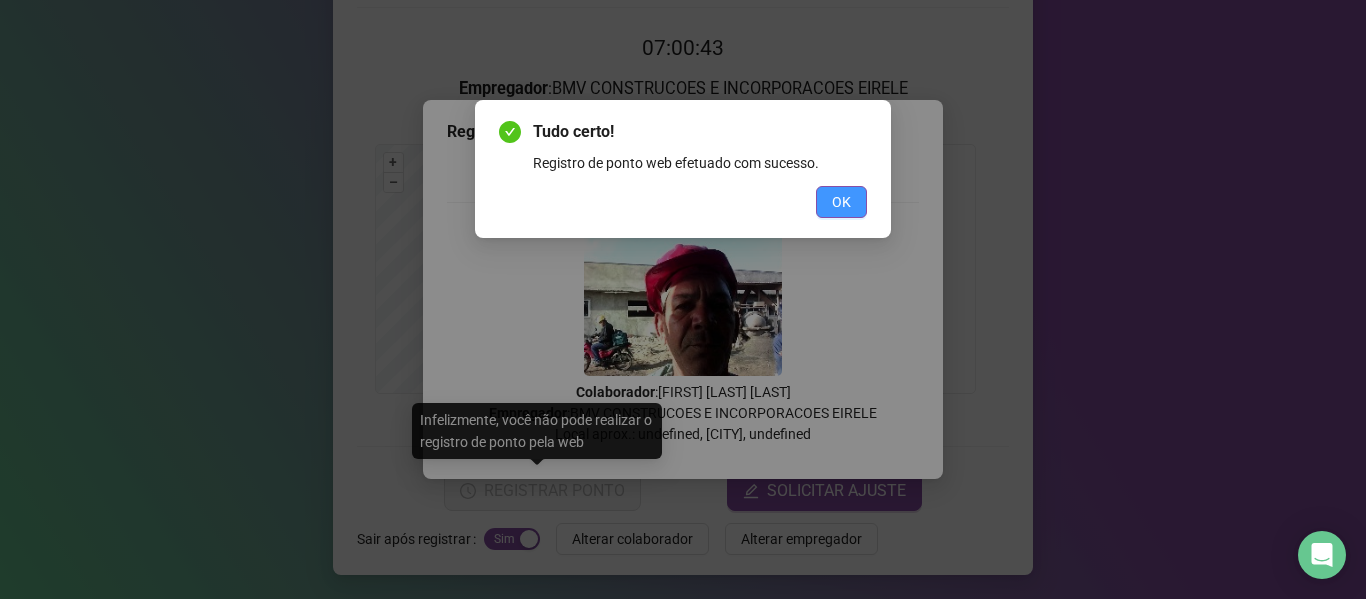 click on "OK" at bounding box center [841, 202] 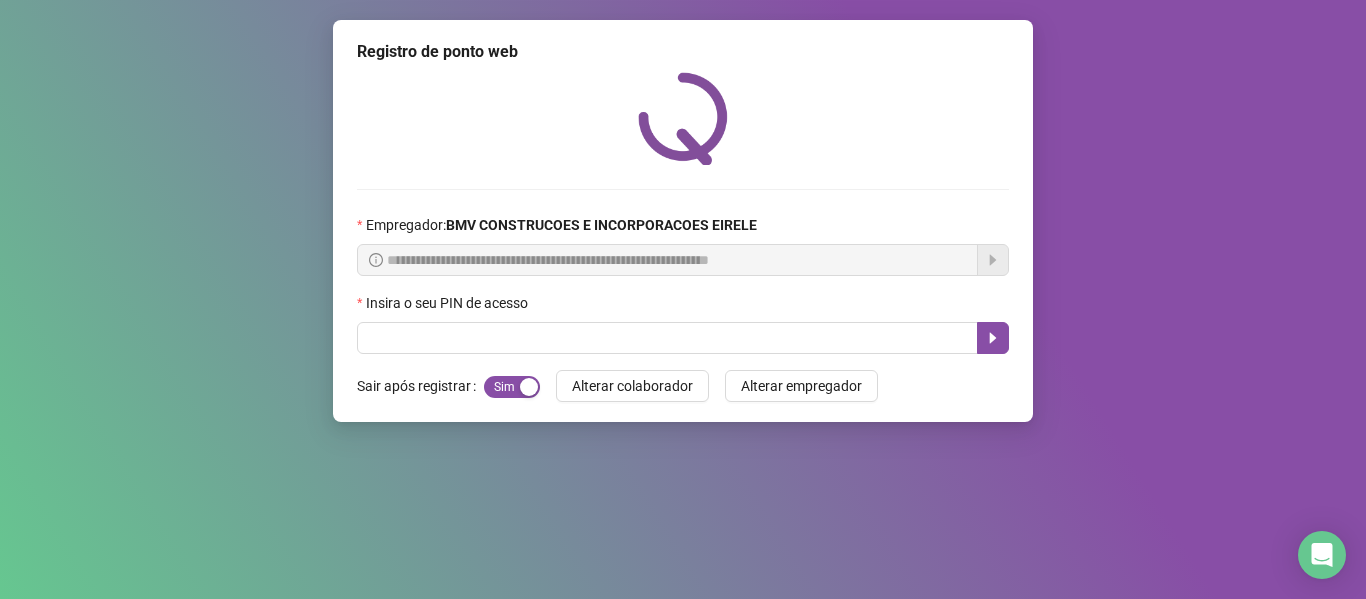 scroll, scrollTop: 0, scrollLeft: 0, axis: both 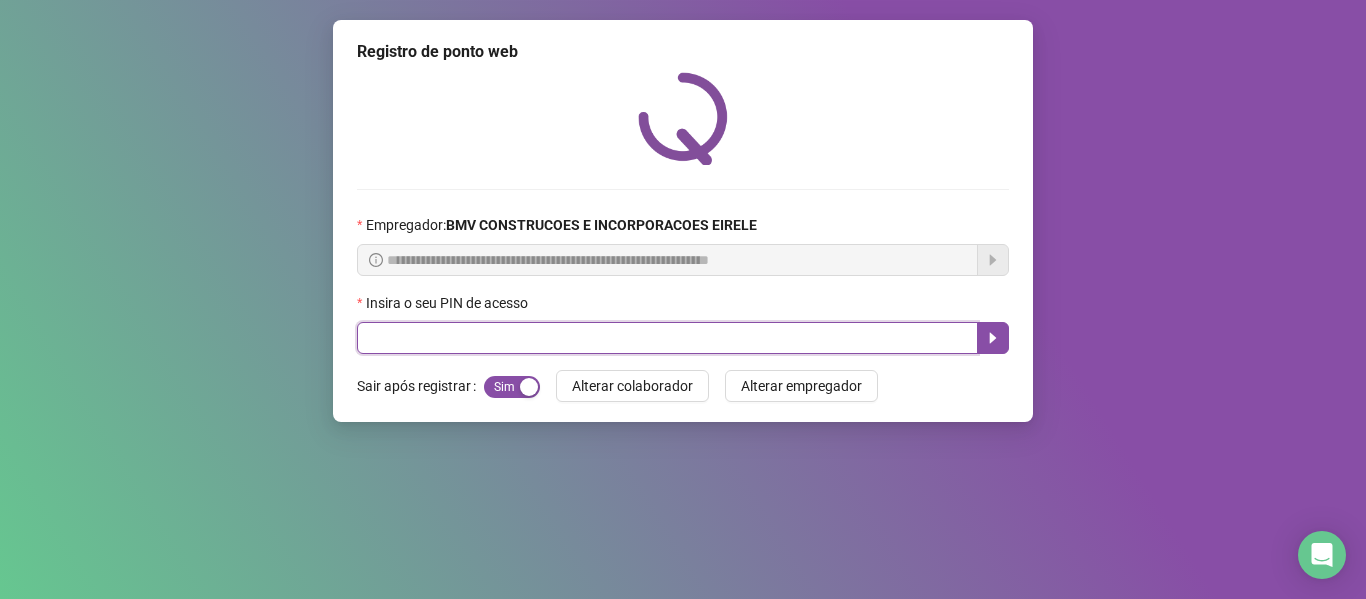 click at bounding box center (667, 338) 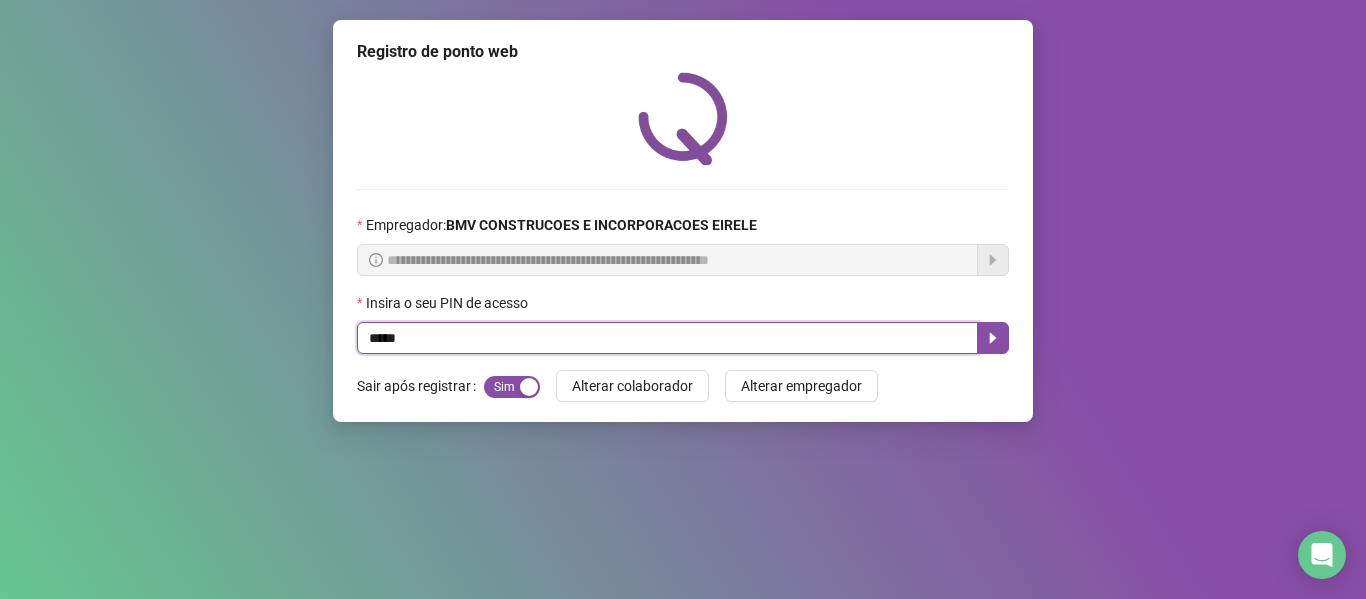 type on "*****" 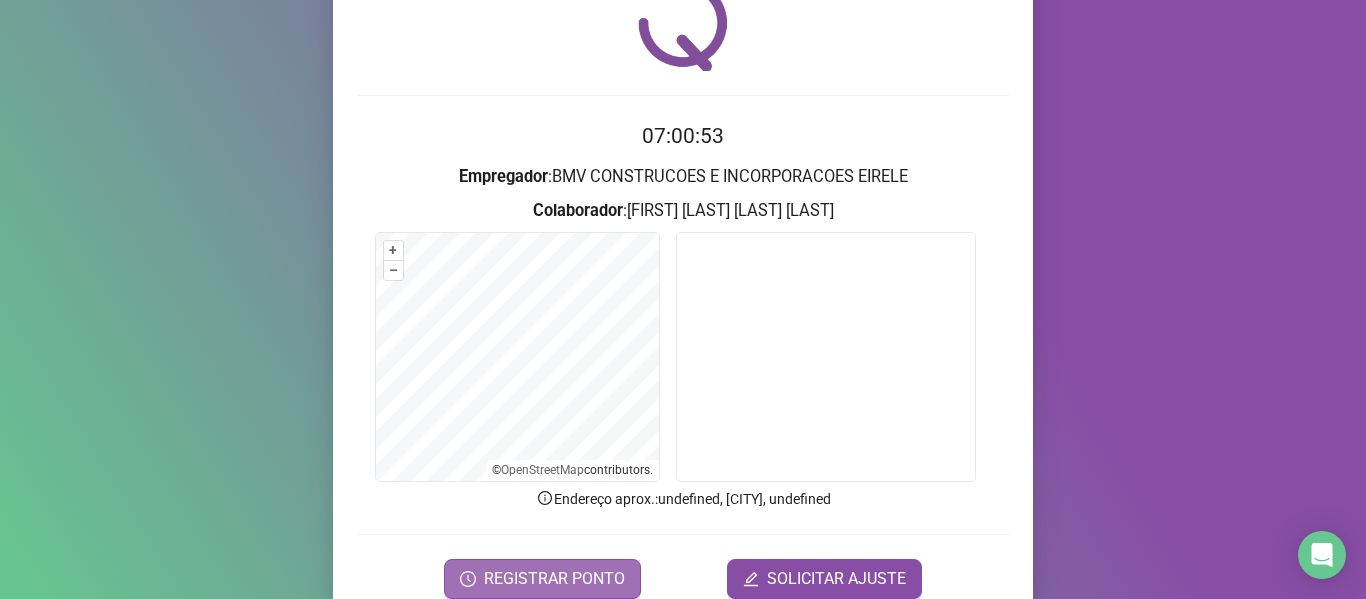 scroll, scrollTop: 182, scrollLeft: 0, axis: vertical 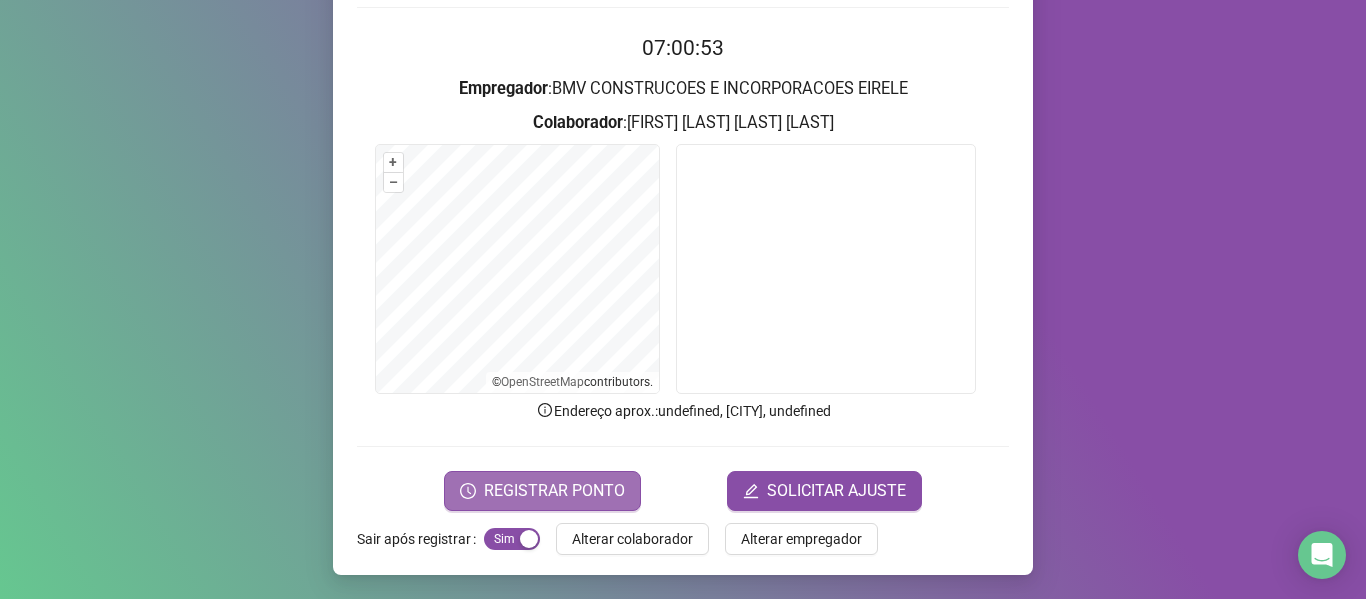 click on "REGISTRAR PONTO" at bounding box center (554, 491) 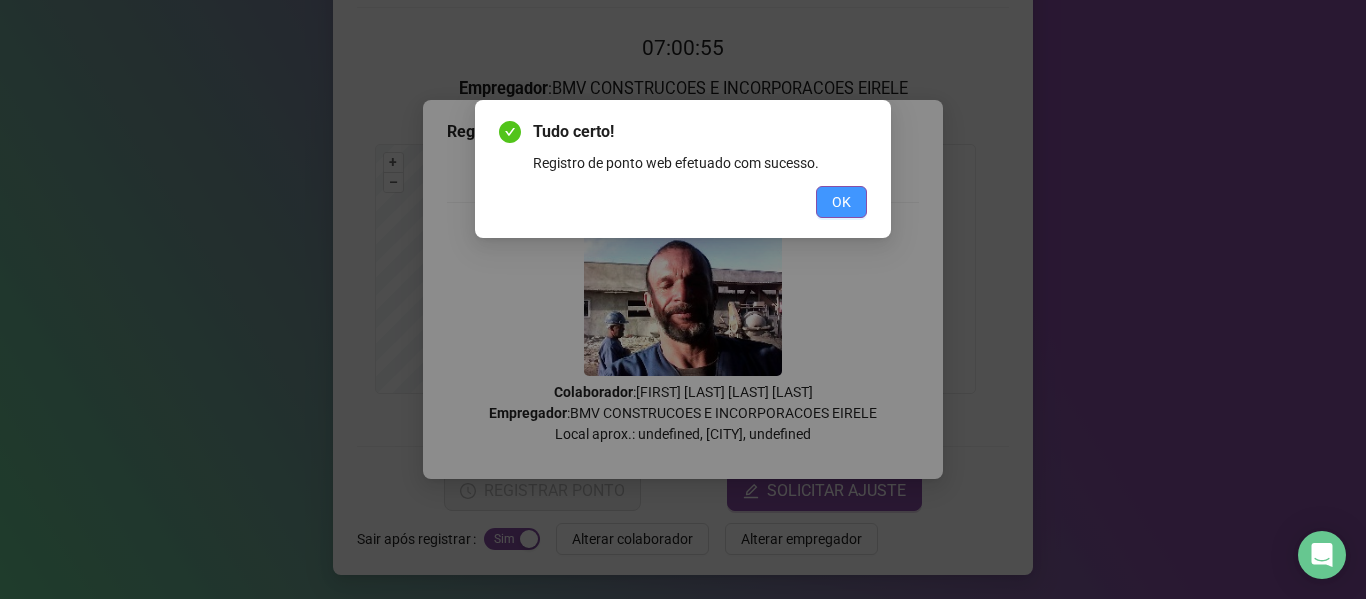 click on "OK" at bounding box center (841, 202) 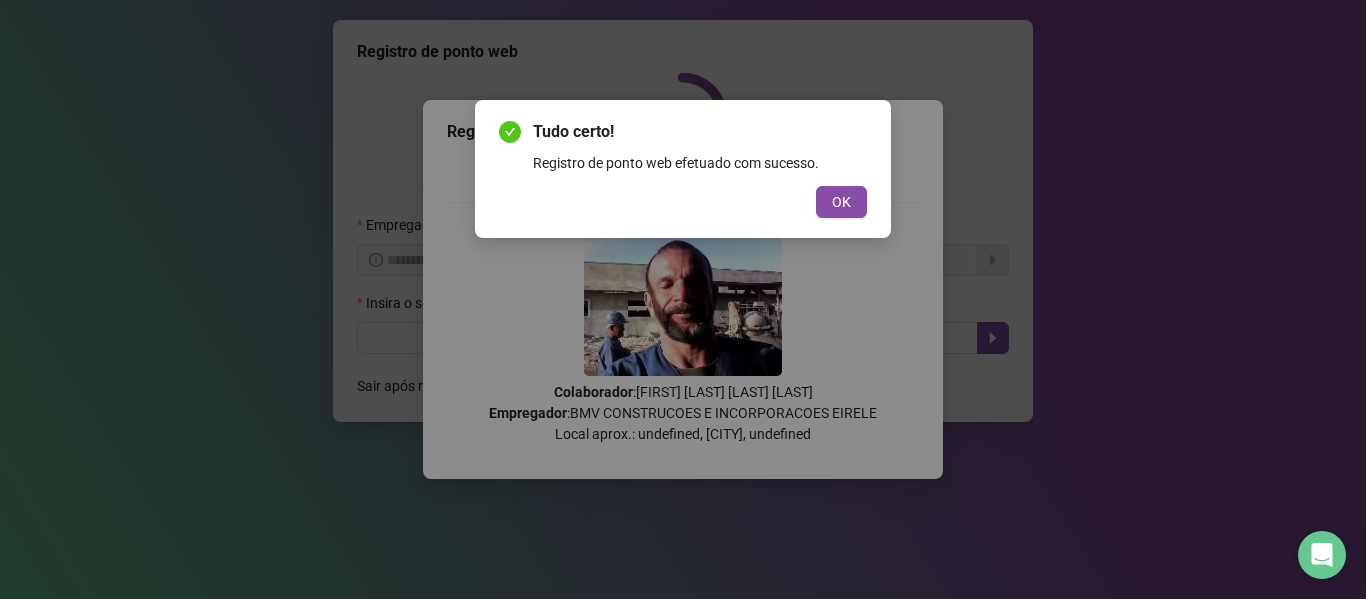 scroll, scrollTop: 0, scrollLeft: 0, axis: both 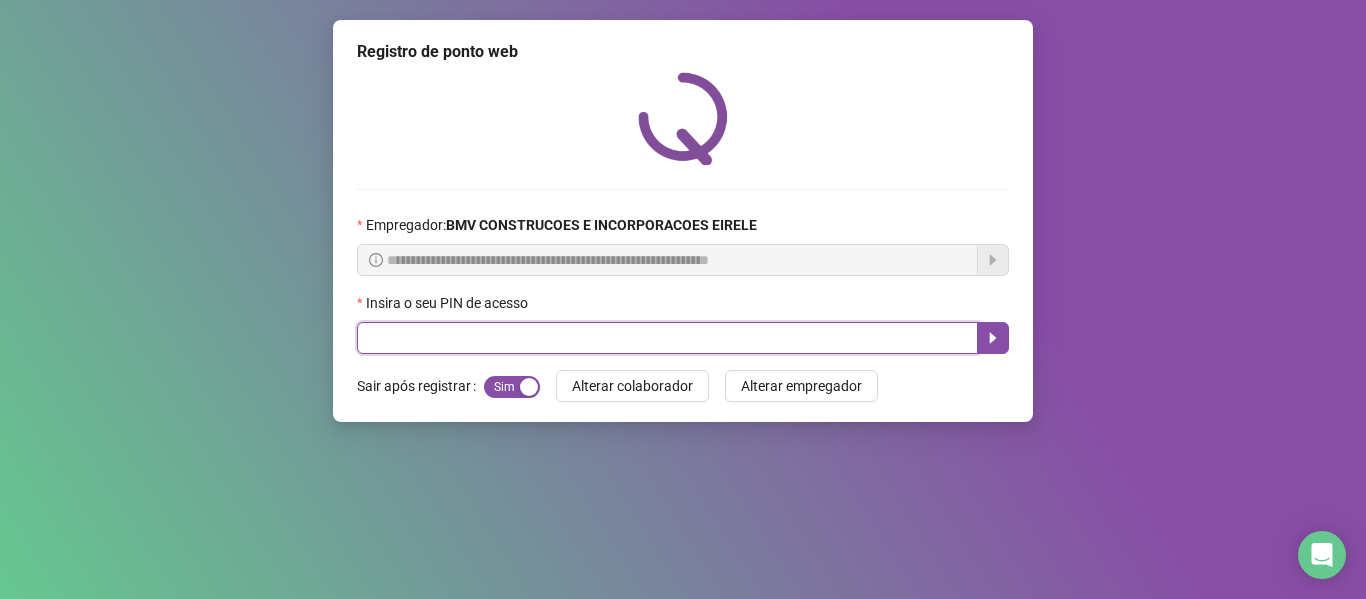 click at bounding box center (667, 338) 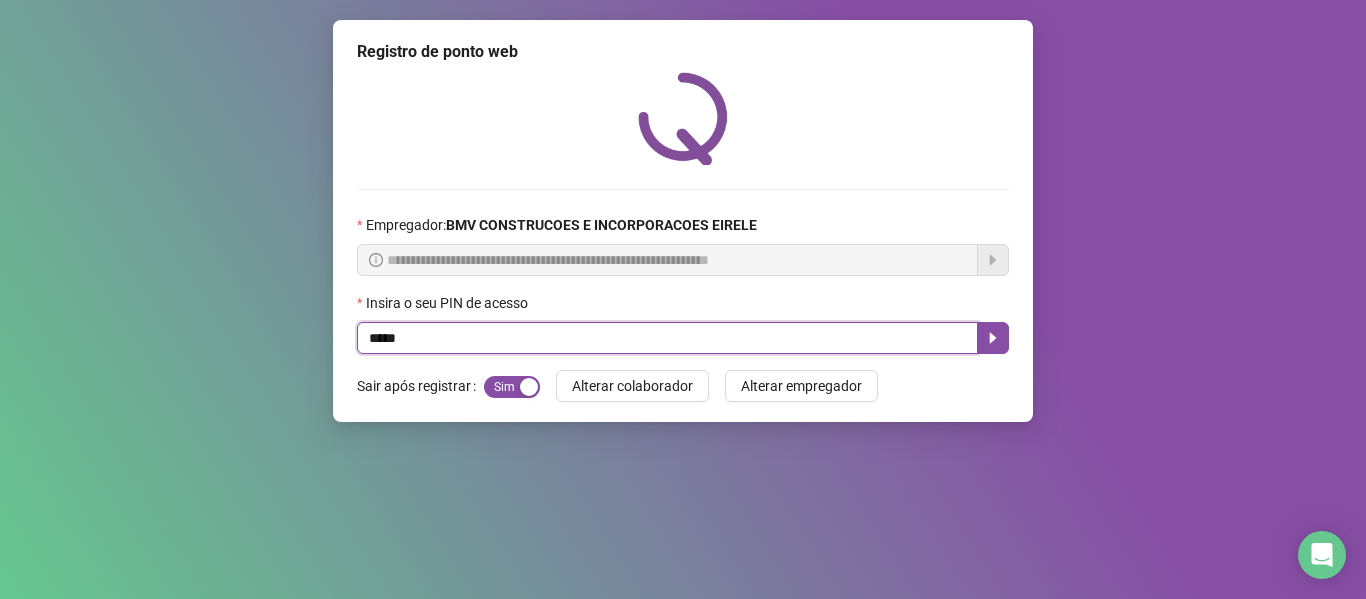 type on "*****" 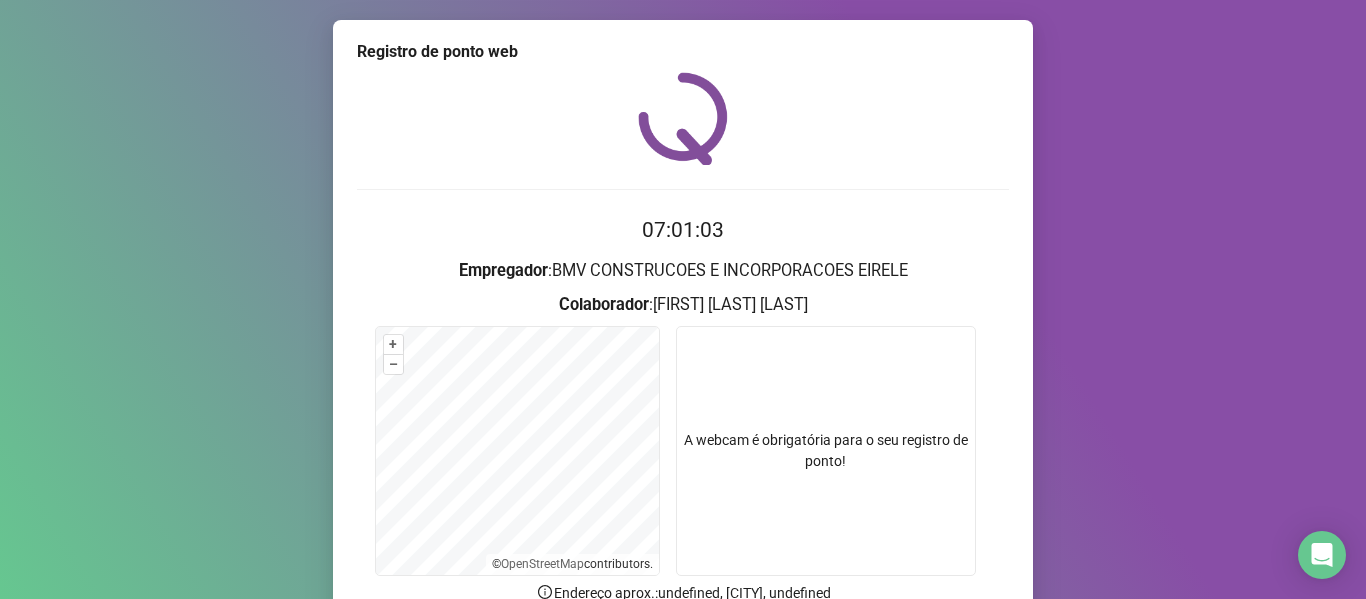scroll, scrollTop: 182, scrollLeft: 0, axis: vertical 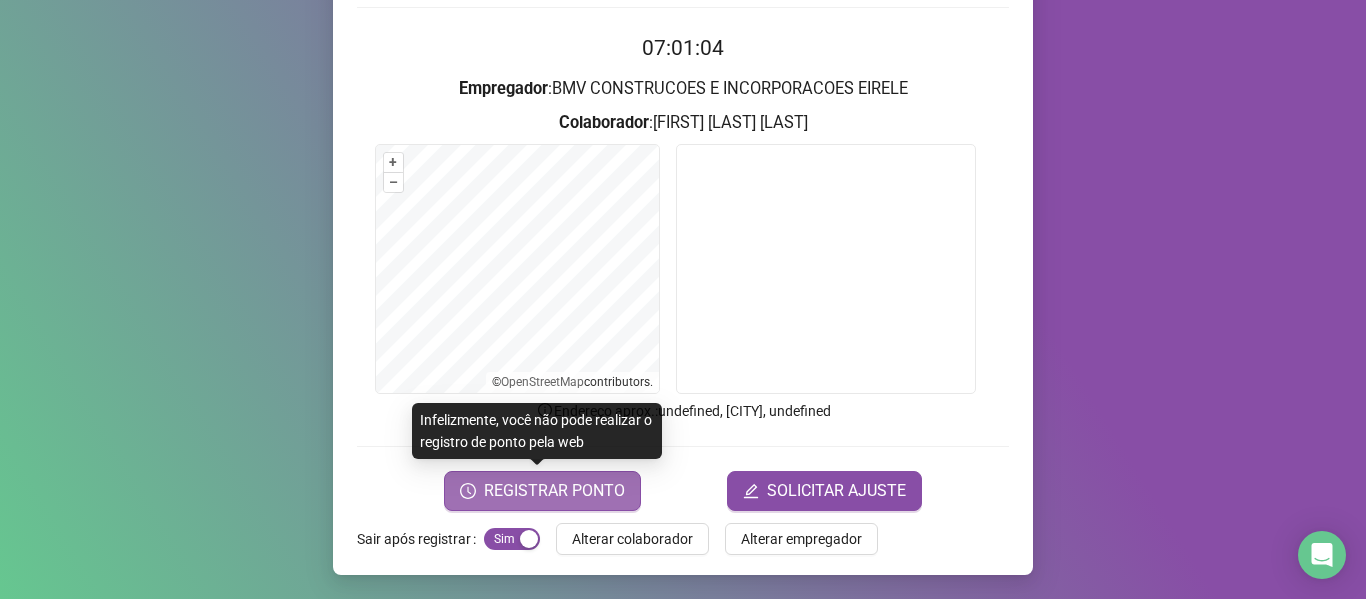 click on "REGISTRAR PONTO" at bounding box center (542, 491) 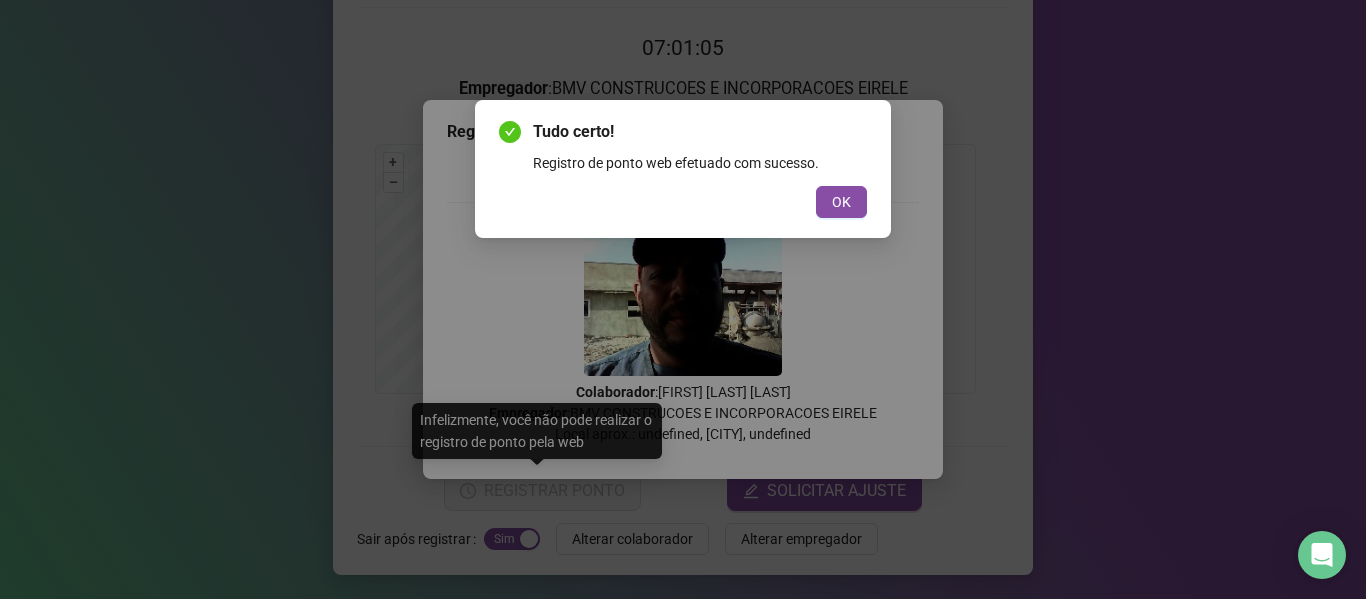 click on "Tudo certo! Registro de ponto web efetuado com sucesso. OK" at bounding box center (683, 169) 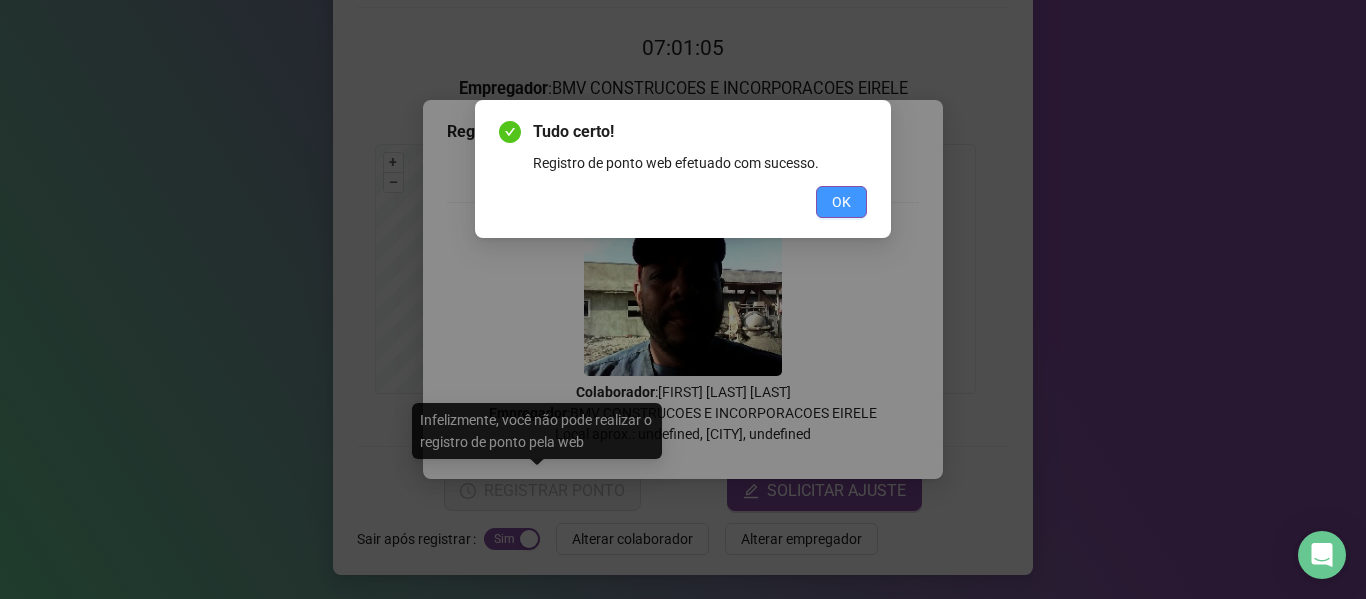 click on "OK" at bounding box center [841, 202] 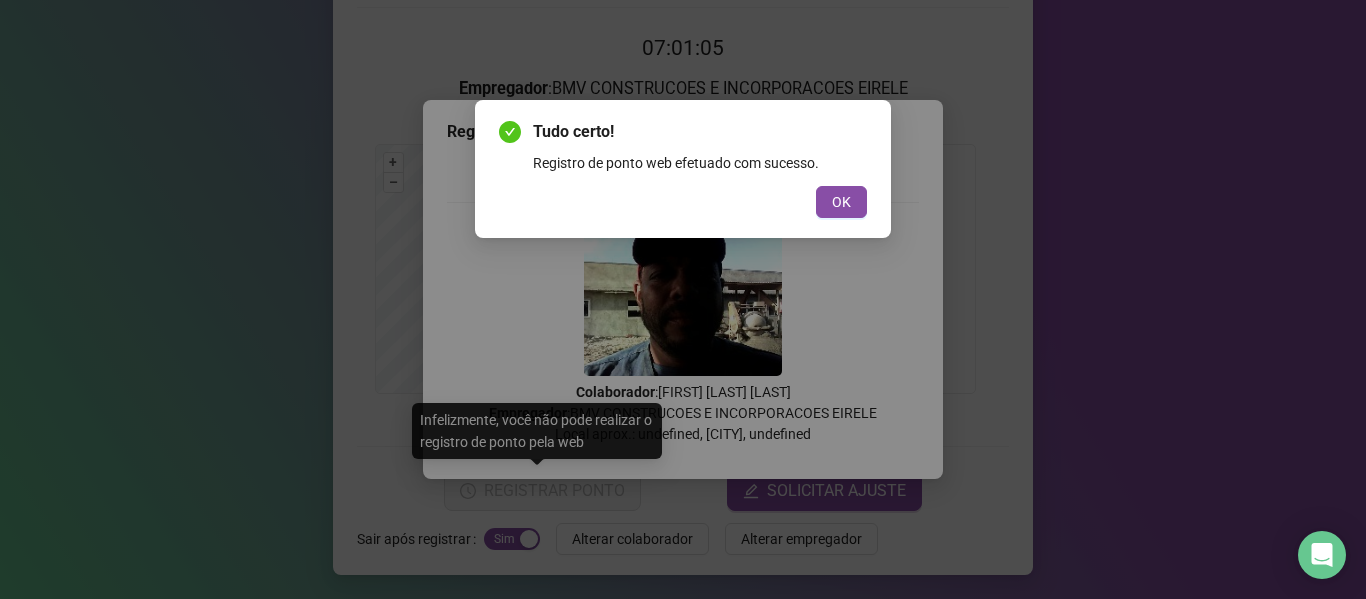 scroll, scrollTop: 0, scrollLeft: 0, axis: both 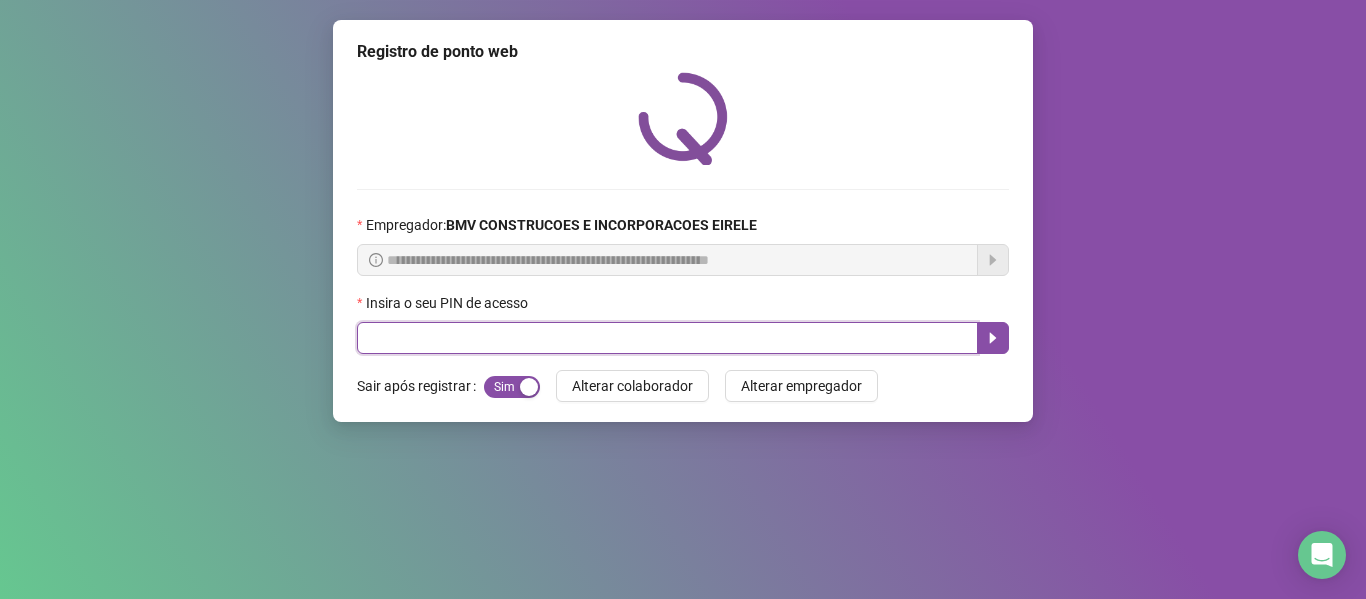 click at bounding box center [667, 338] 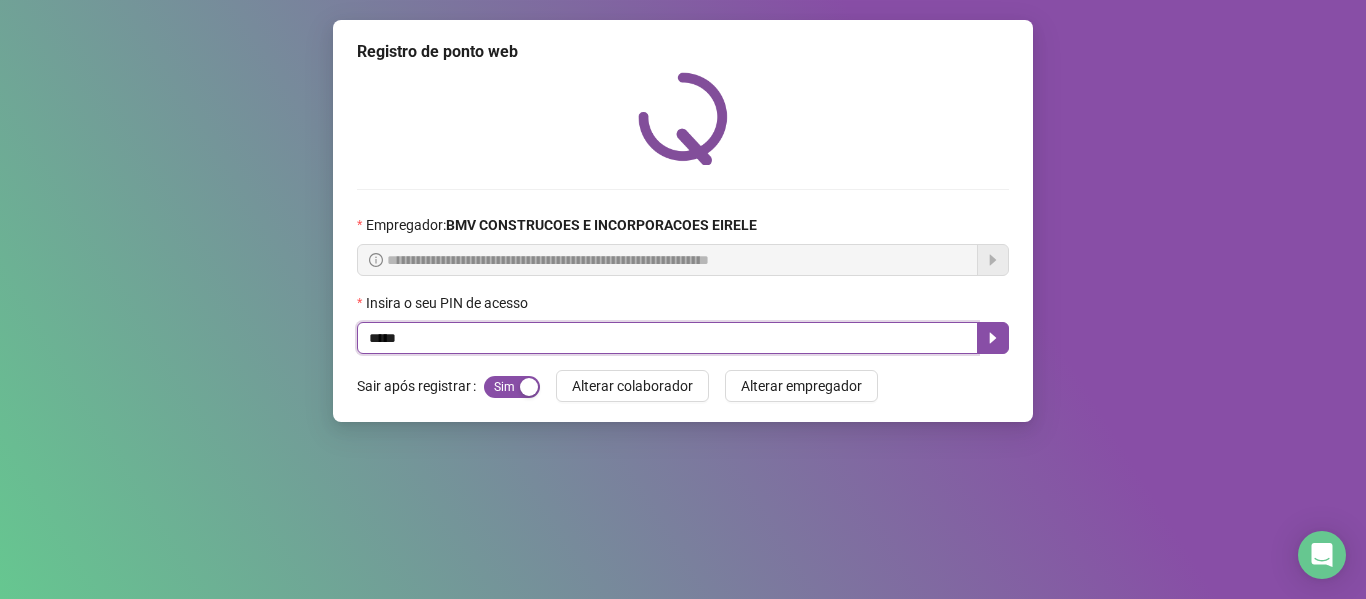 type on "*****" 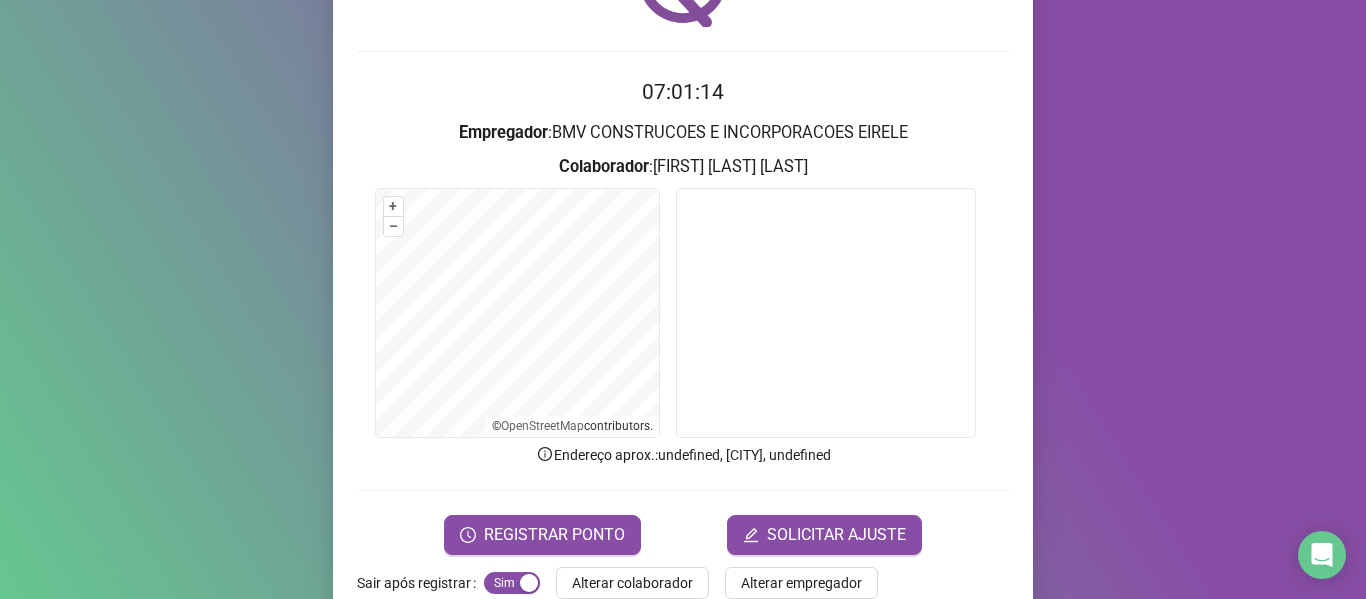 scroll, scrollTop: 182, scrollLeft: 0, axis: vertical 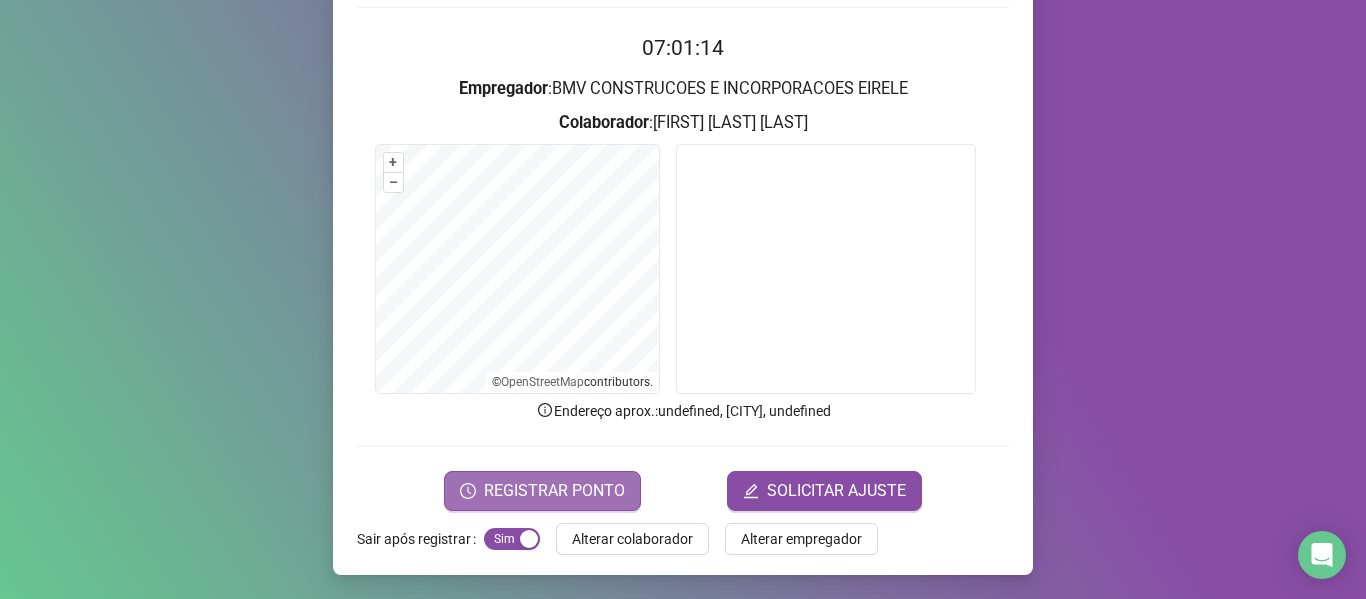 click on "REGISTRAR PONTO" at bounding box center [542, 491] 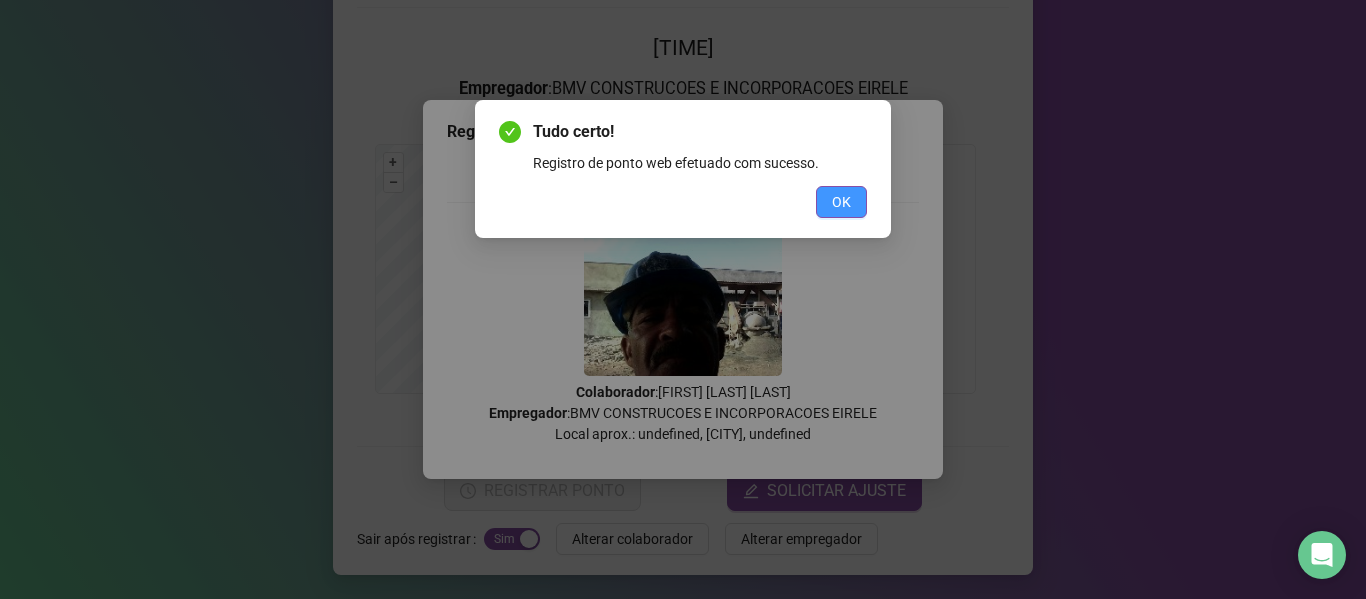 click on "OK" at bounding box center (841, 202) 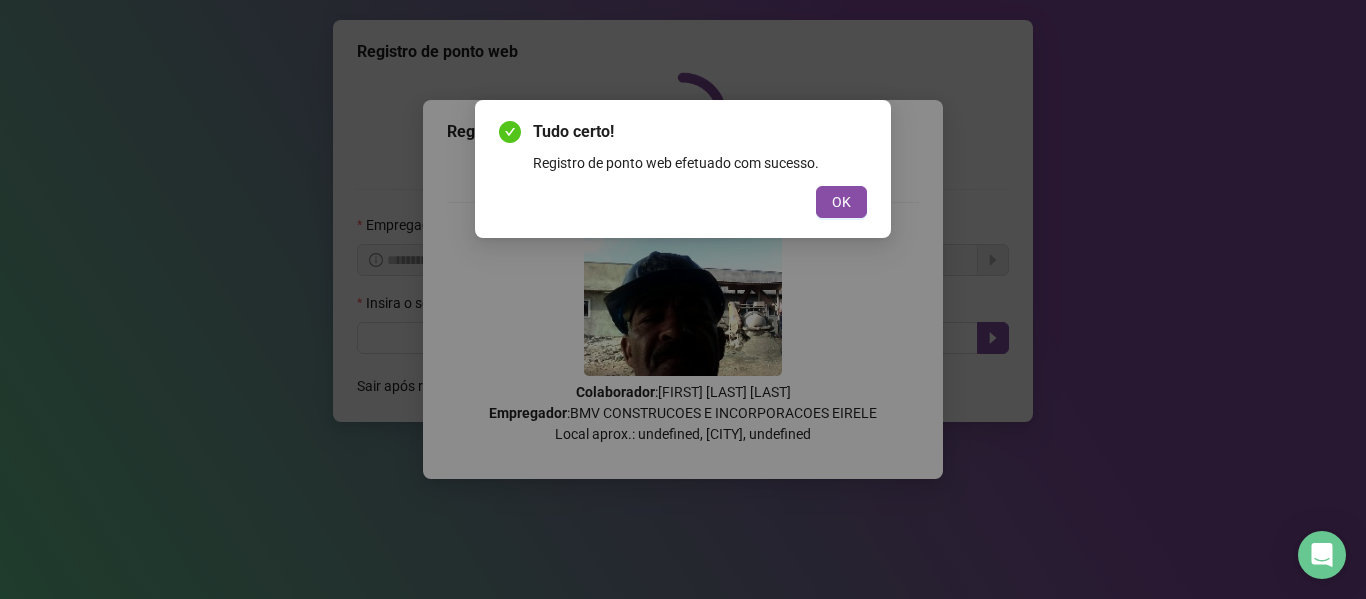 scroll, scrollTop: 0, scrollLeft: 0, axis: both 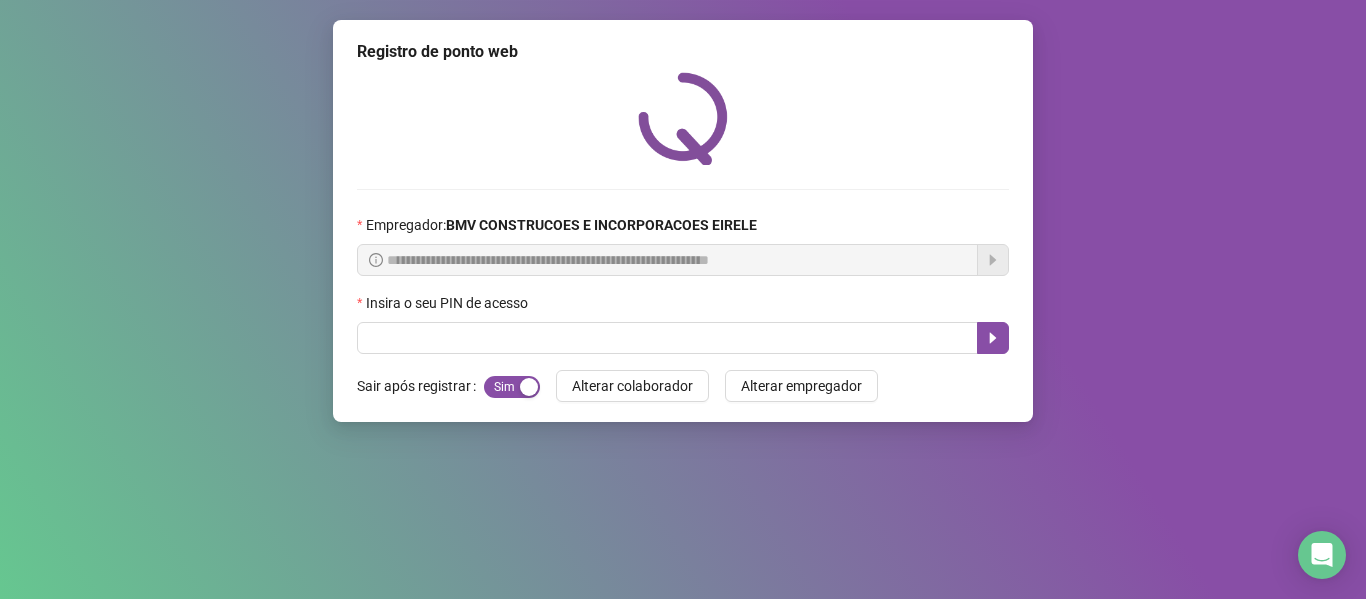 click on "Insira o seu PIN de acesso" at bounding box center [683, 307] 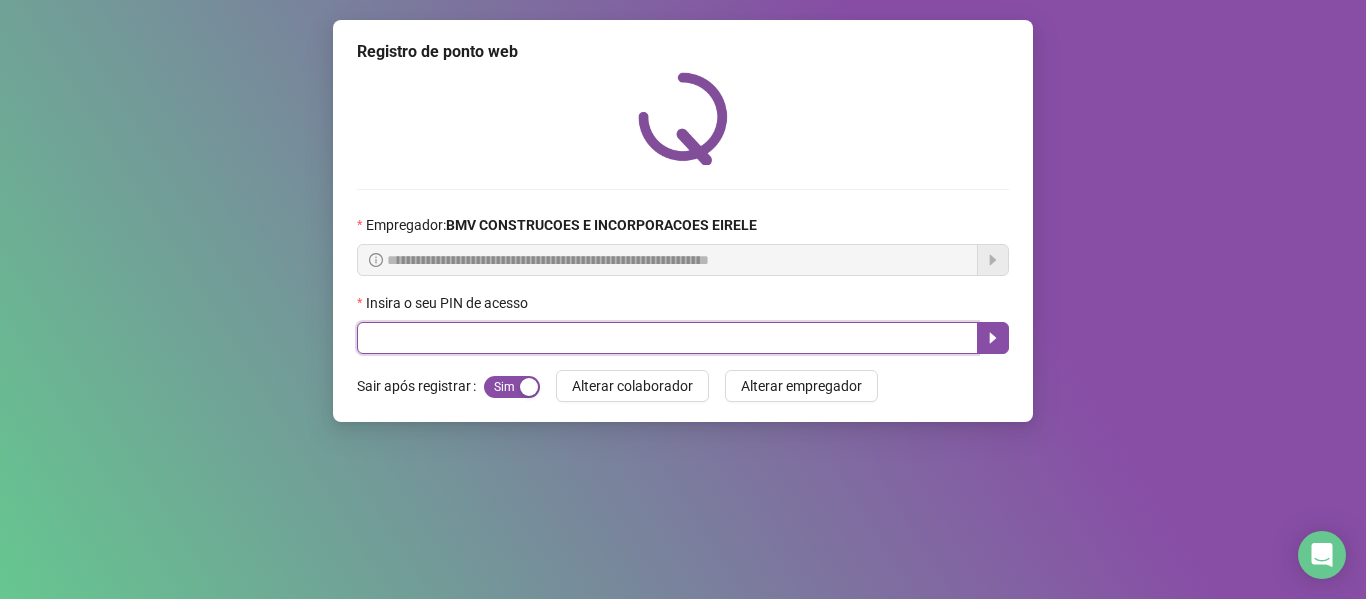 click at bounding box center (667, 338) 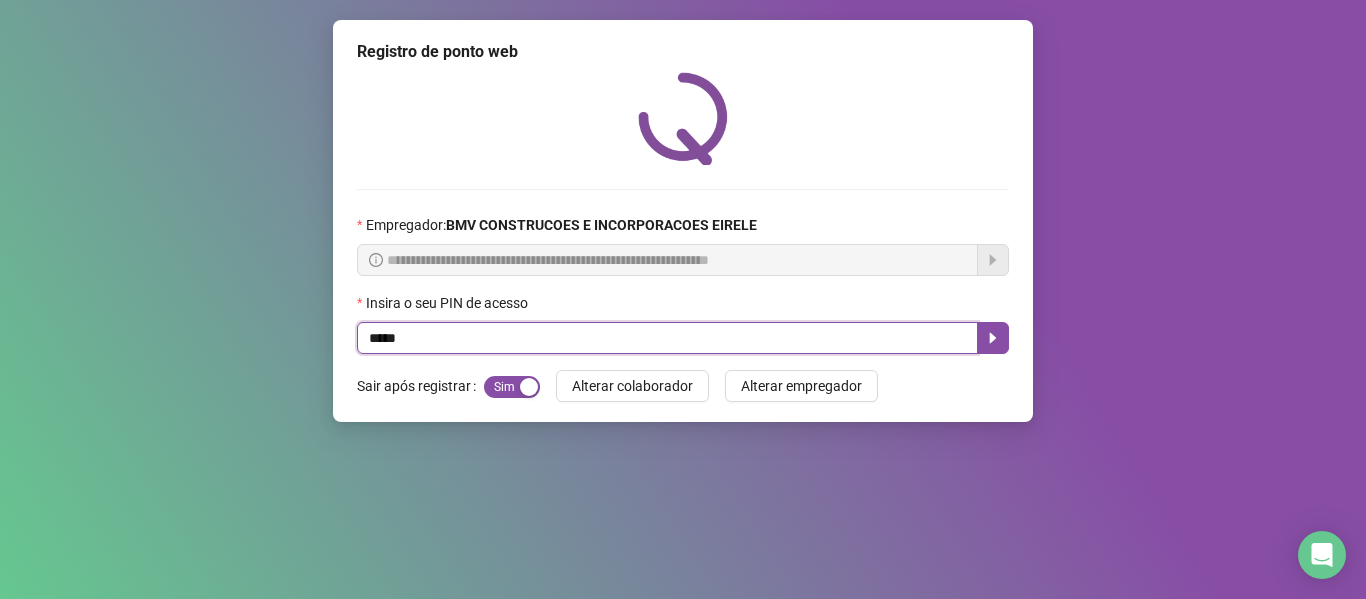 type on "*****" 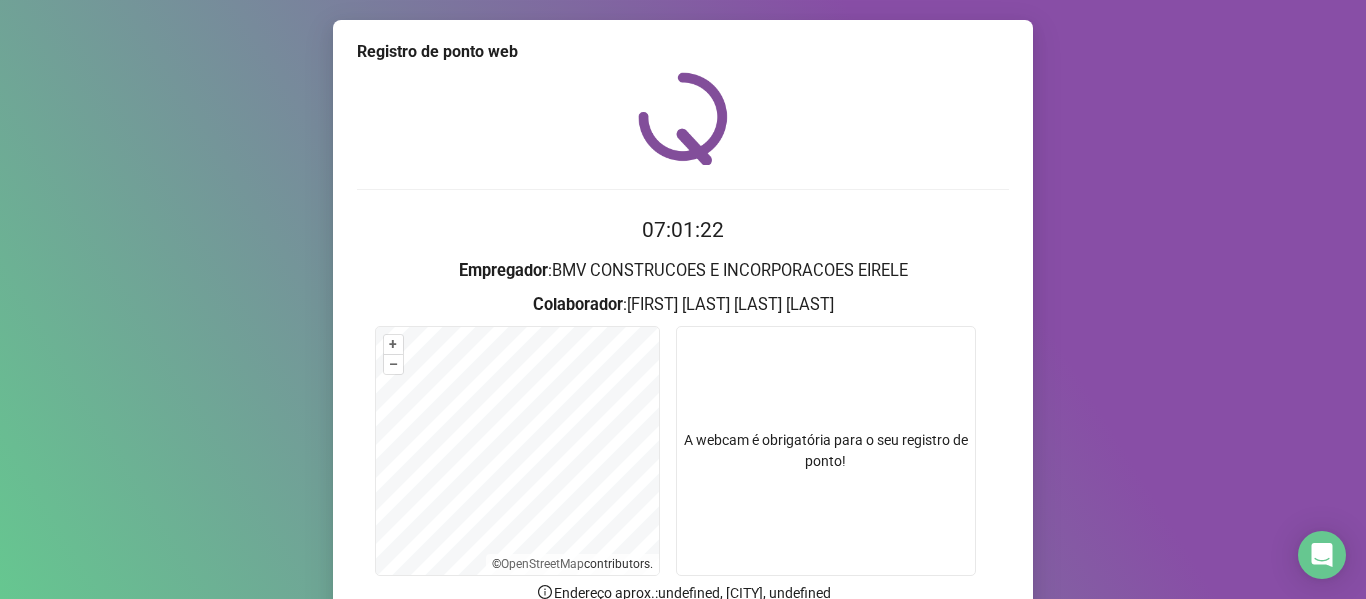 scroll, scrollTop: 182, scrollLeft: 0, axis: vertical 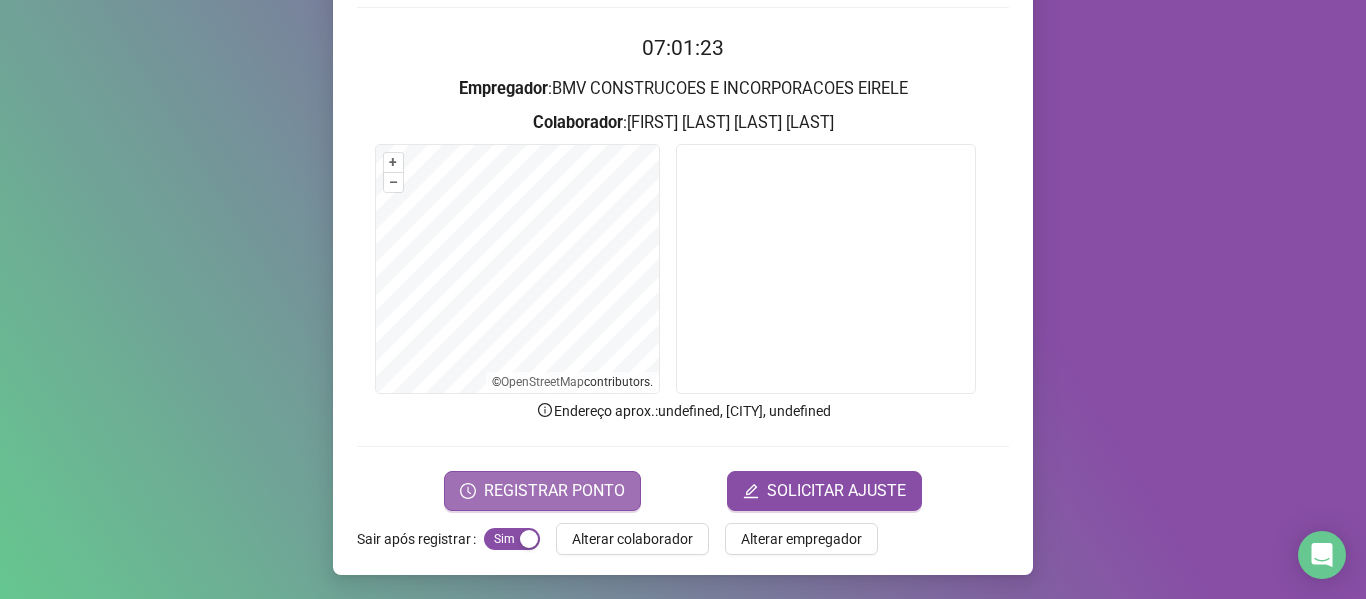 click on "REGISTRAR PONTO" at bounding box center (554, 491) 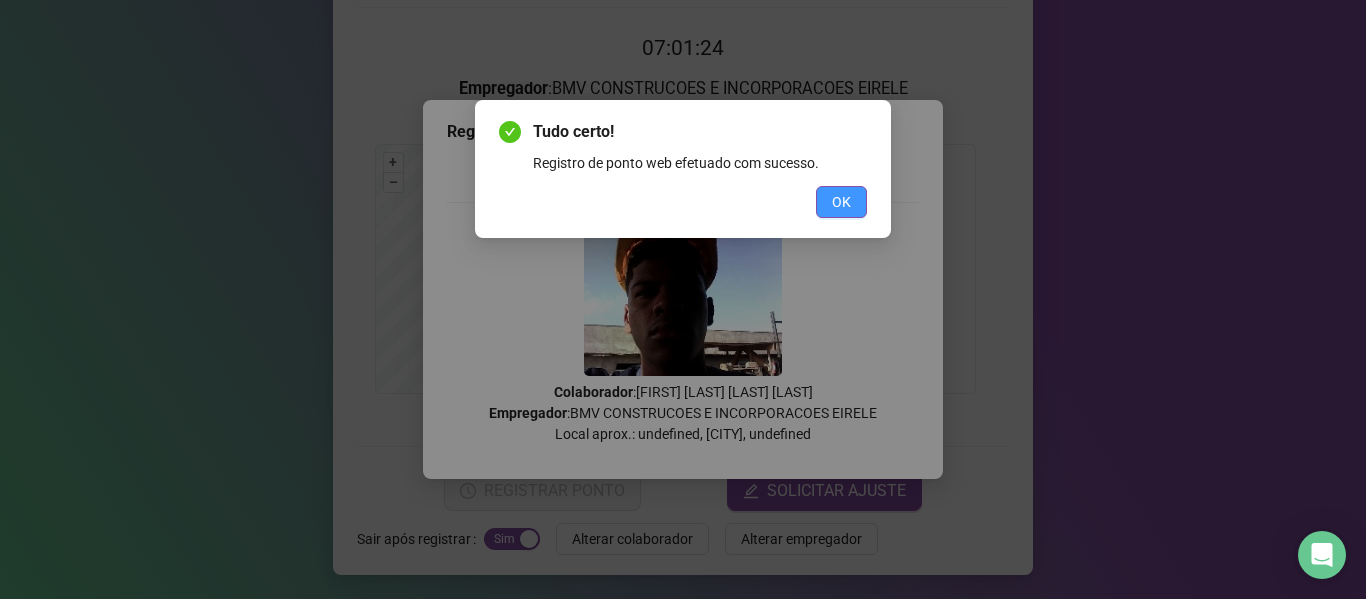 click on "OK" at bounding box center (841, 202) 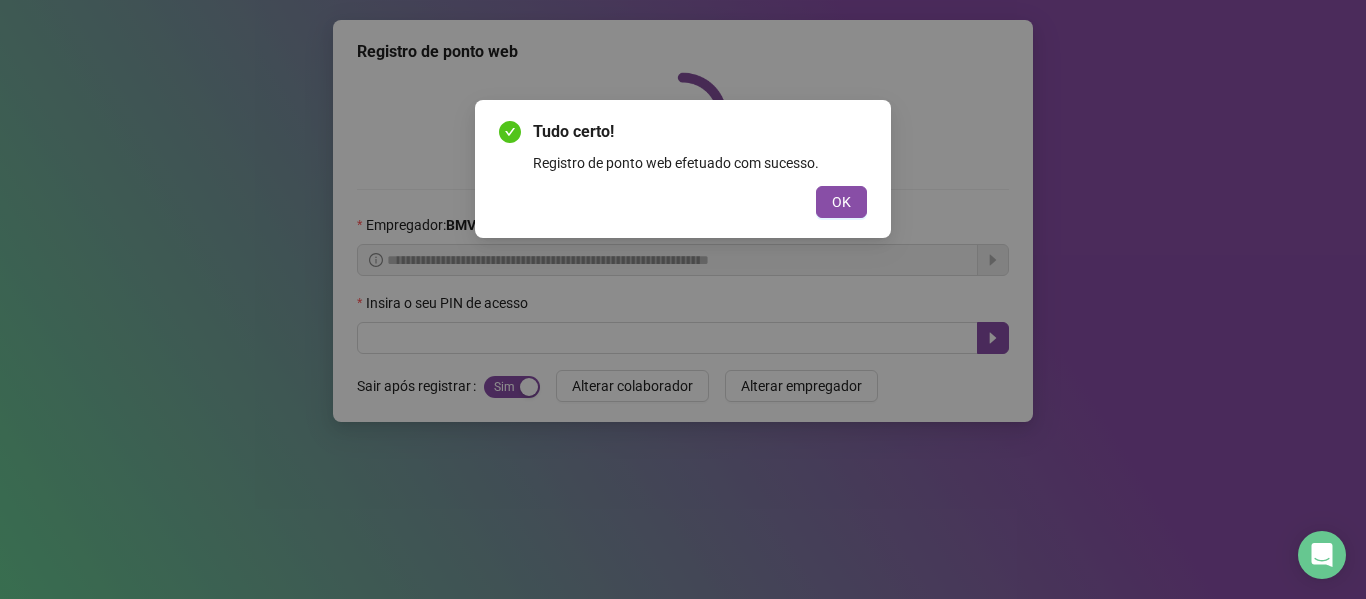 scroll, scrollTop: 0, scrollLeft: 0, axis: both 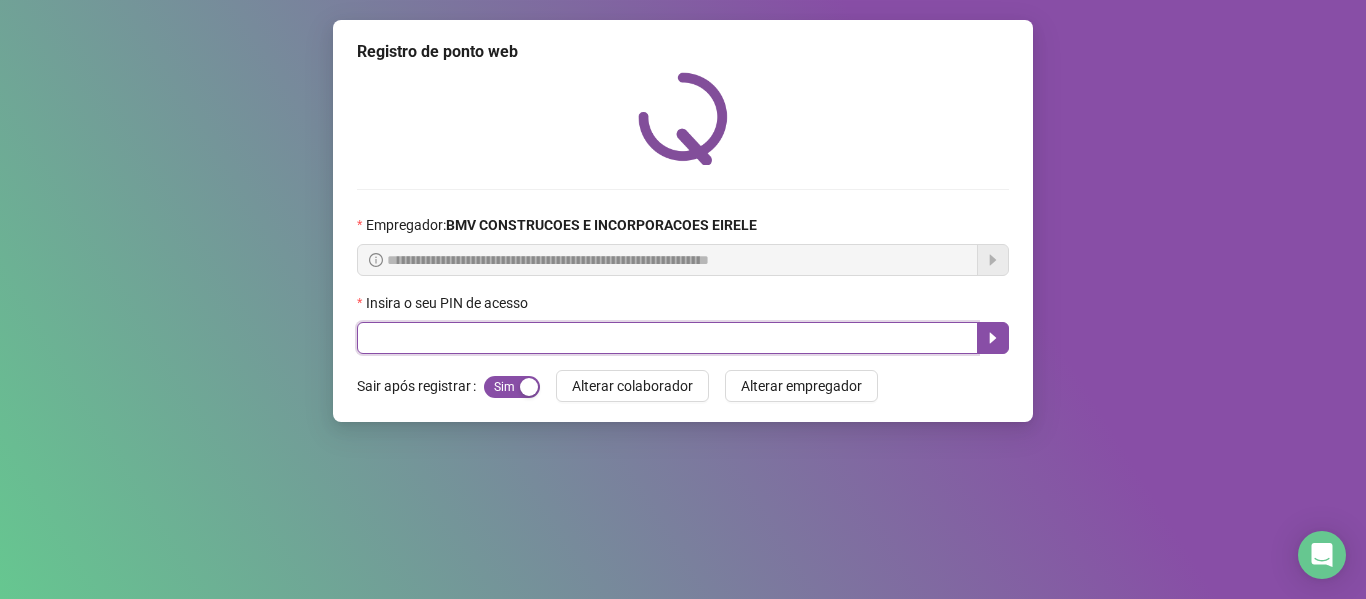 click at bounding box center [667, 338] 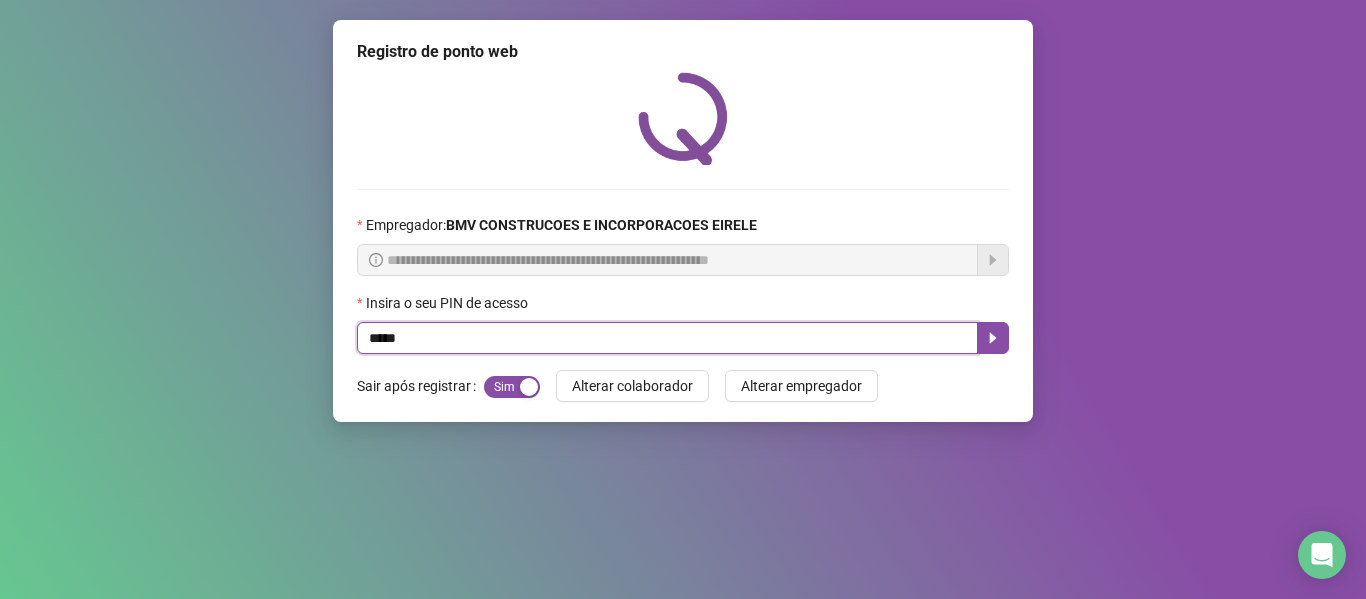 type on "*****" 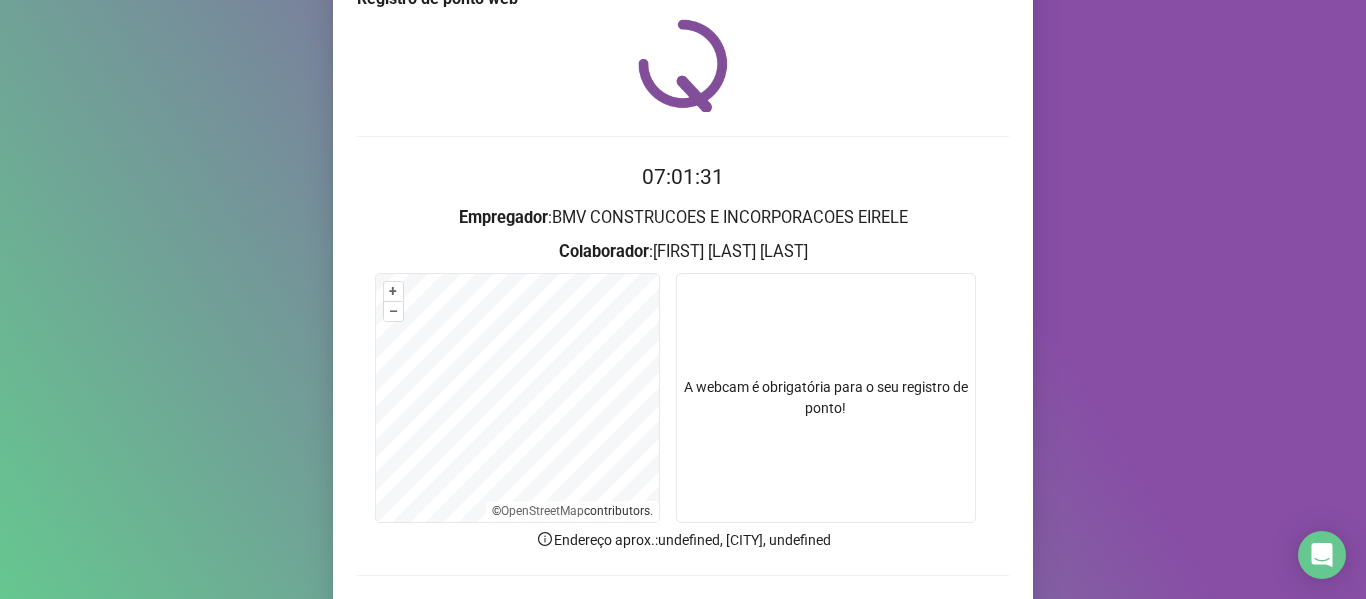 scroll, scrollTop: 182, scrollLeft: 0, axis: vertical 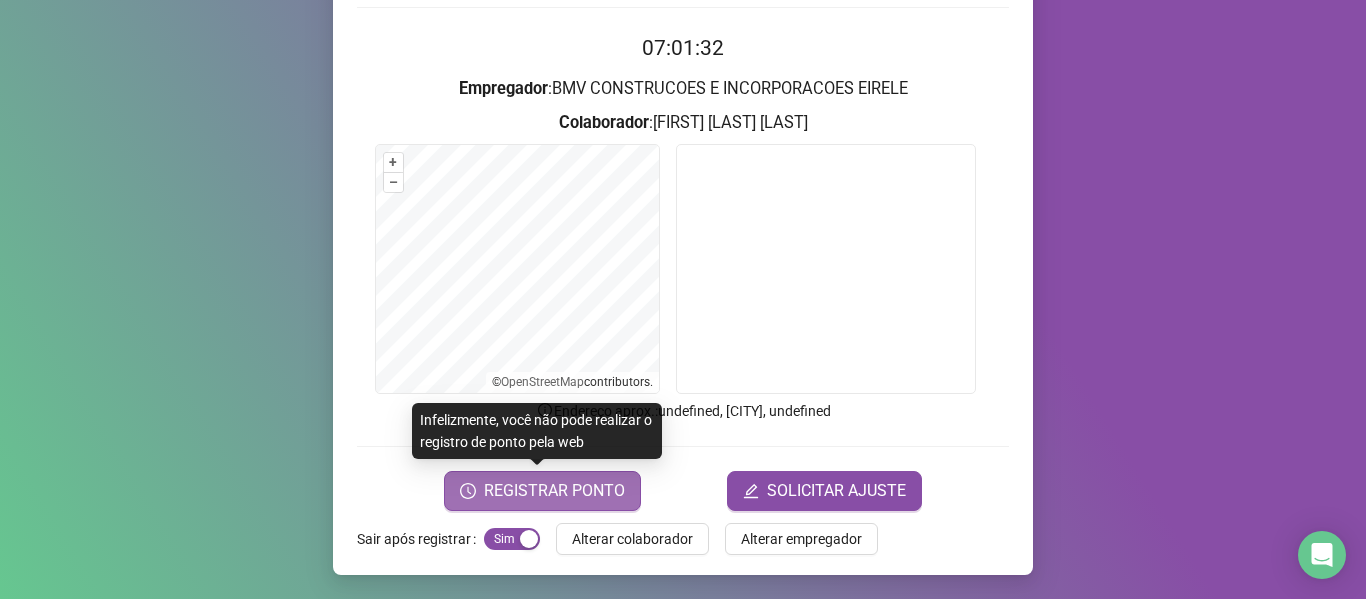 click on "REGISTRAR PONTO" at bounding box center (554, 491) 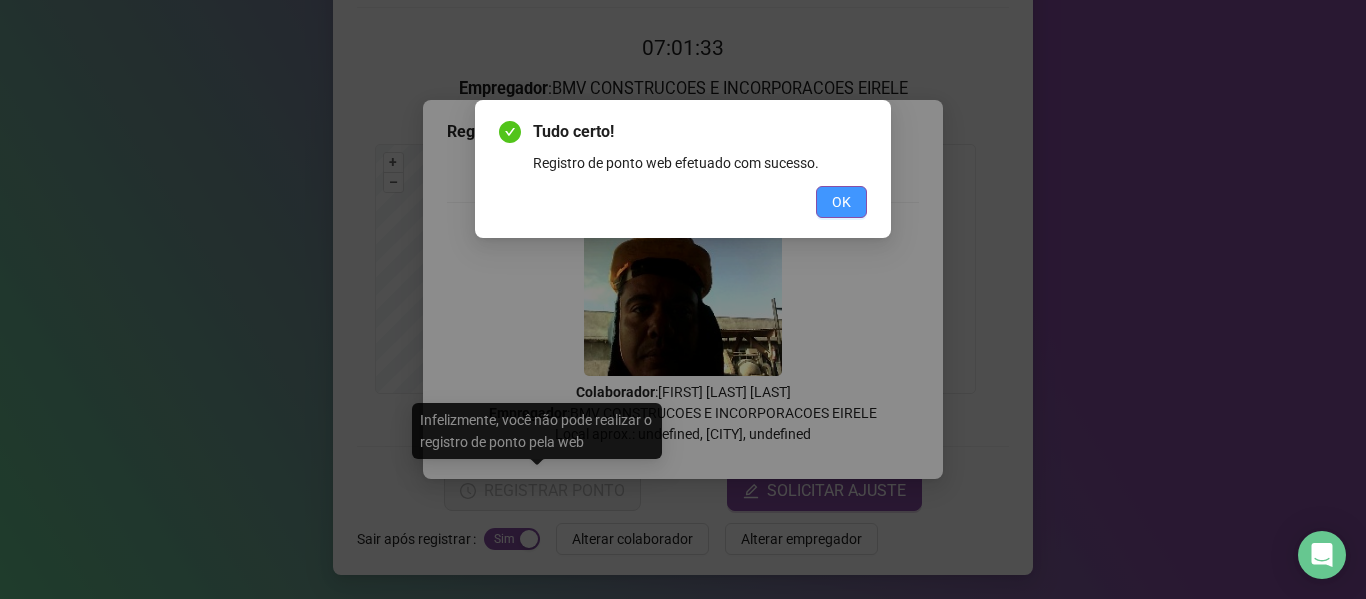 click on "OK" at bounding box center (841, 202) 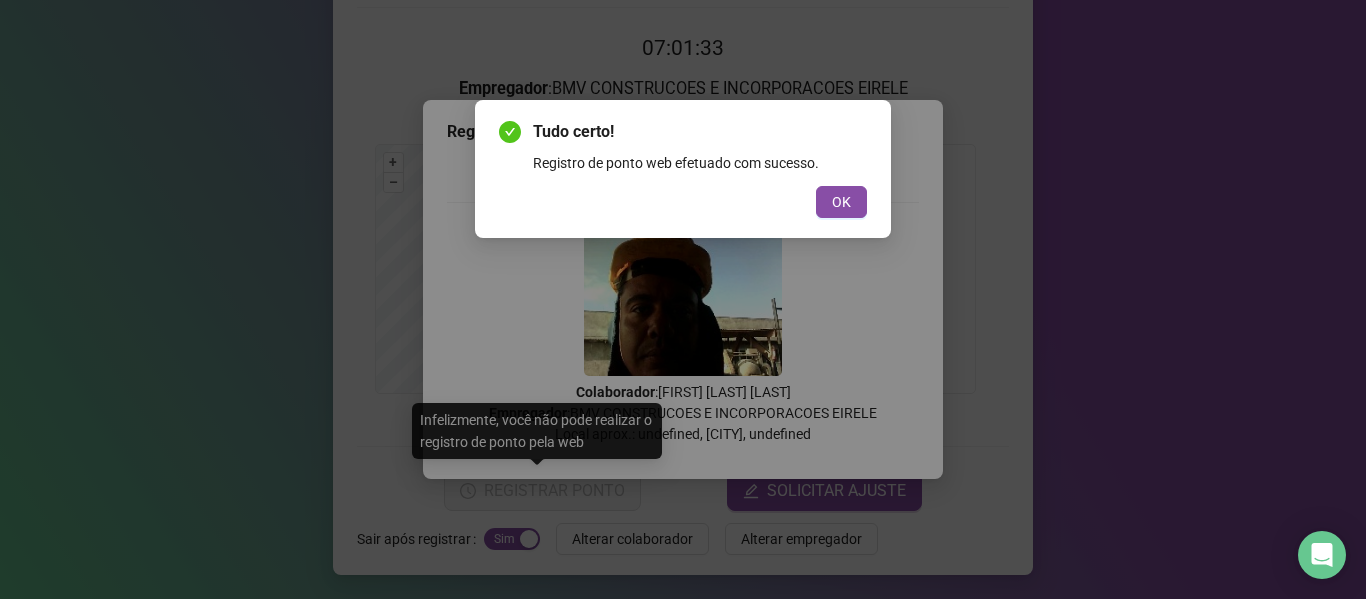 scroll, scrollTop: 0, scrollLeft: 0, axis: both 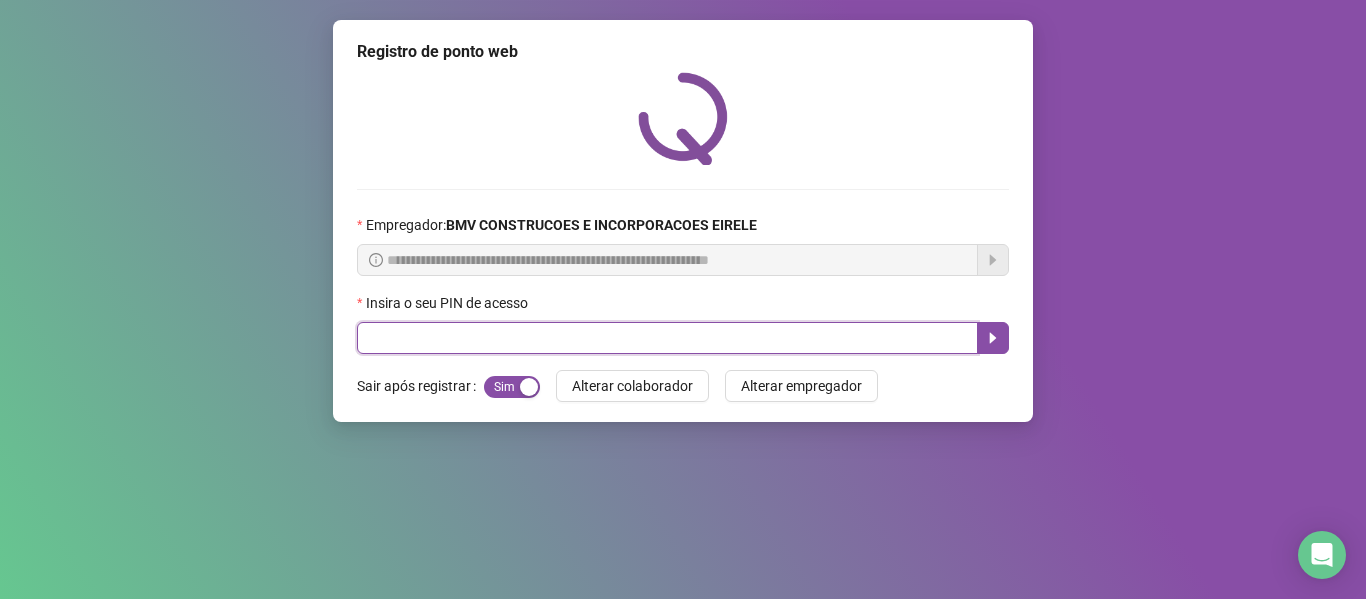 click at bounding box center (667, 338) 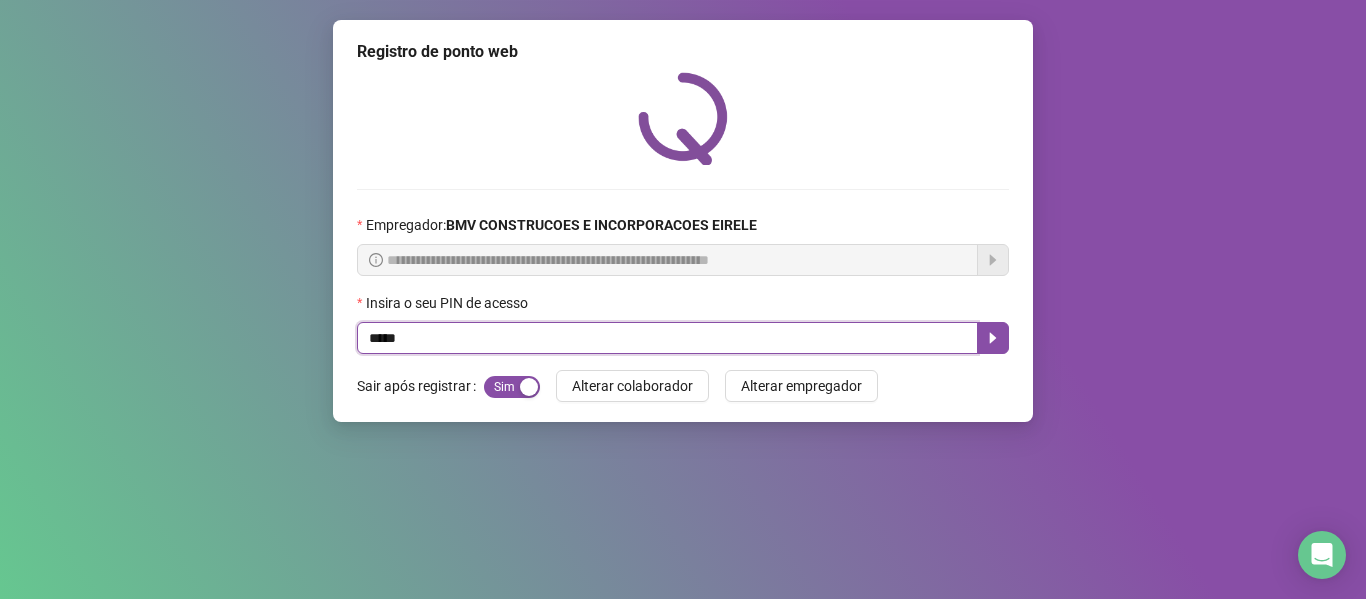 type on "*****" 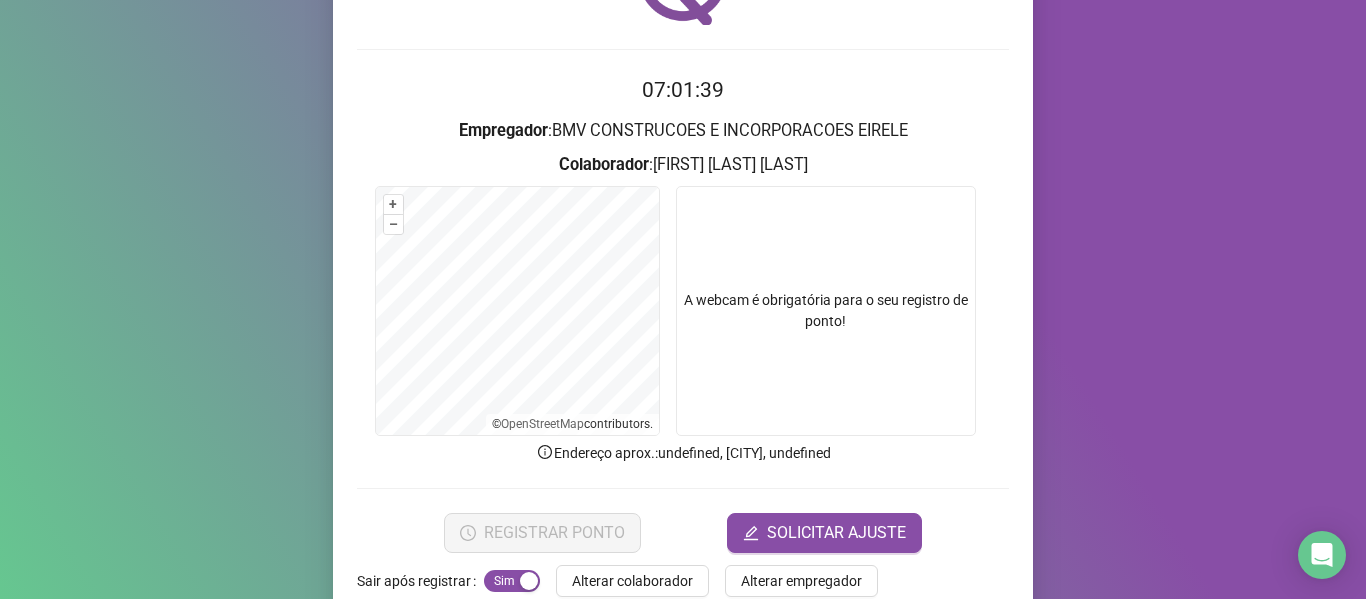 scroll, scrollTop: 182, scrollLeft: 0, axis: vertical 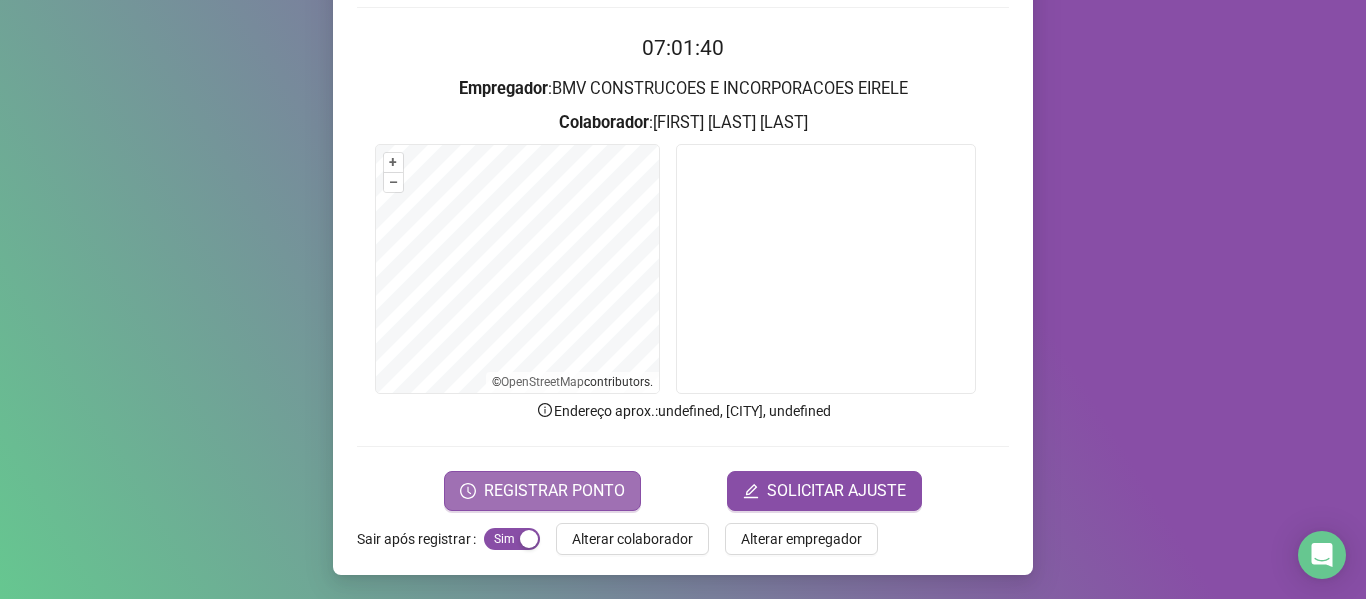 click on "REGISTRAR PONTO" at bounding box center (554, 491) 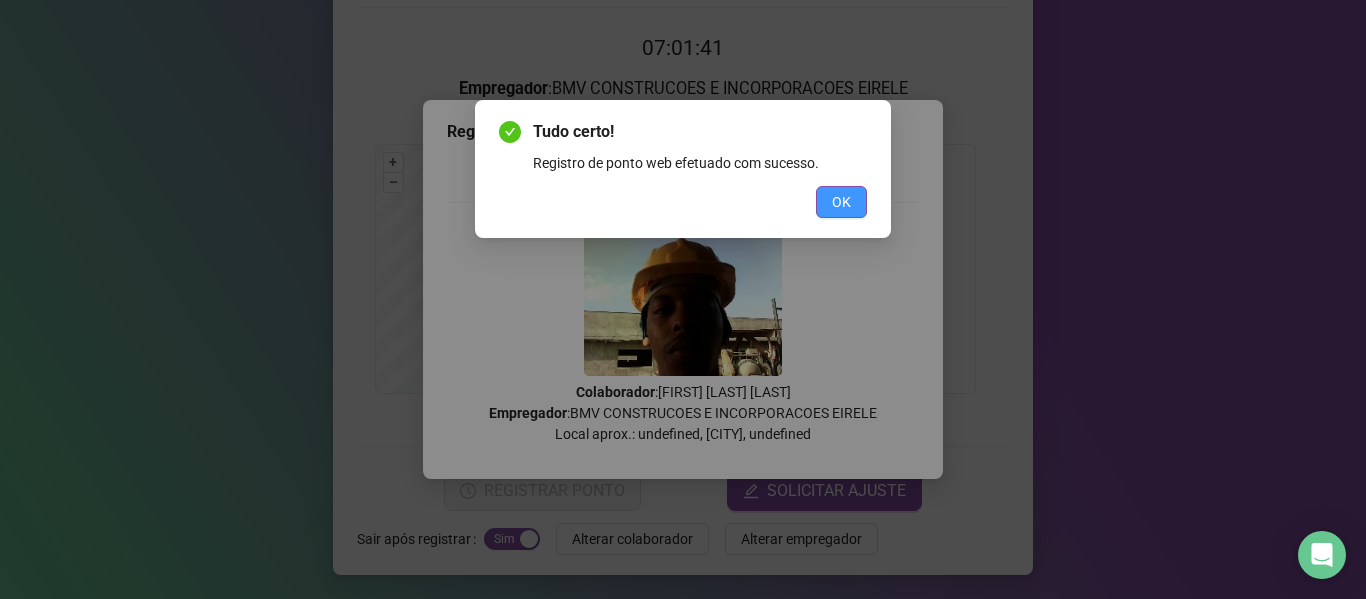 click on "OK" at bounding box center [841, 202] 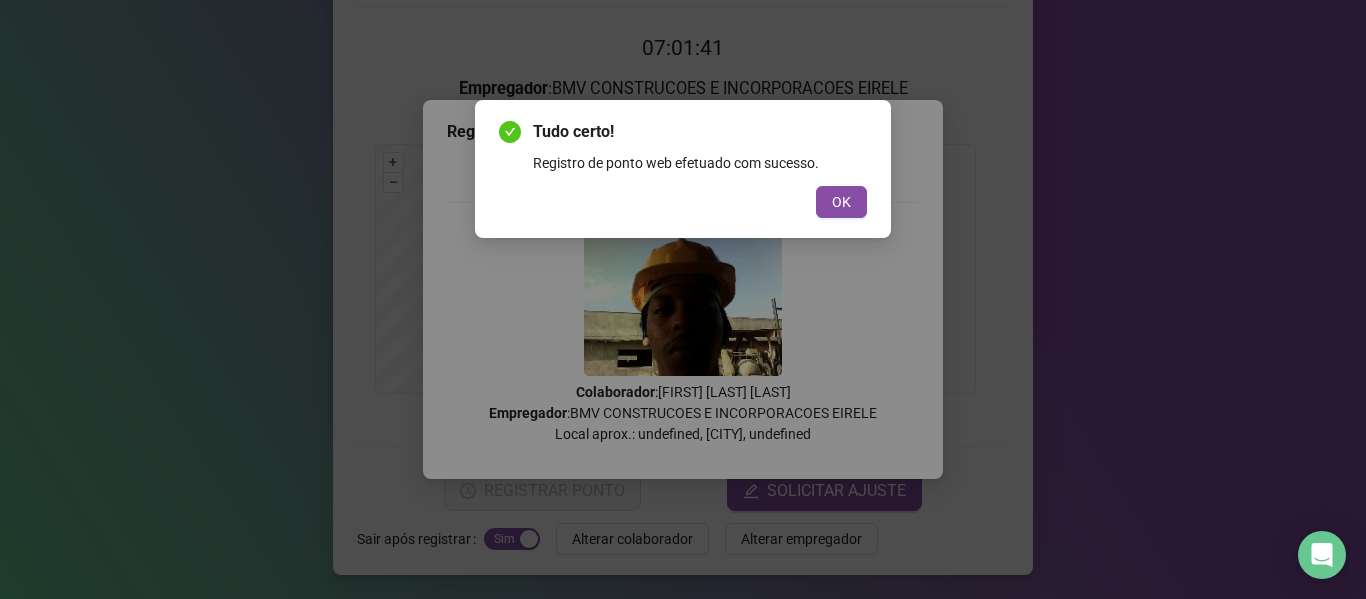 scroll, scrollTop: 0, scrollLeft: 0, axis: both 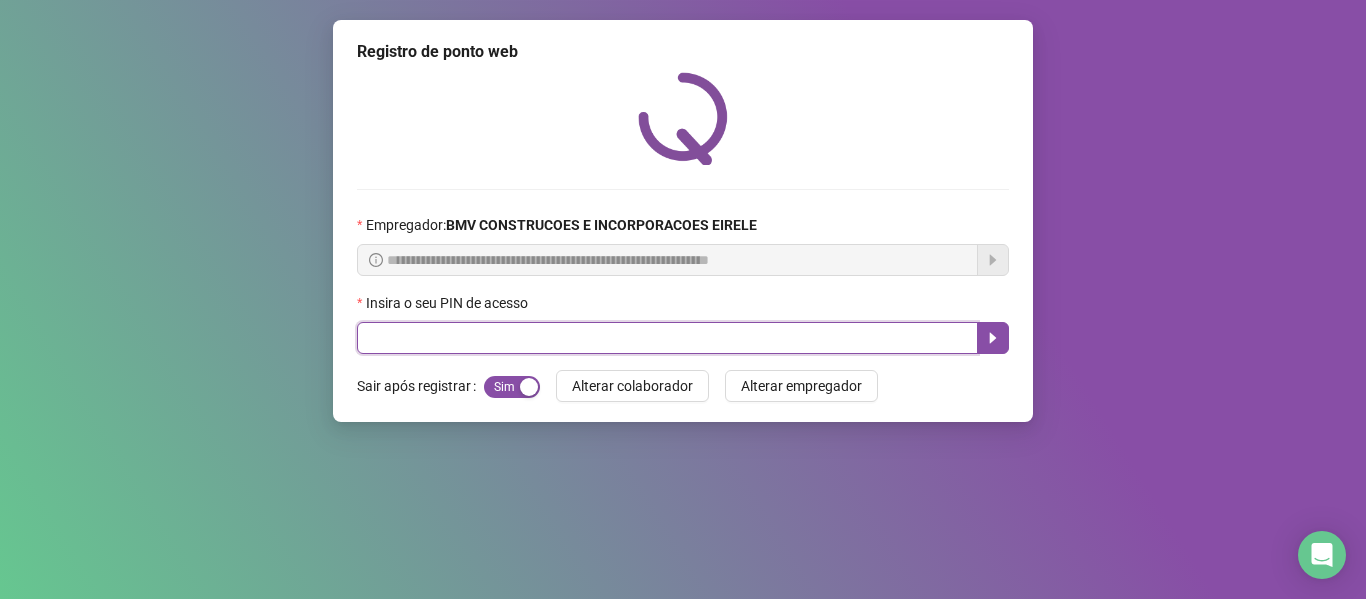 click at bounding box center [667, 338] 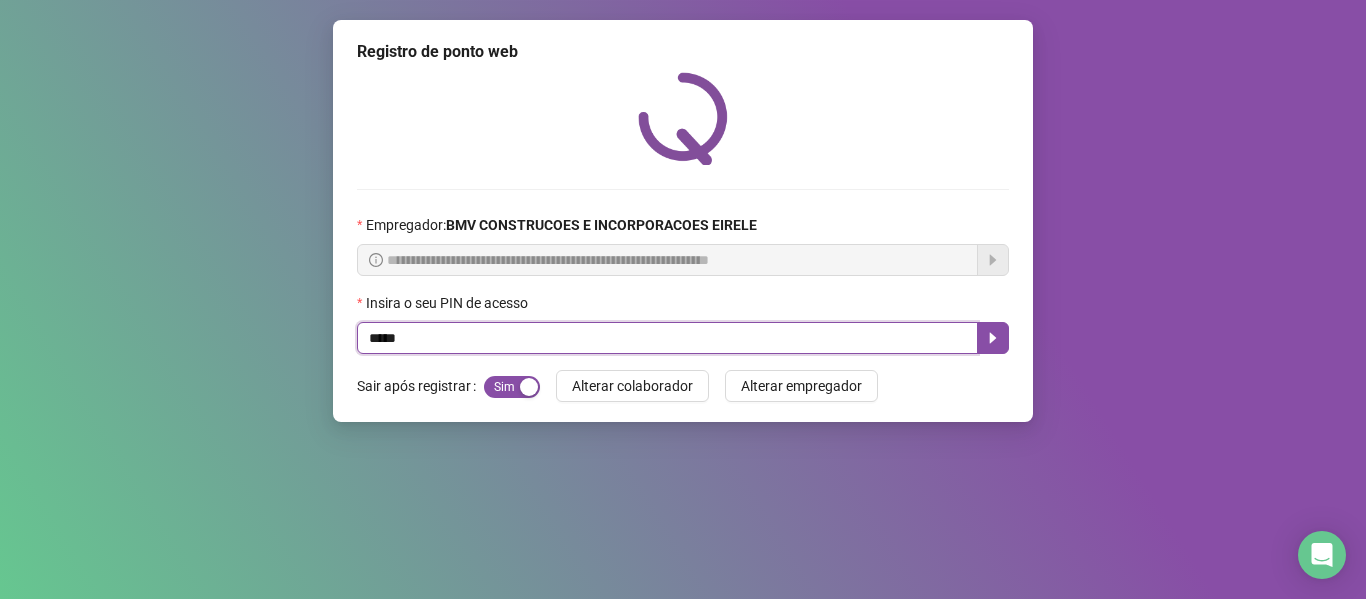 type on "*****" 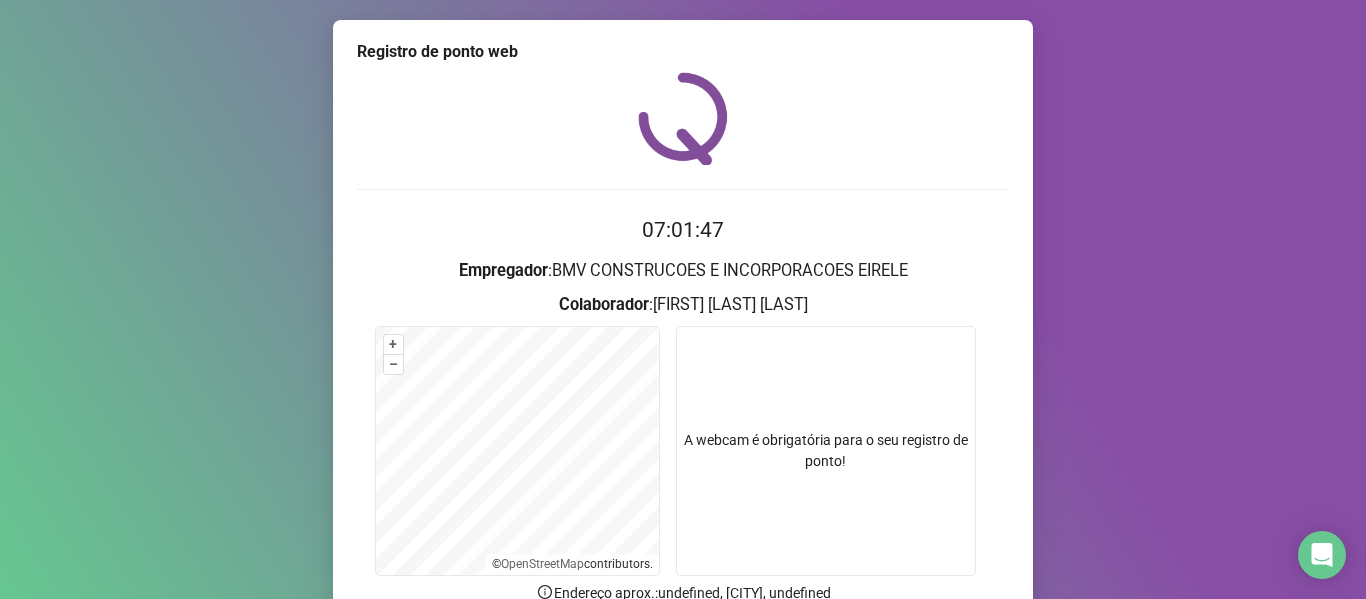 scroll, scrollTop: 182, scrollLeft: 0, axis: vertical 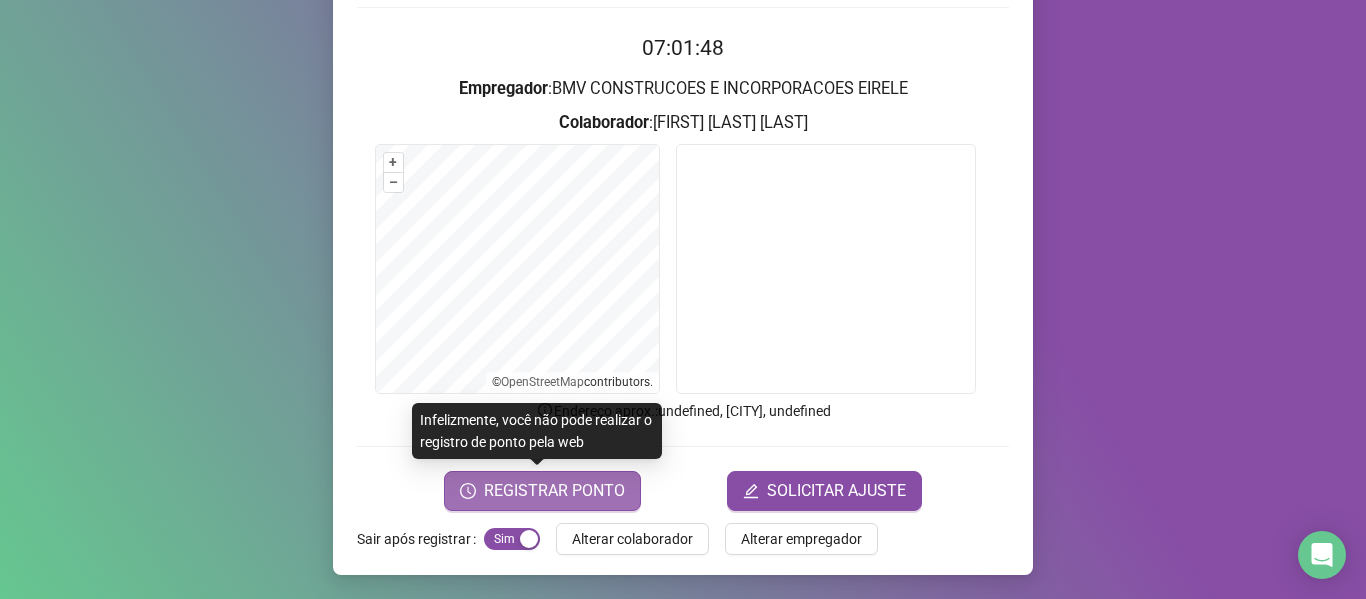 click on "REGISTRAR PONTO" at bounding box center (554, 491) 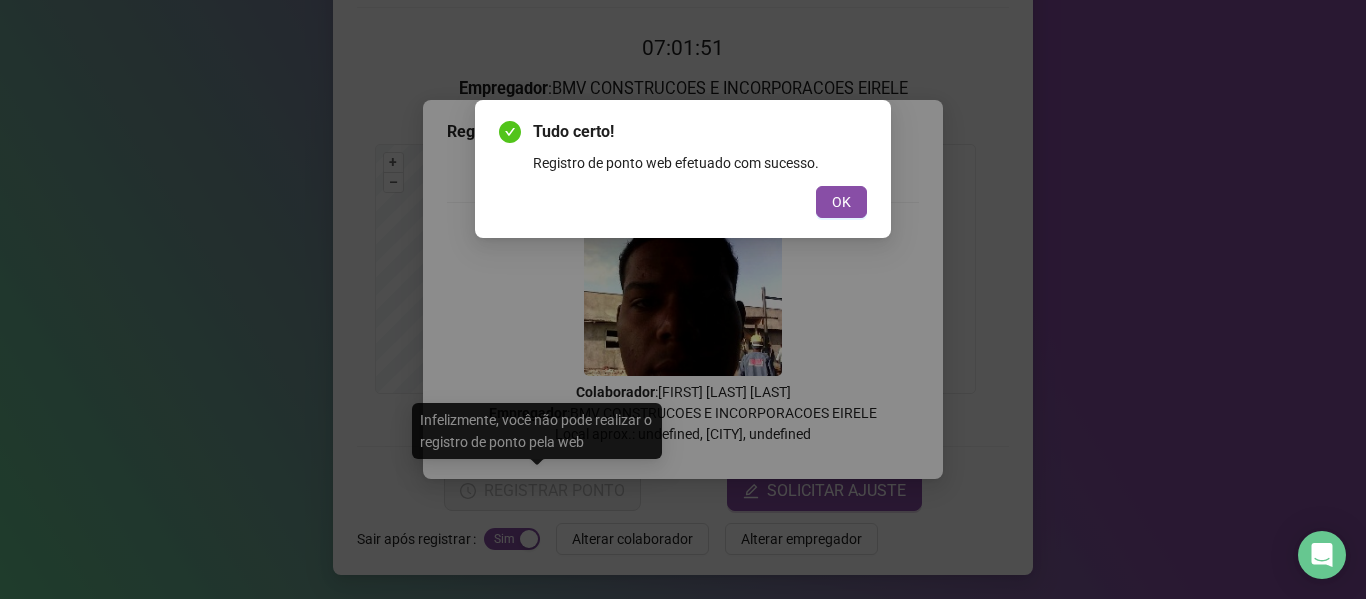 click on "Tudo certo! Registro de ponto web efetuado com sucesso. OK" at bounding box center [683, 169] 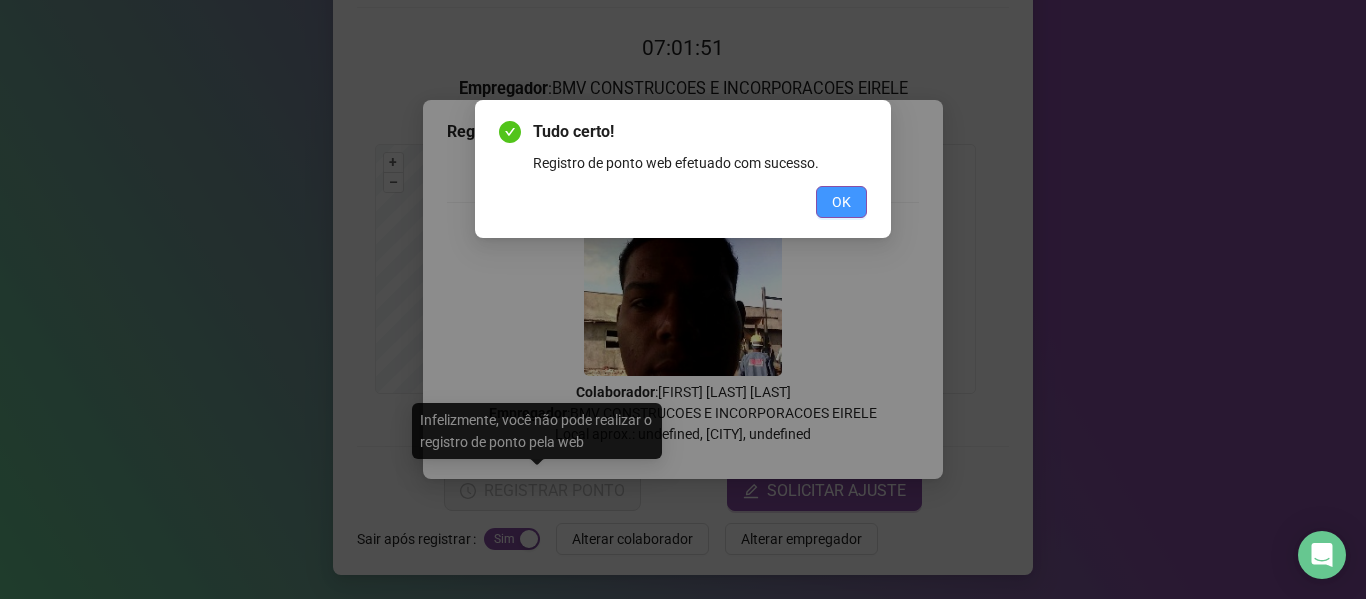 click on "OK" at bounding box center (841, 202) 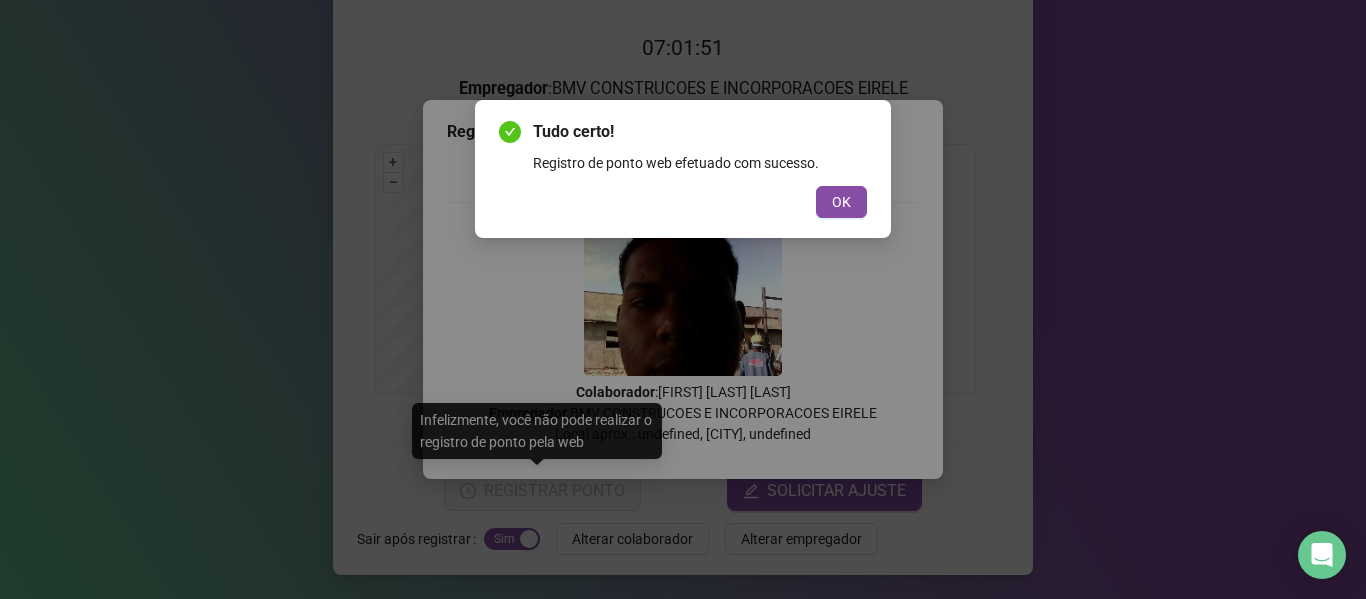 scroll, scrollTop: 0, scrollLeft: 0, axis: both 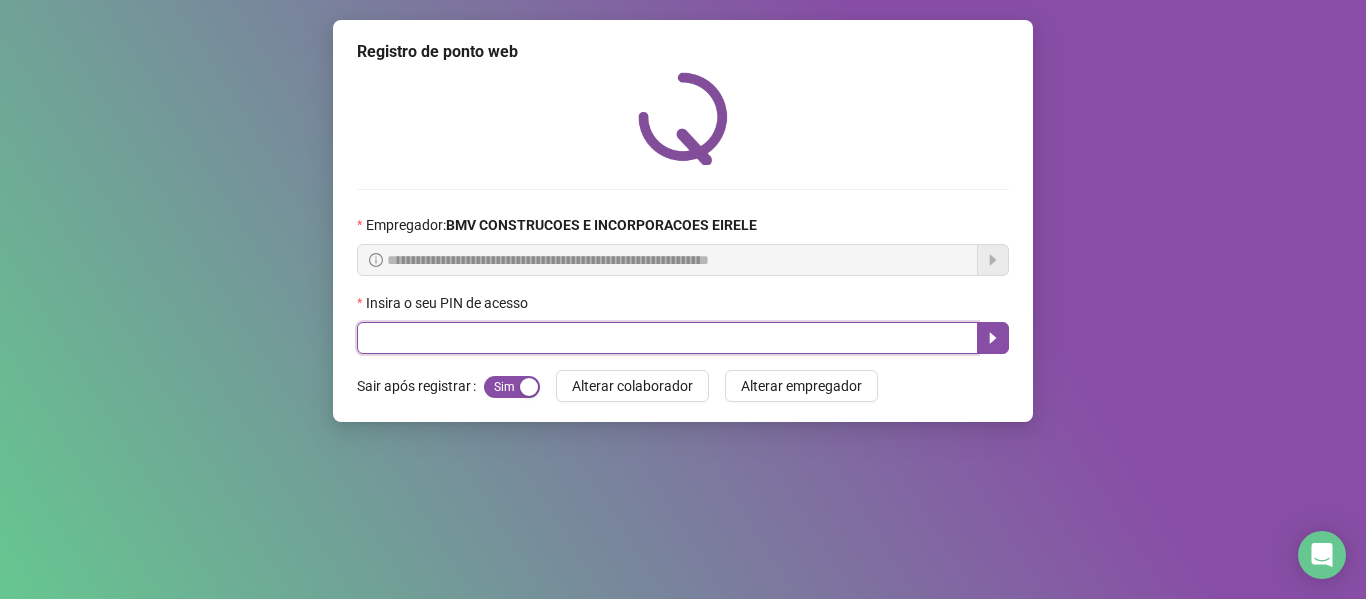 click at bounding box center [667, 338] 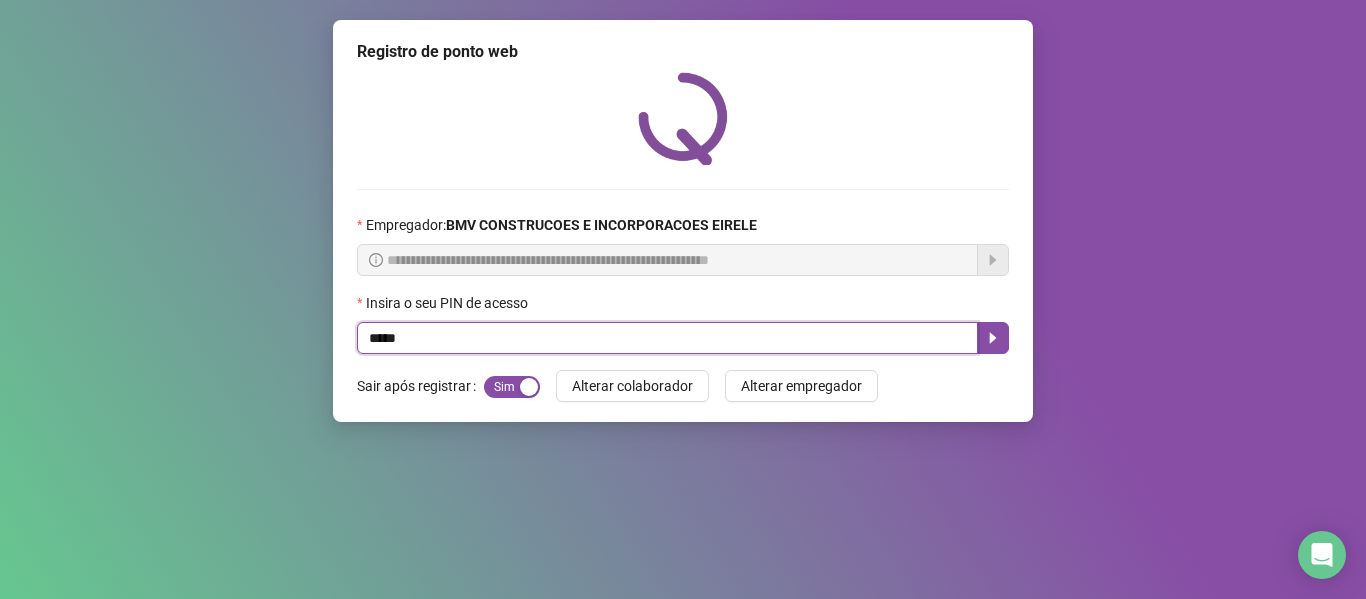 type on "*****" 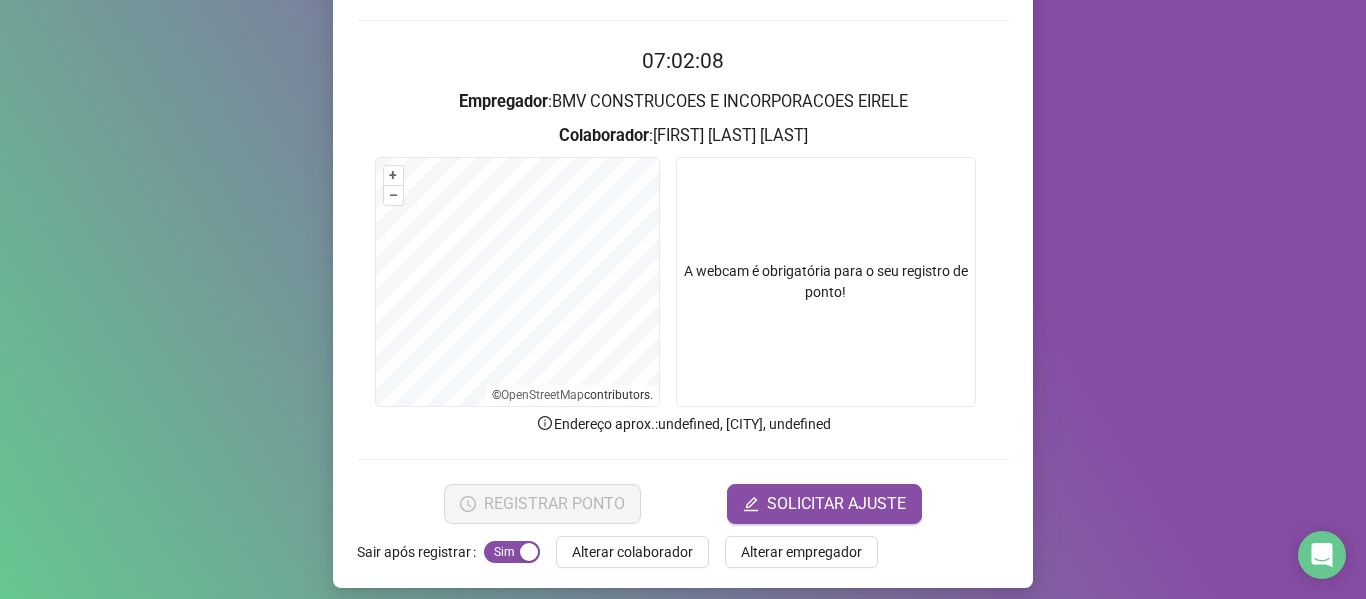scroll, scrollTop: 182, scrollLeft: 0, axis: vertical 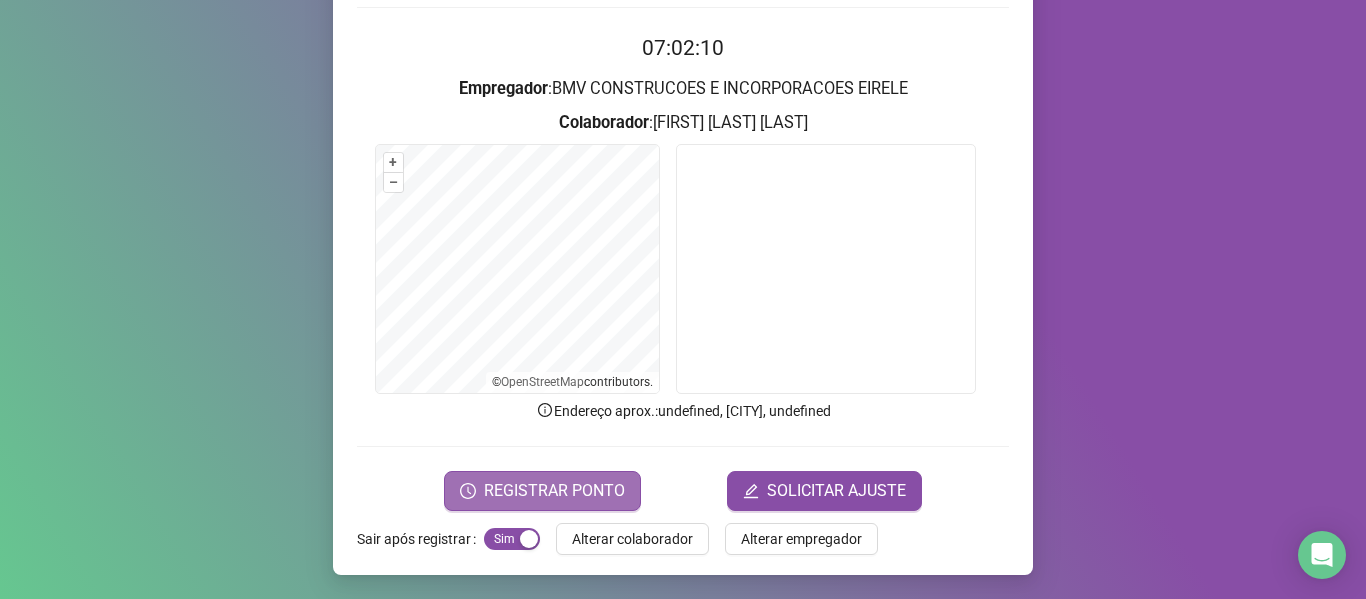 click on "REGISTRAR PONTO" at bounding box center (554, 491) 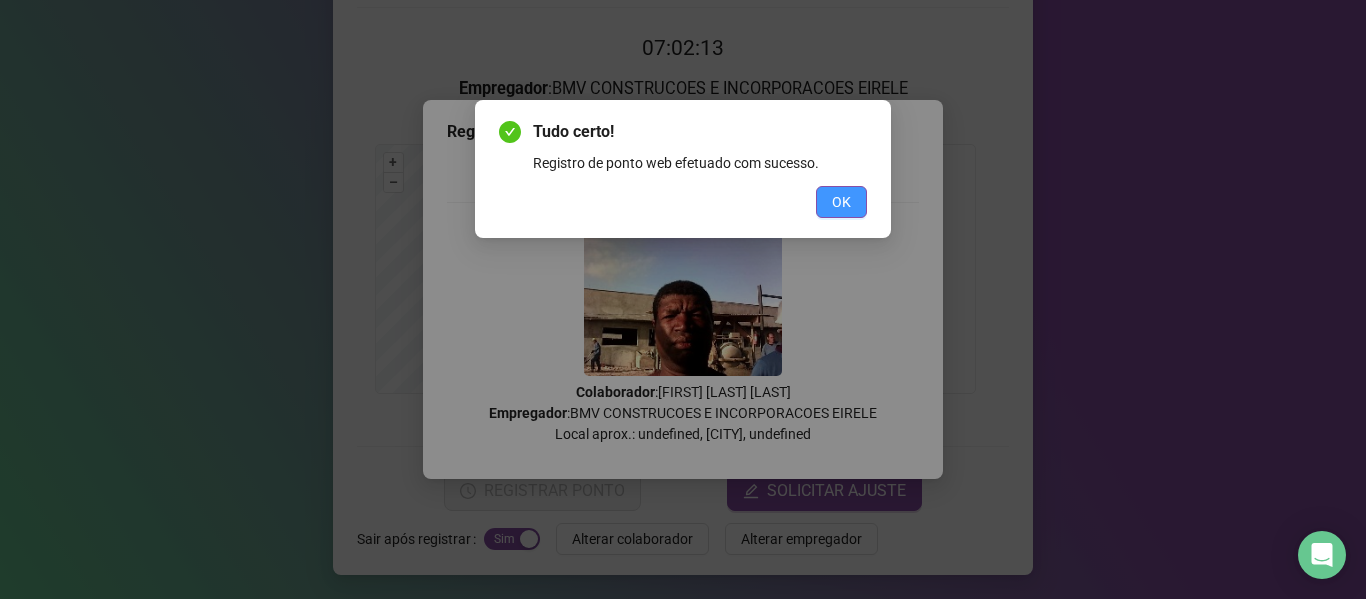 click on "OK" at bounding box center (841, 202) 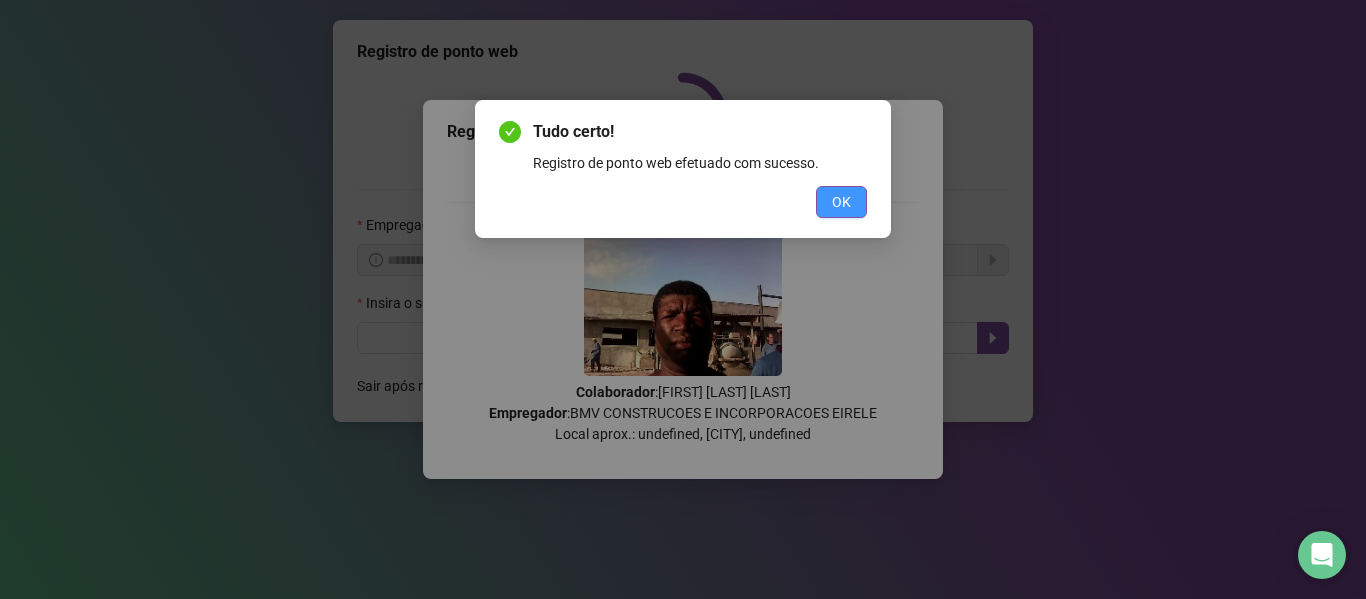 scroll, scrollTop: 0, scrollLeft: 0, axis: both 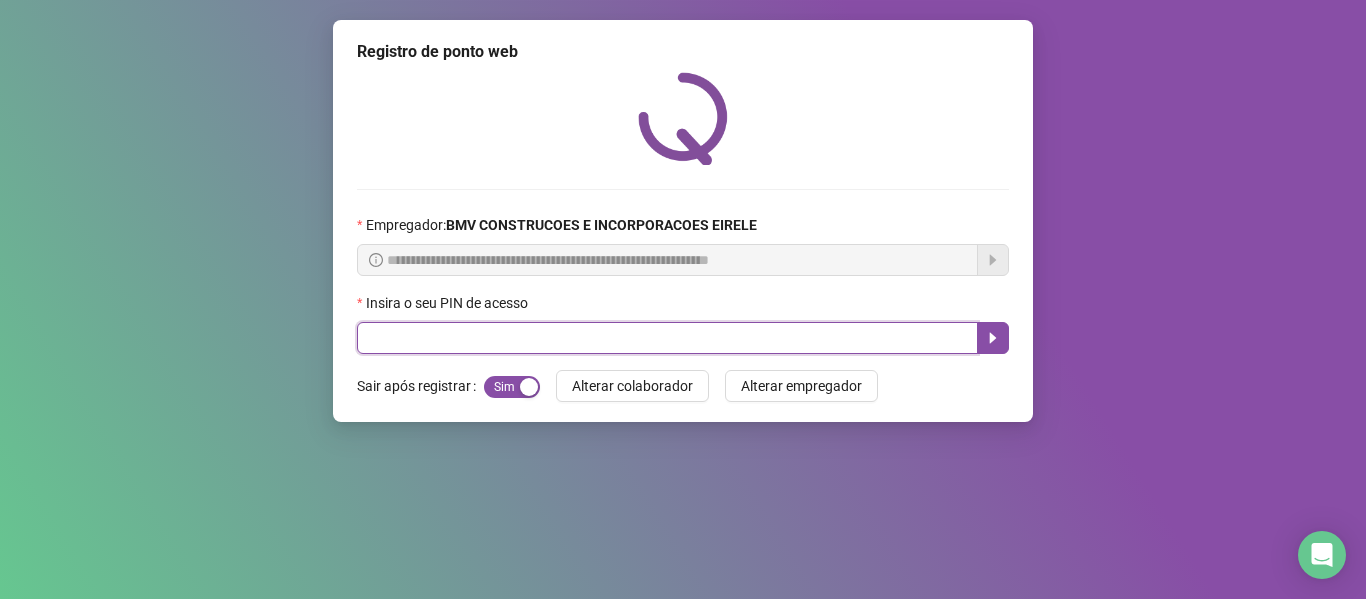 click at bounding box center [667, 338] 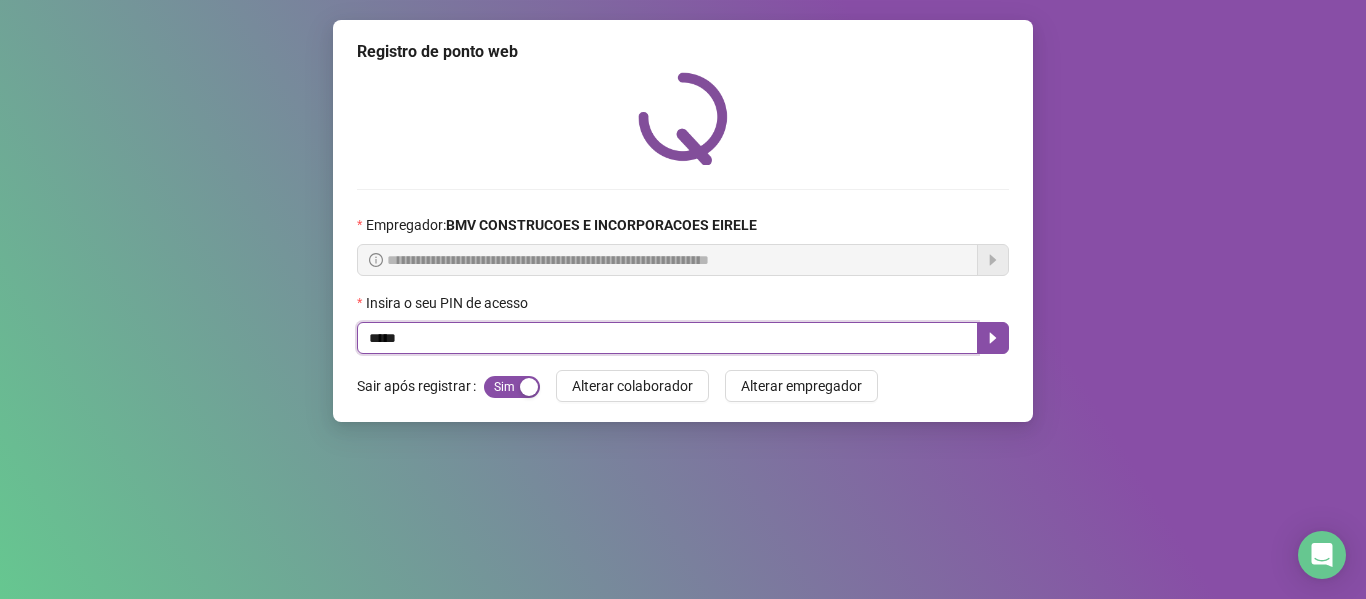 type on "*****" 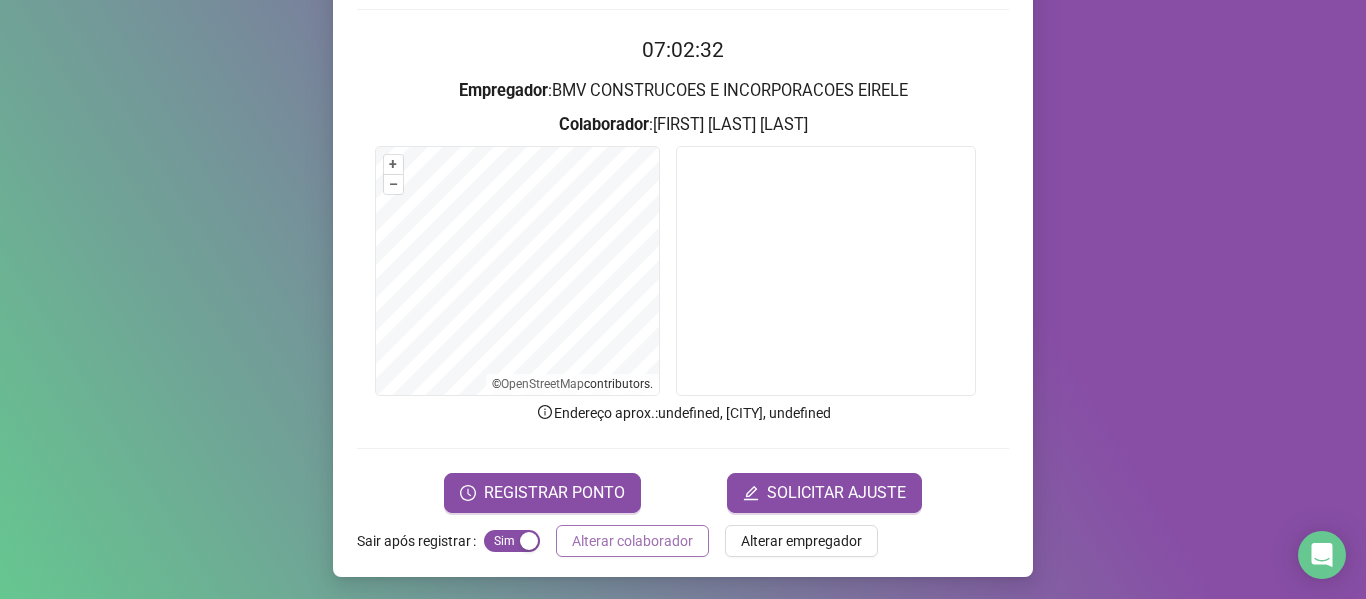 scroll, scrollTop: 182, scrollLeft: 0, axis: vertical 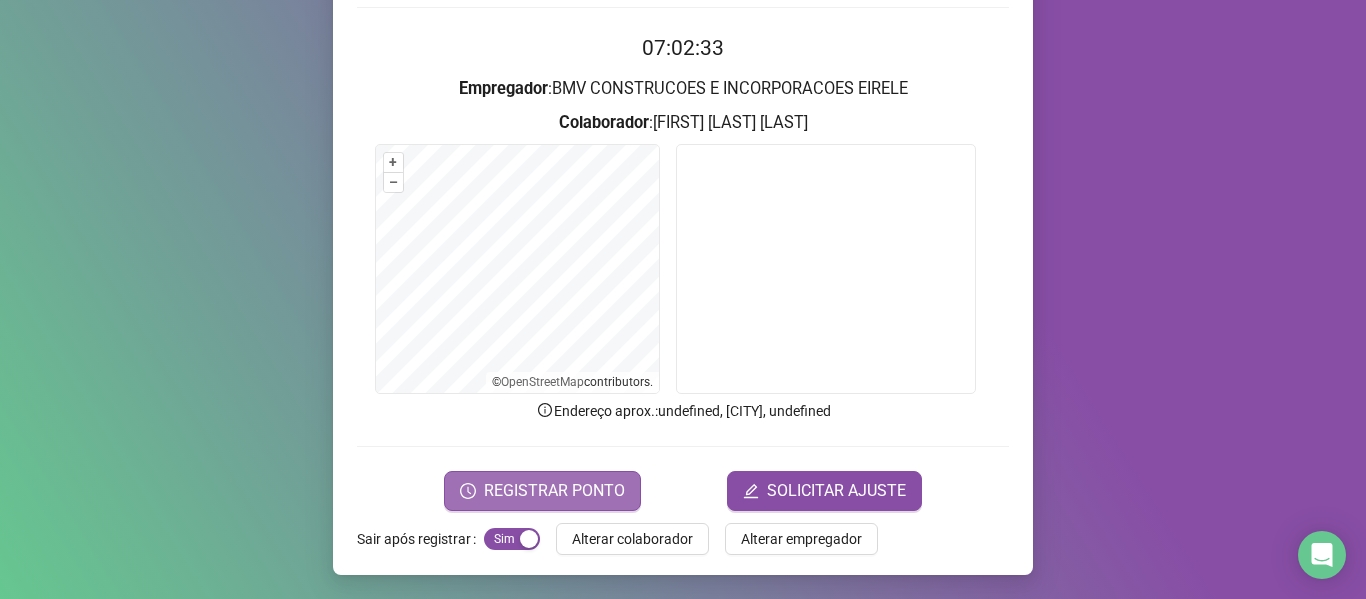 click on "REGISTRAR PONTO" at bounding box center (542, 491) 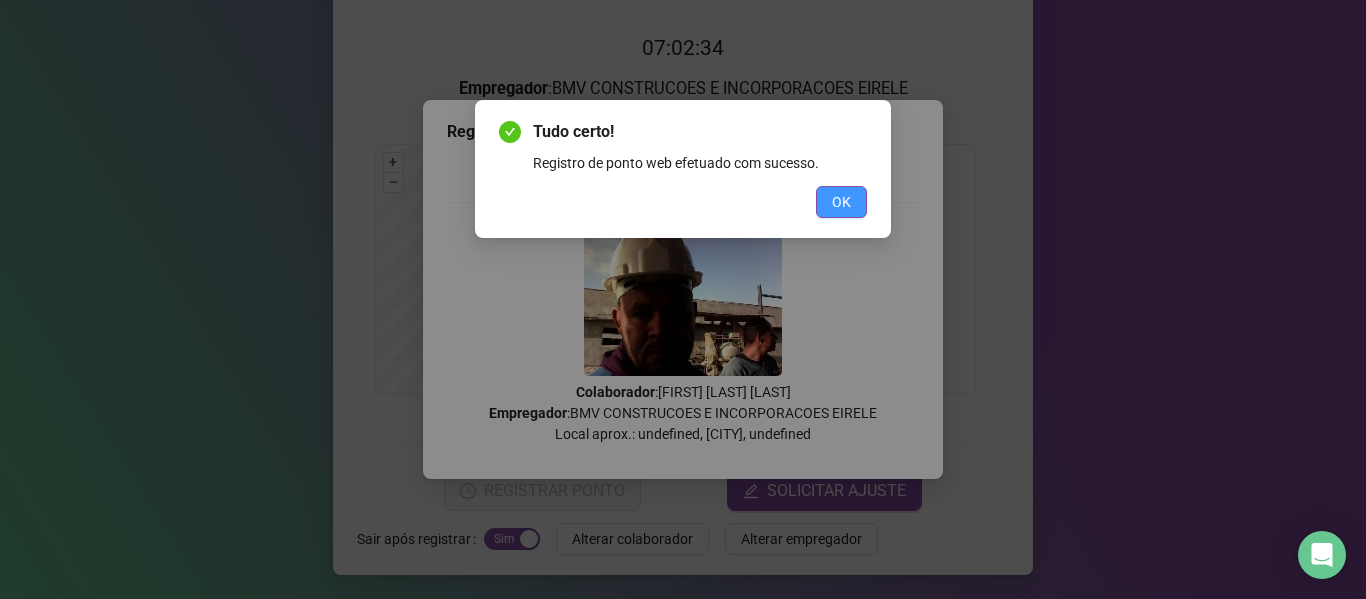 click on "OK" at bounding box center [841, 202] 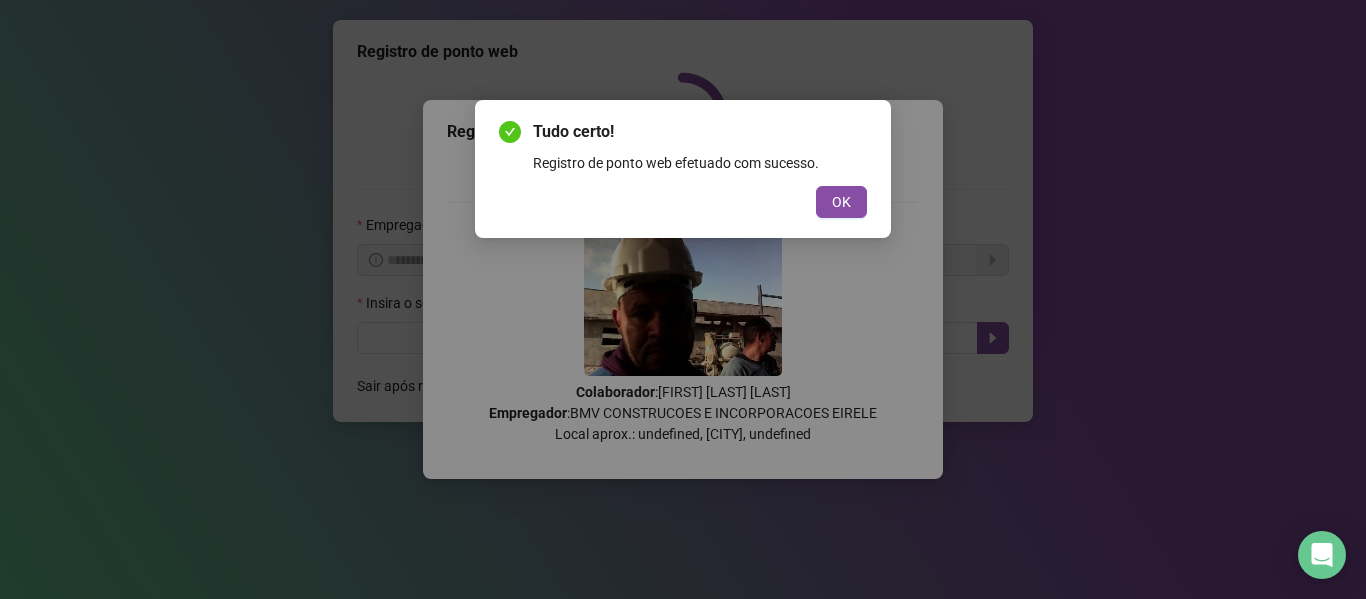 scroll, scrollTop: 0, scrollLeft: 0, axis: both 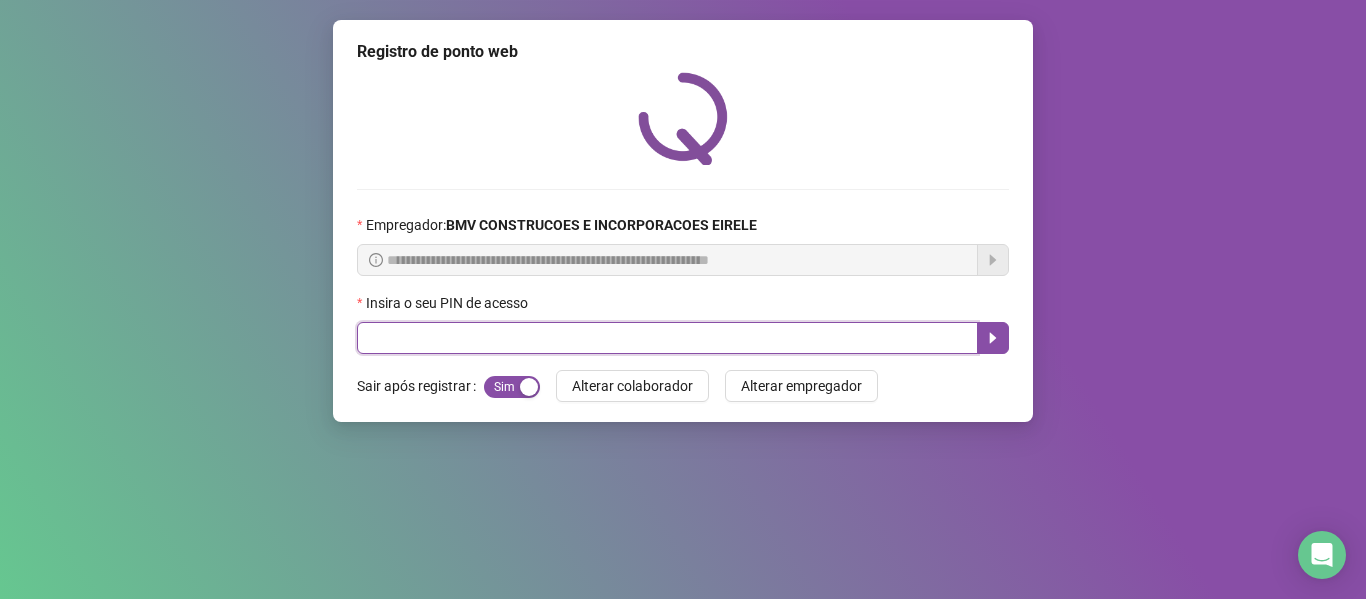 click at bounding box center (667, 338) 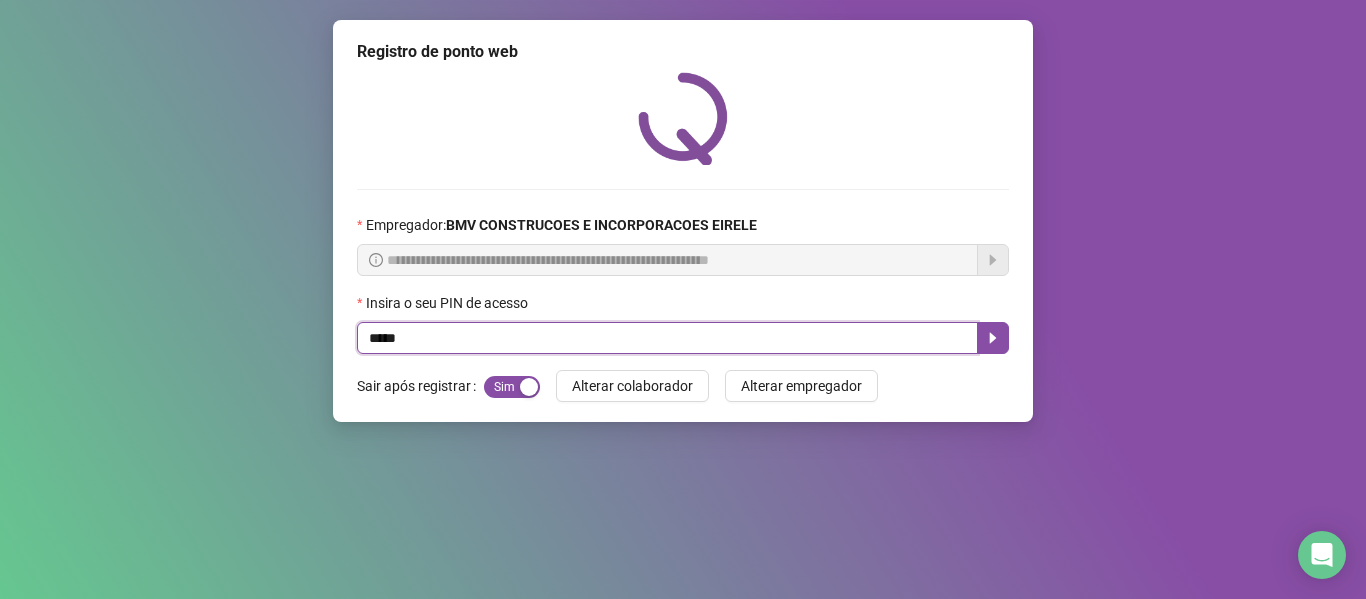 type on "*****" 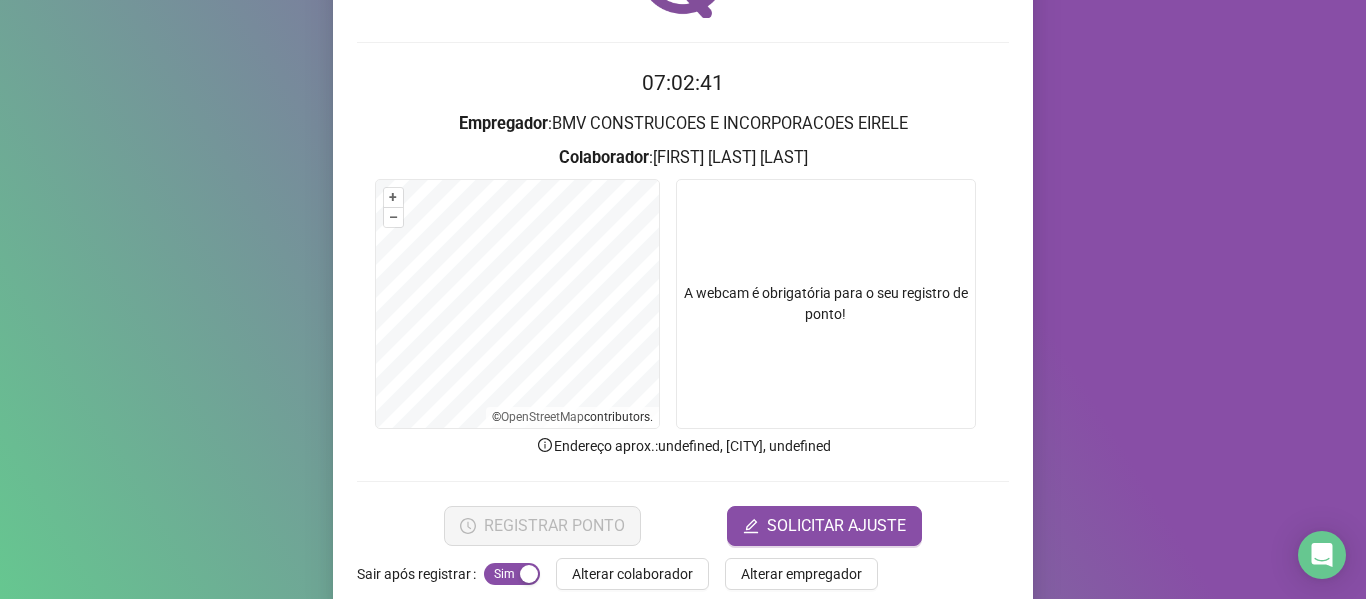scroll, scrollTop: 182, scrollLeft: 0, axis: vertical 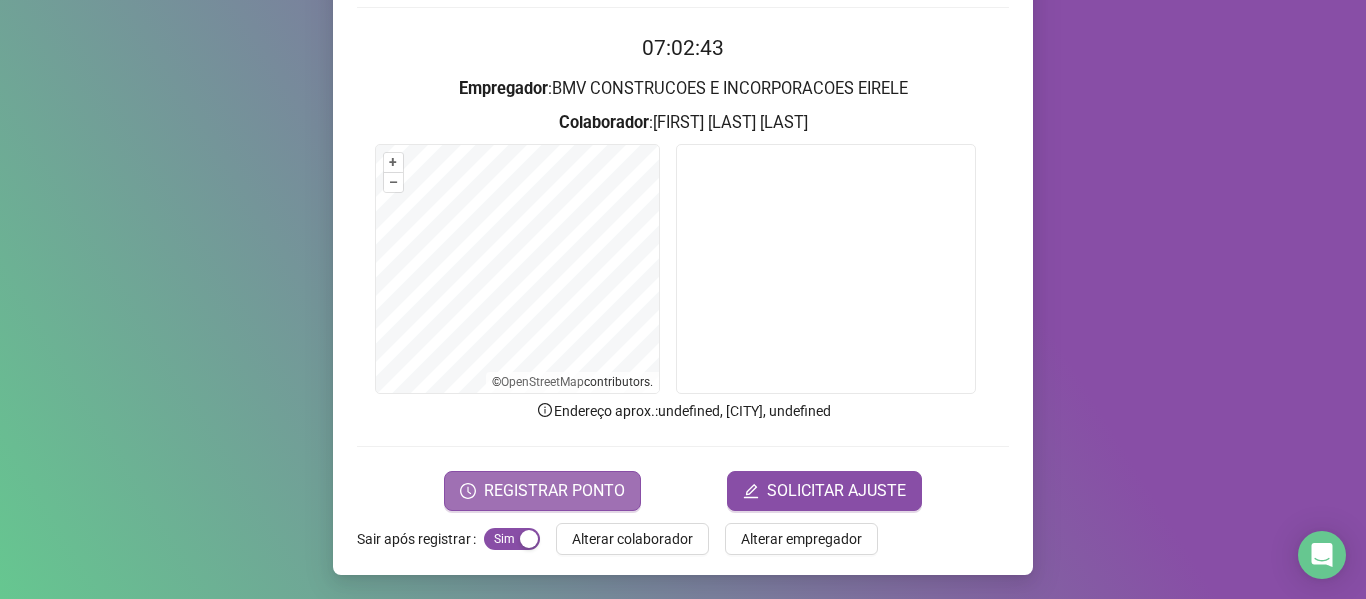 click on "REGISTRAR PONTO" at bounding box center [554, 491] 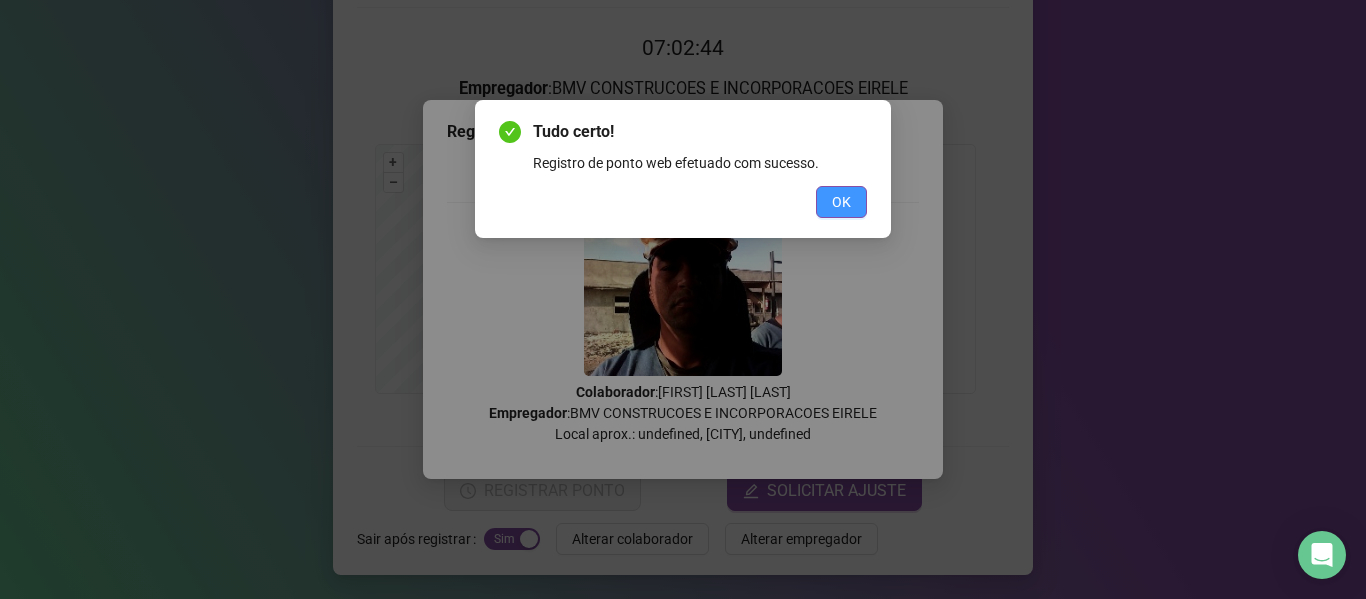 click on "OK" at bounding box center (841, 202) 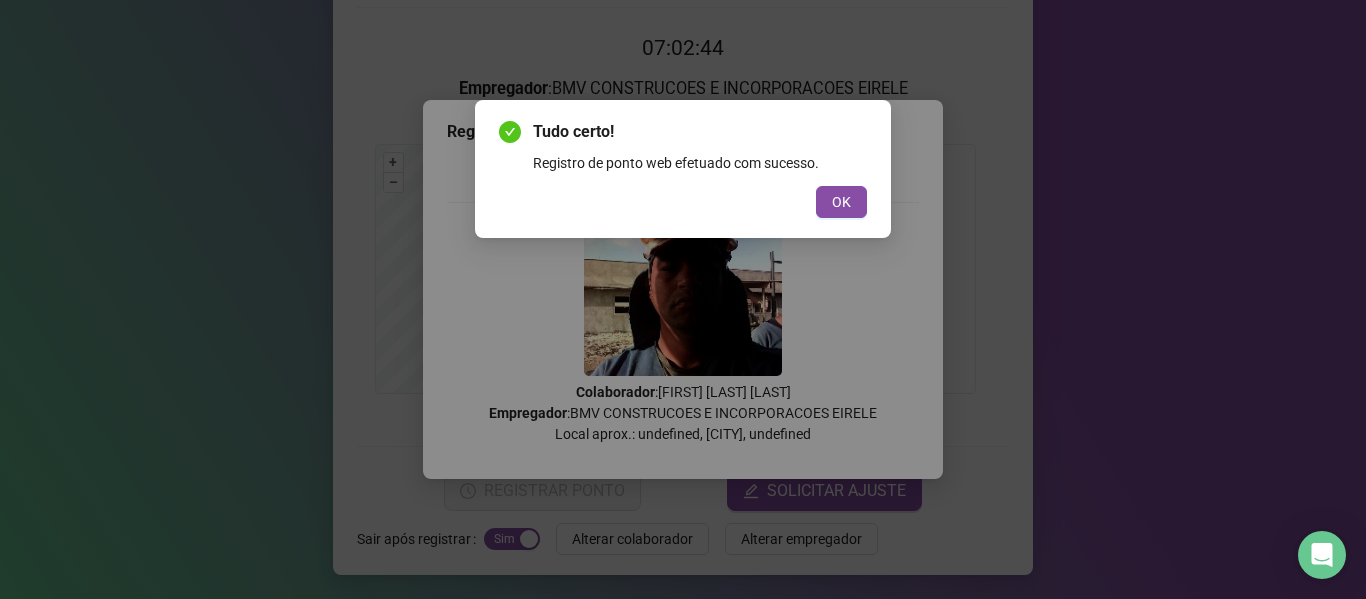 scroll, scrollTop: 0, scrollLeft: 0, axis: both 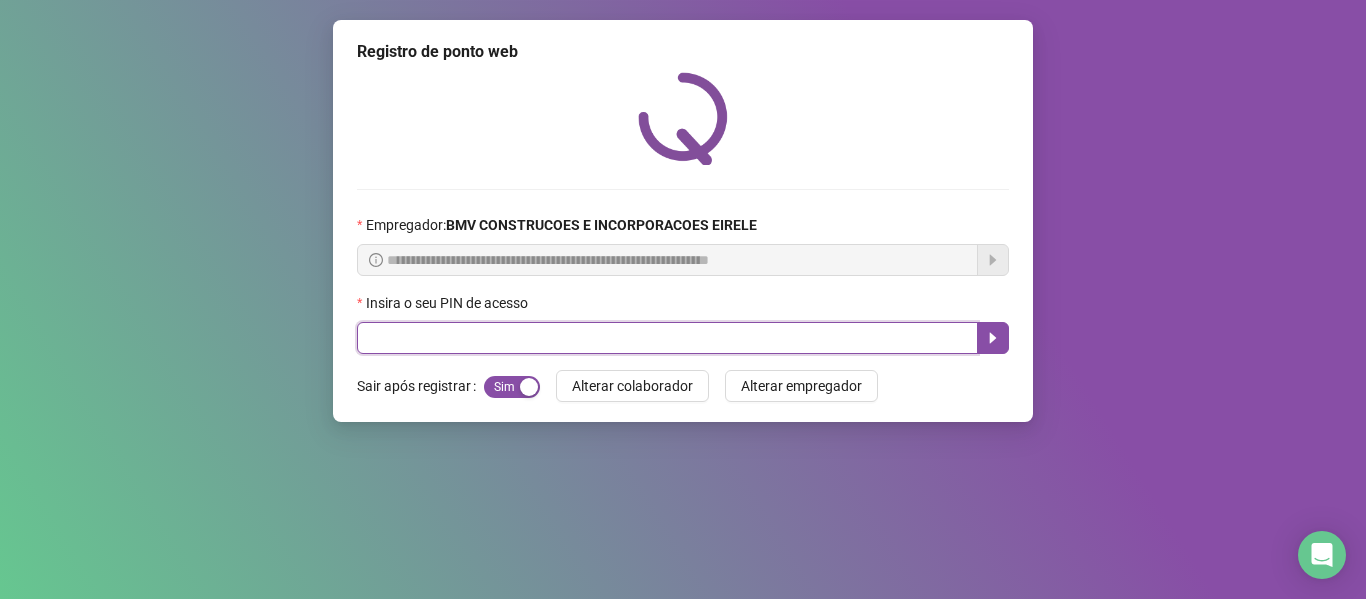 click at bounding box center (667, 338) 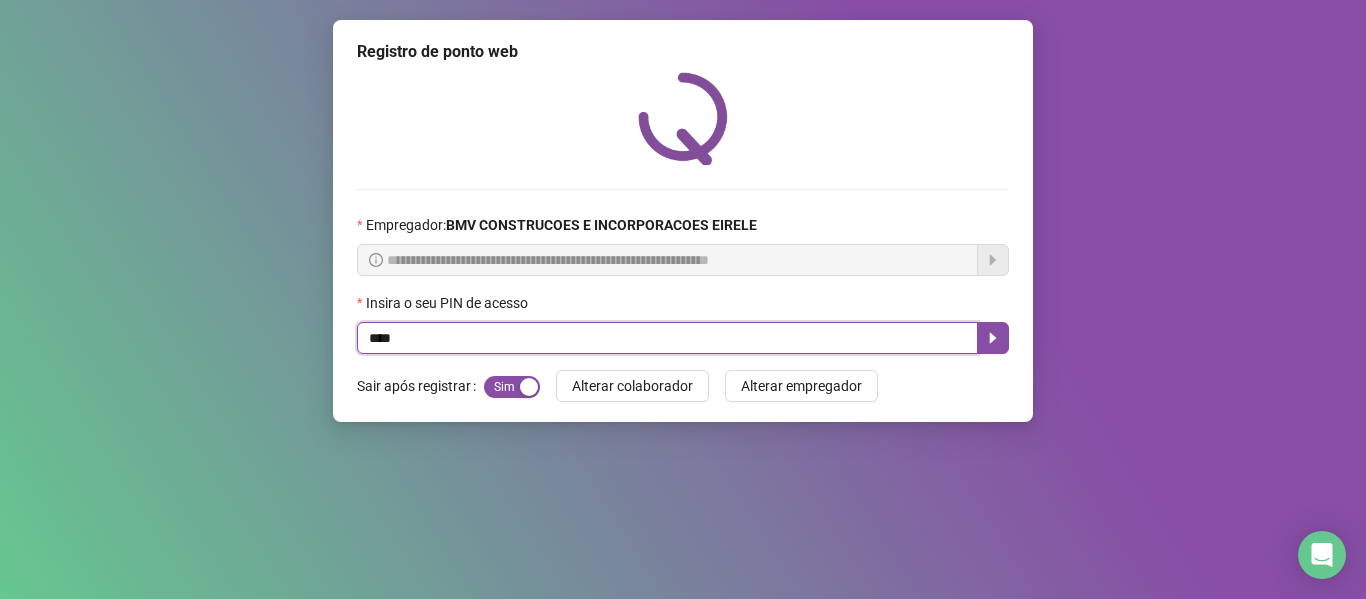 click on "****" at bounding box center (667, 338) 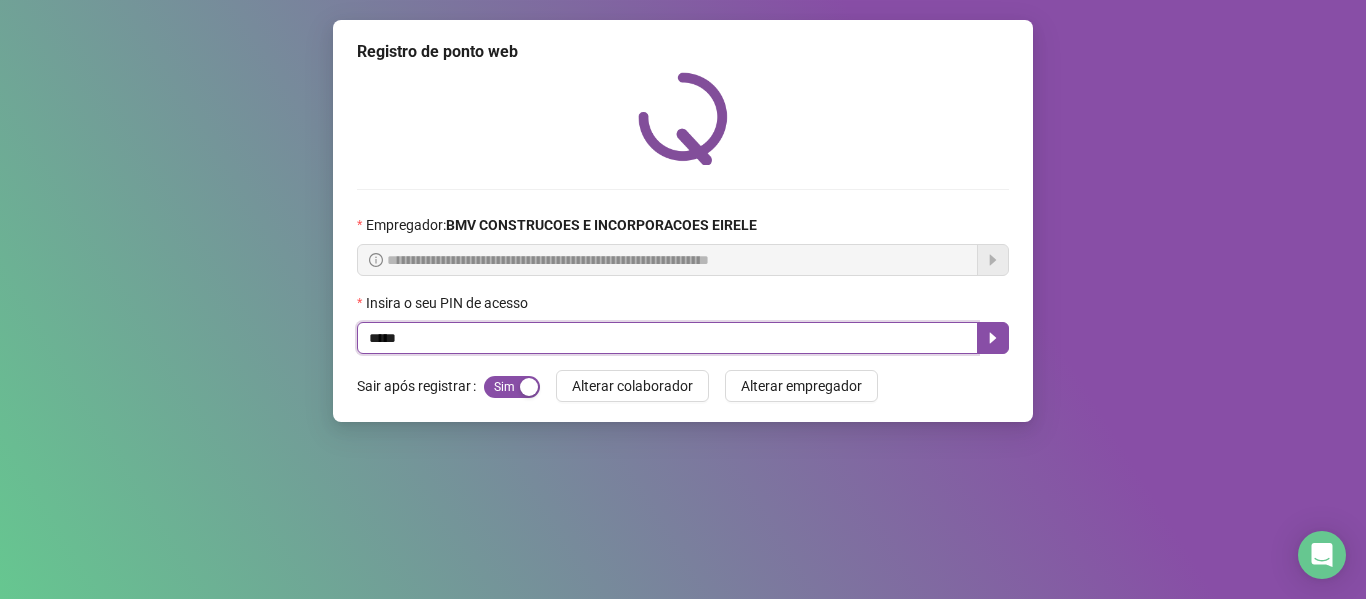 type on "*****" 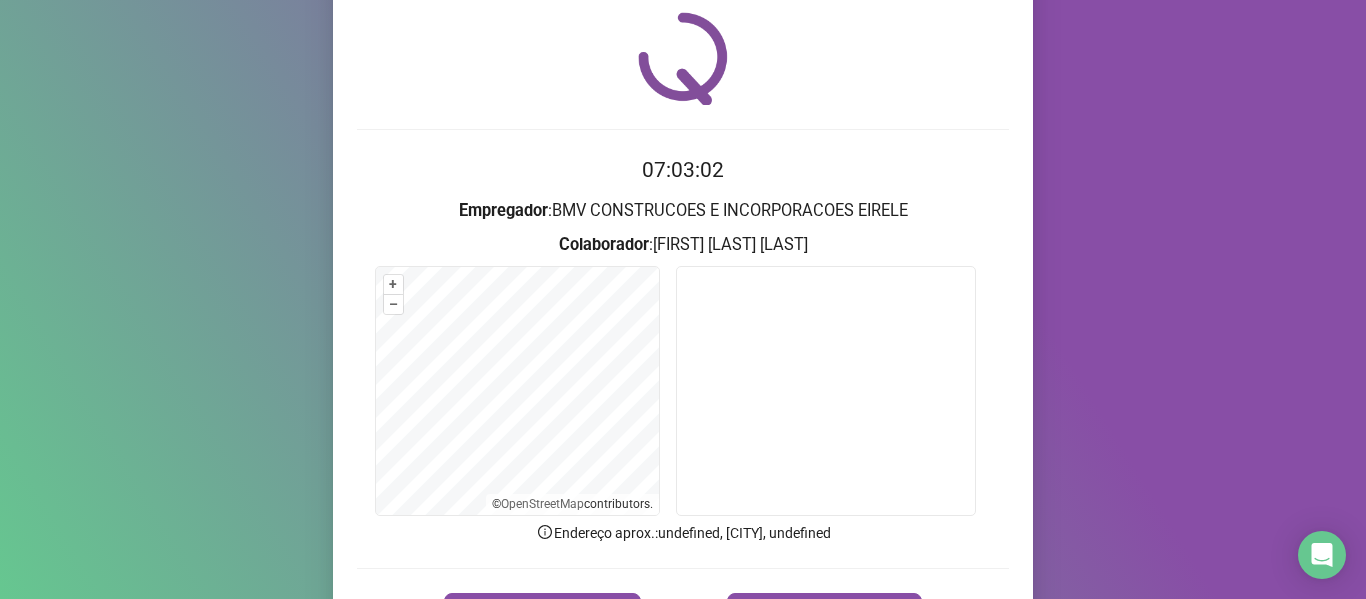 scroll, scrollTop: 182, scrollLeft: 0, axis: vertical 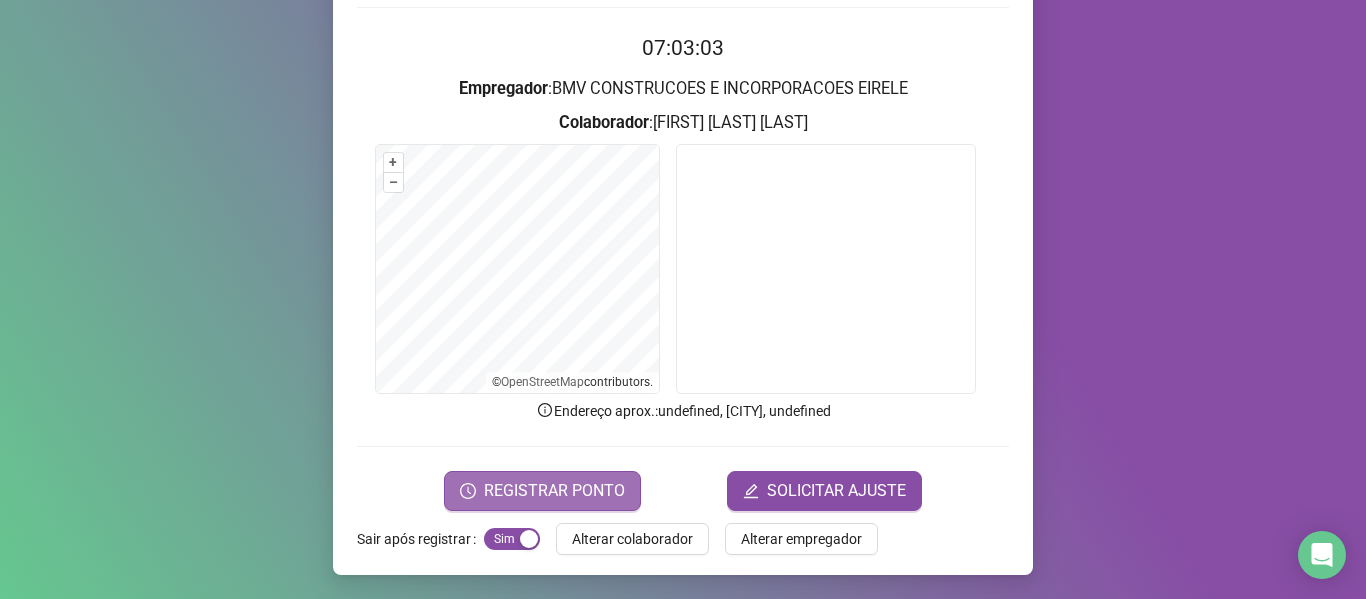 click on "REGISTRAR PONTO" at bounding box center [542, 491] 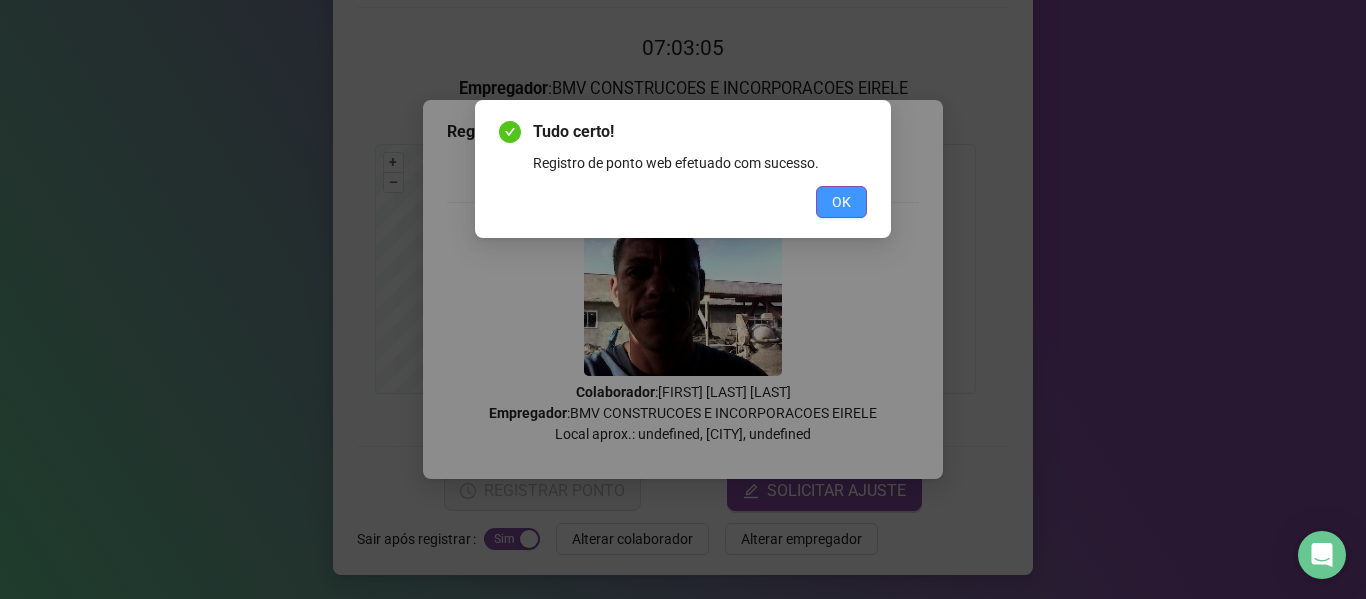 click on "OK" at bounding box center [841, 202] 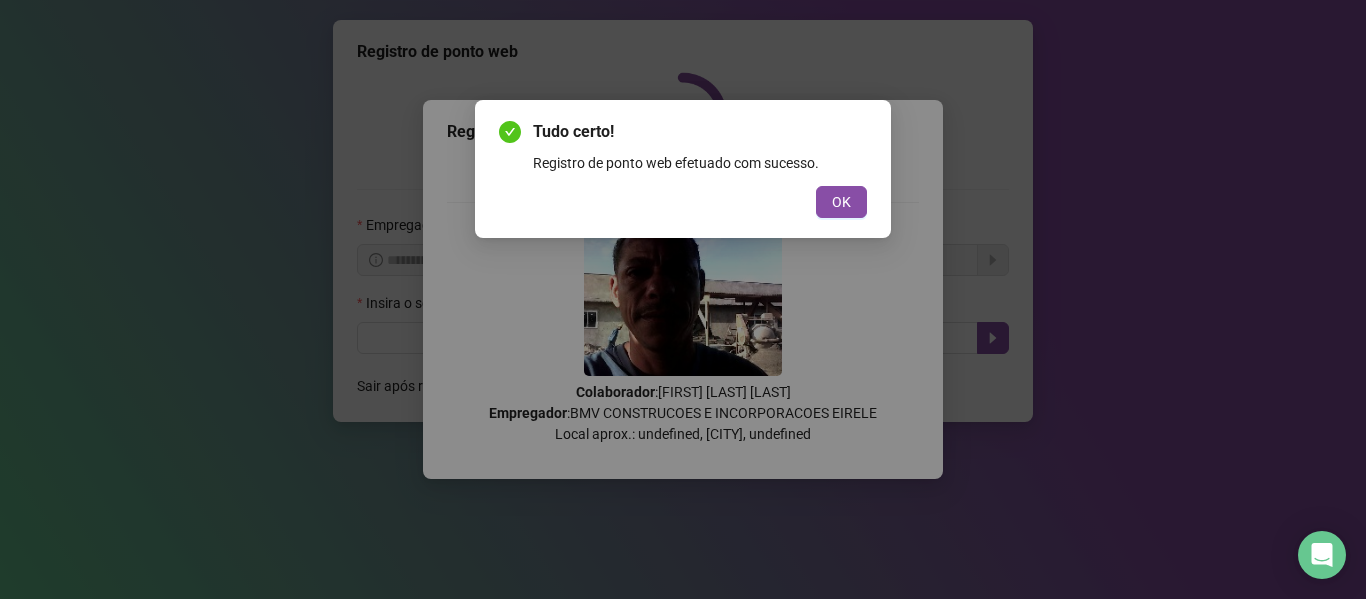 scroll, scrollTop: 0, scrollLeft: 0, axis: both 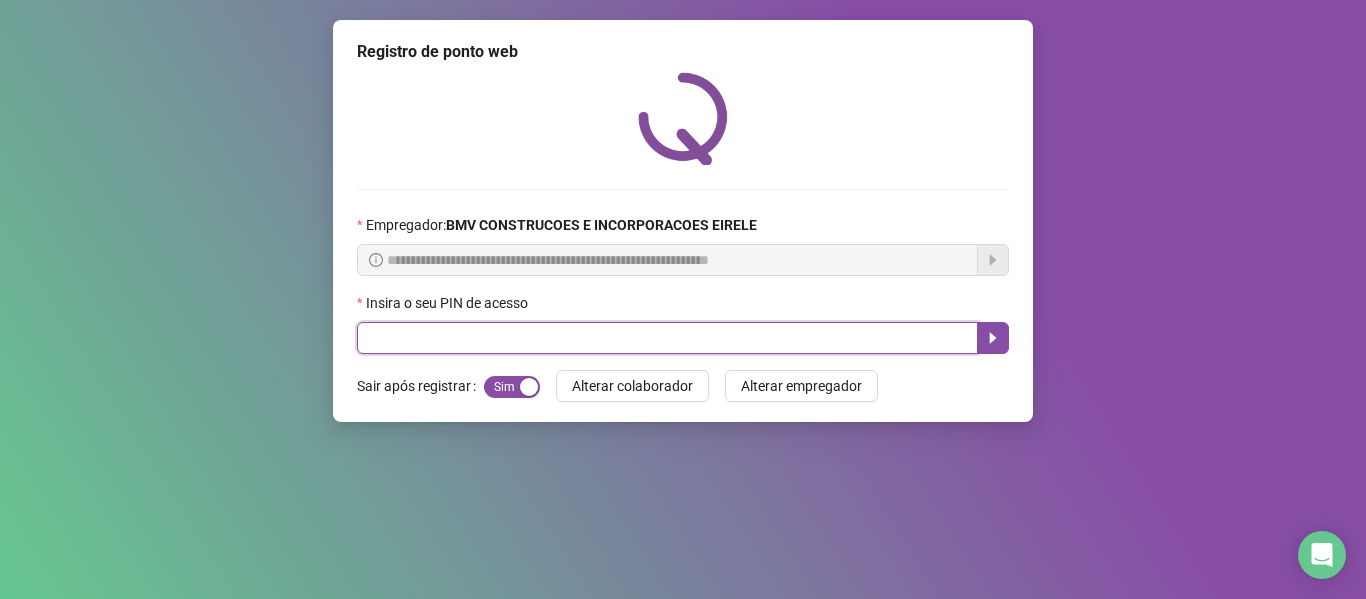 click at bounding box center (667, 338) 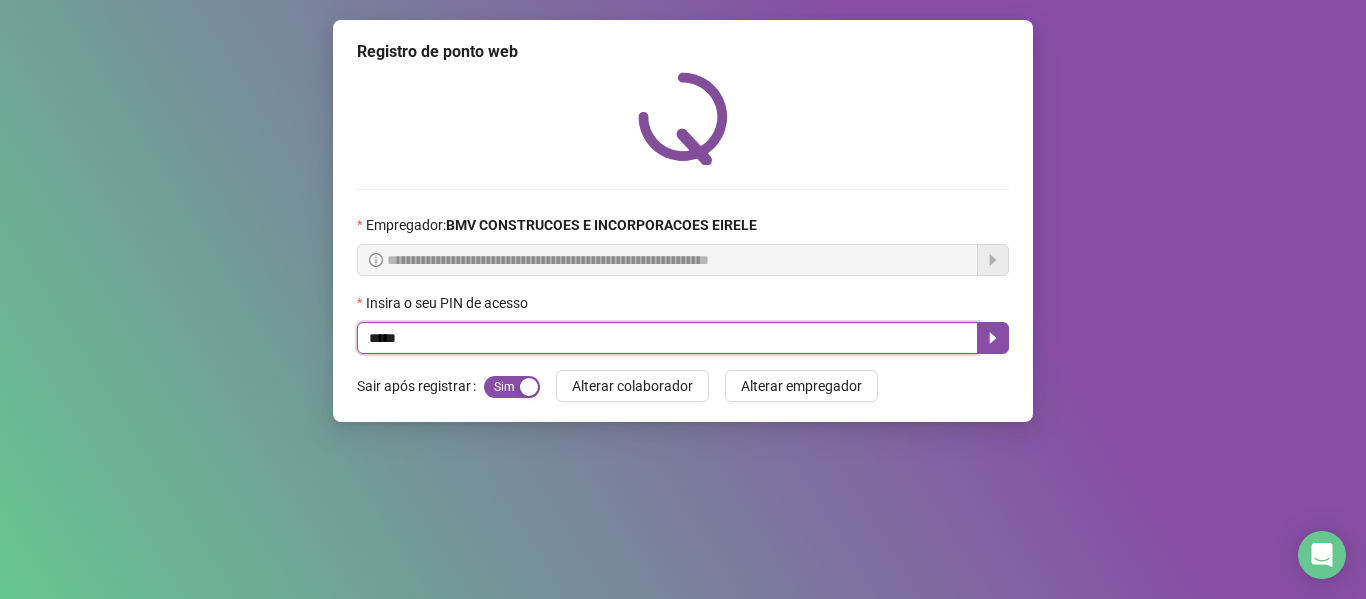 type on "*****" 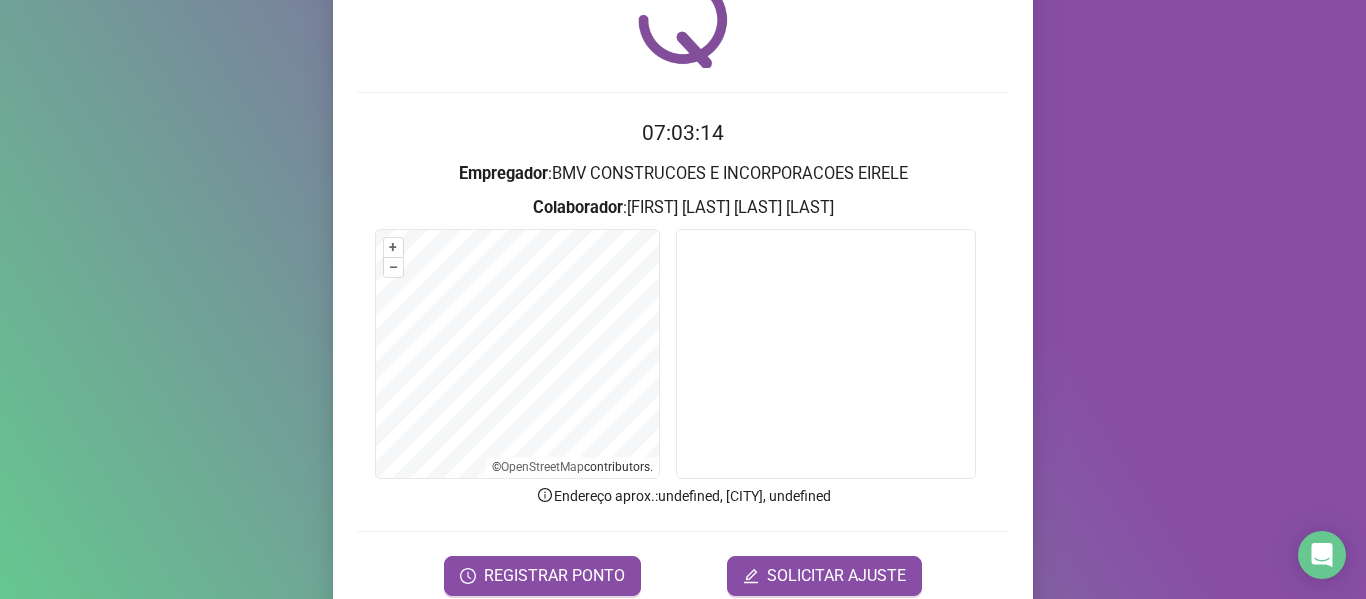 scroll, scrollTop: 182, scrollLeft: 0, axis: vertical 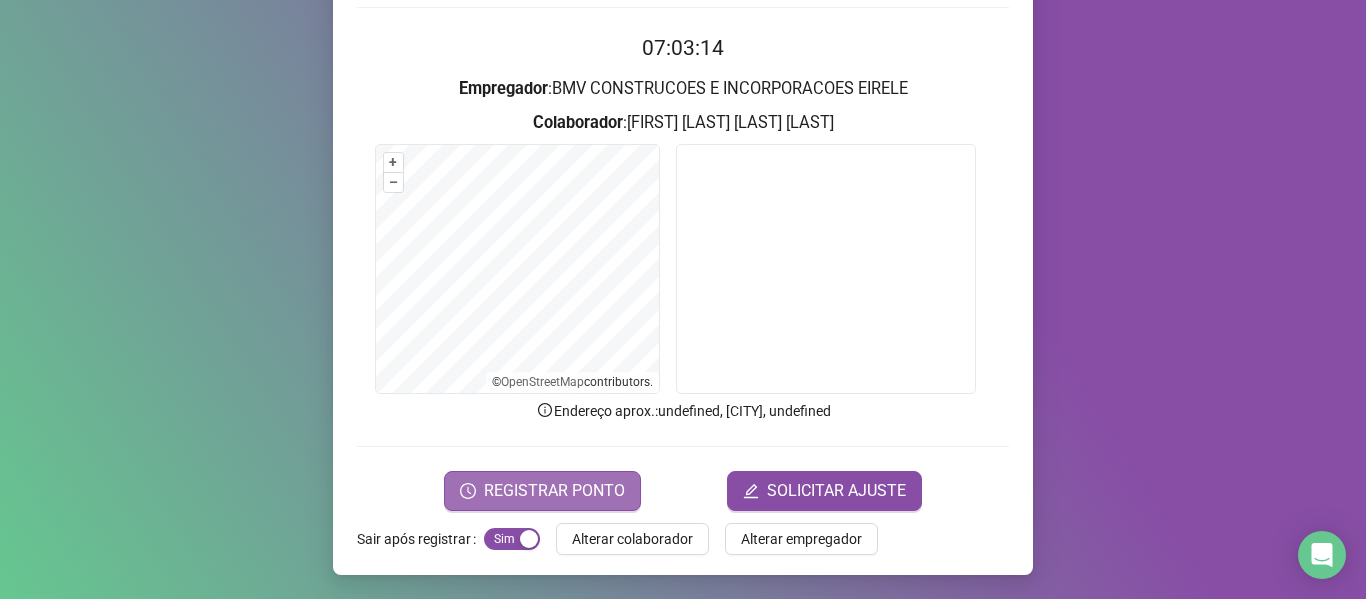 click on "REGISTRAR PONTO" at bounding box center [554, 491] 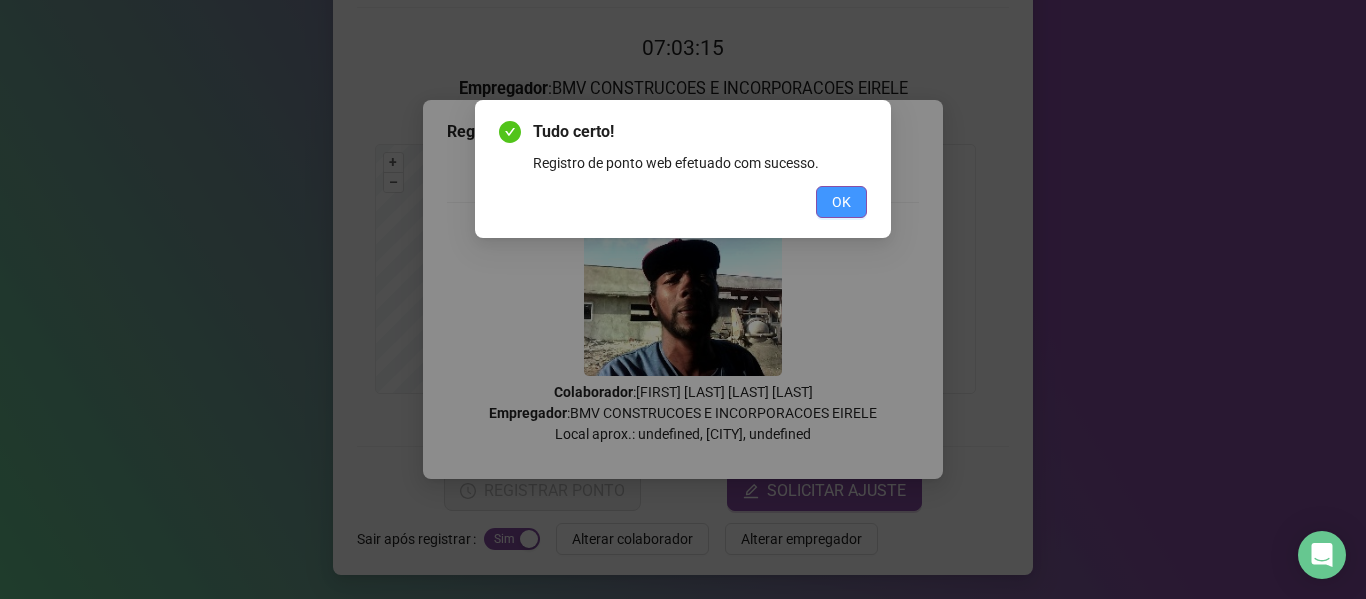 click on "OK" at bounding box center [841, 202] 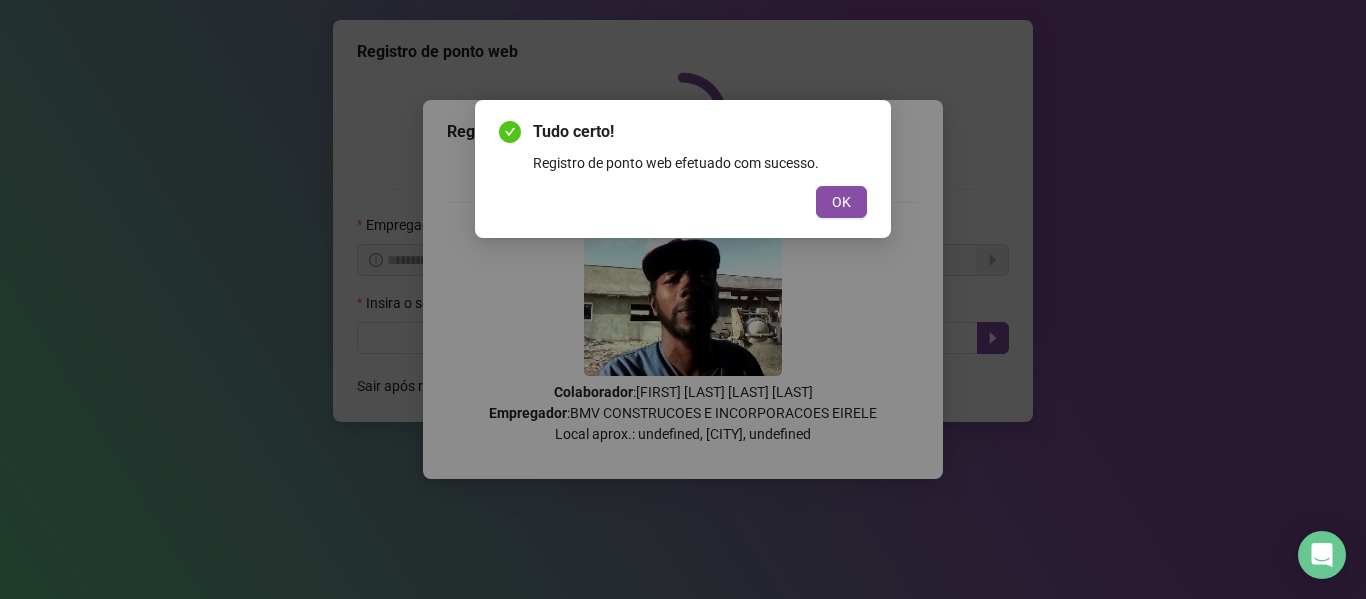 scroll, scrollTop: 0, scrollLeft: 0, axis: both 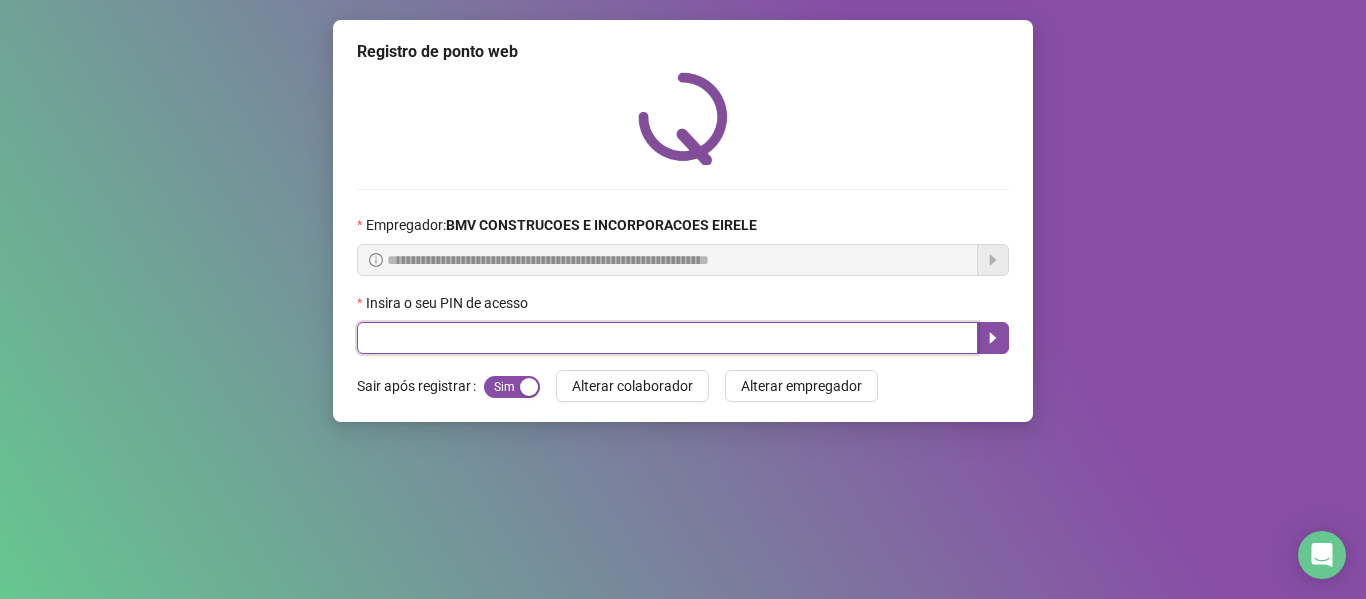 click at bounding box center (667, 338) 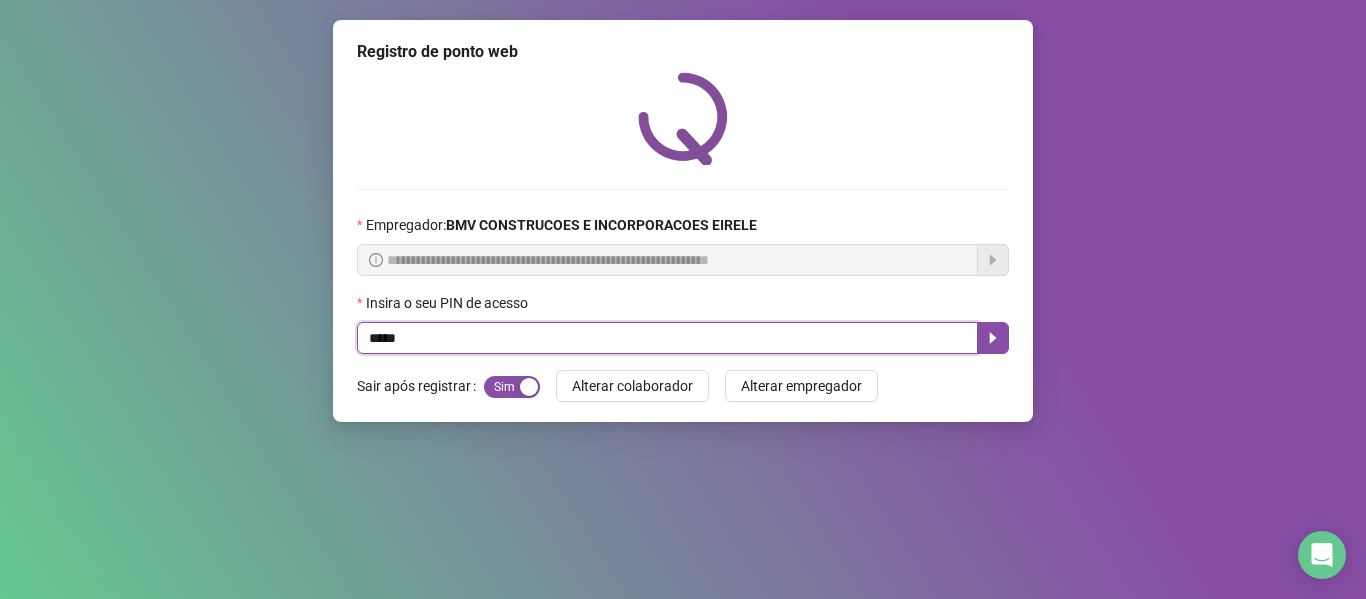 type on "*****" 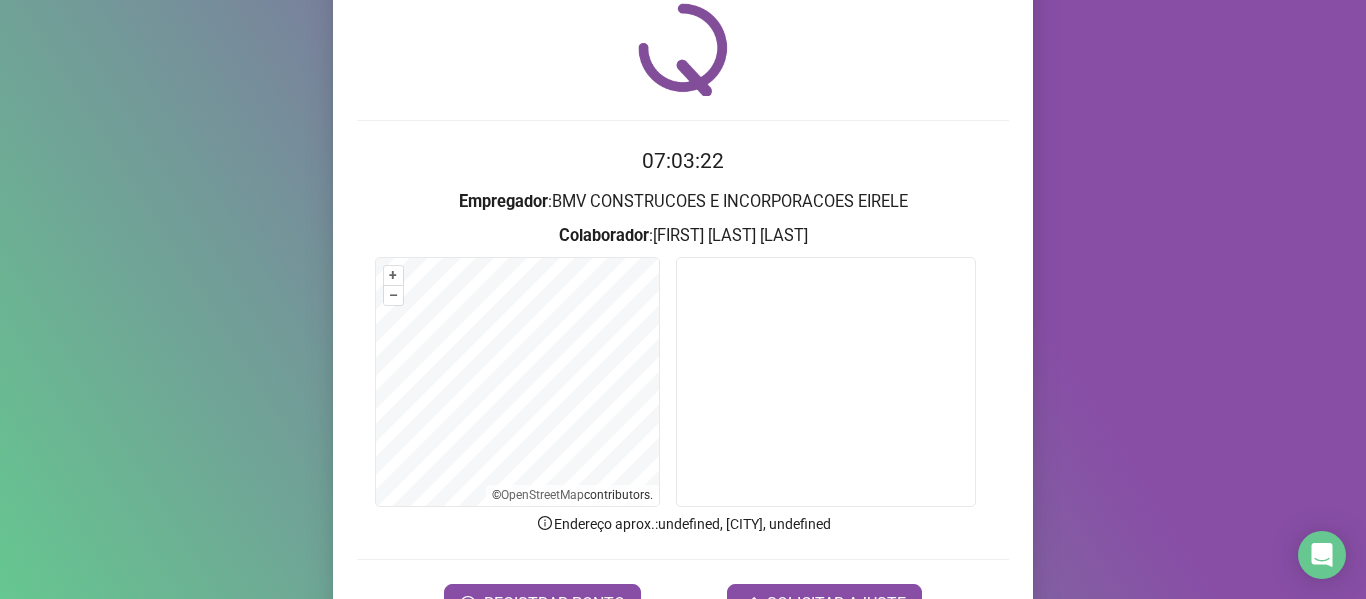 scroll, scrollTop: 182, scrollLeft: 0, axis: vertical 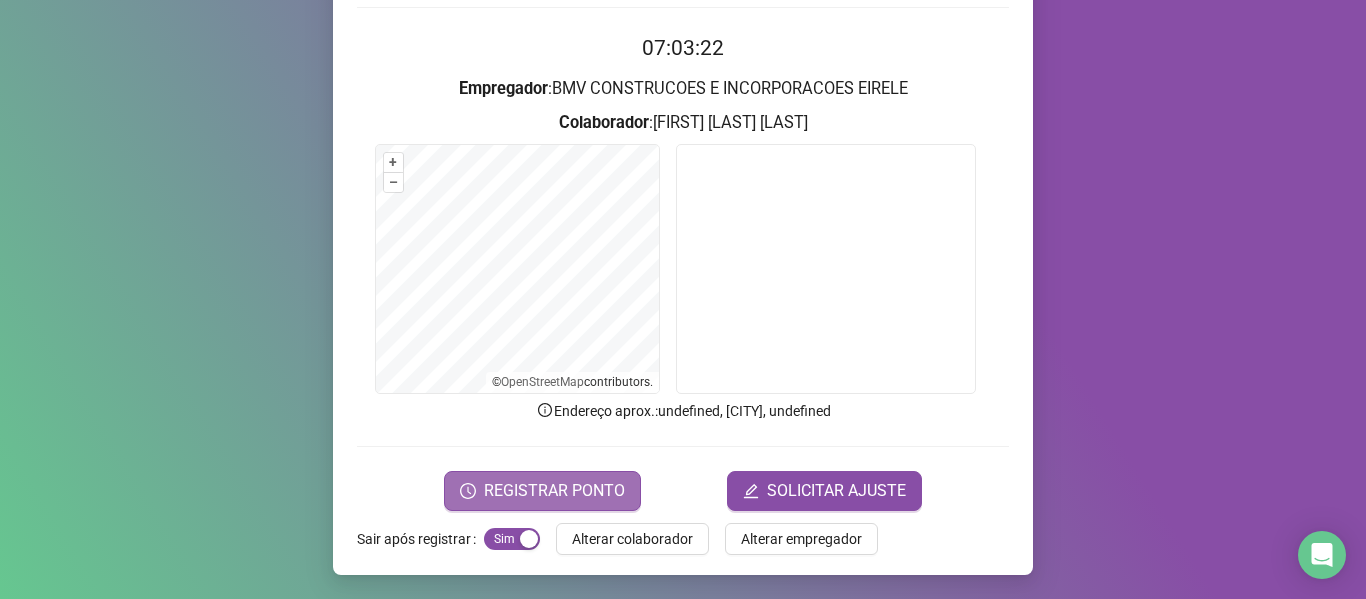 click on "REGISTRAR PONTO" at bounding box center (554, 491) 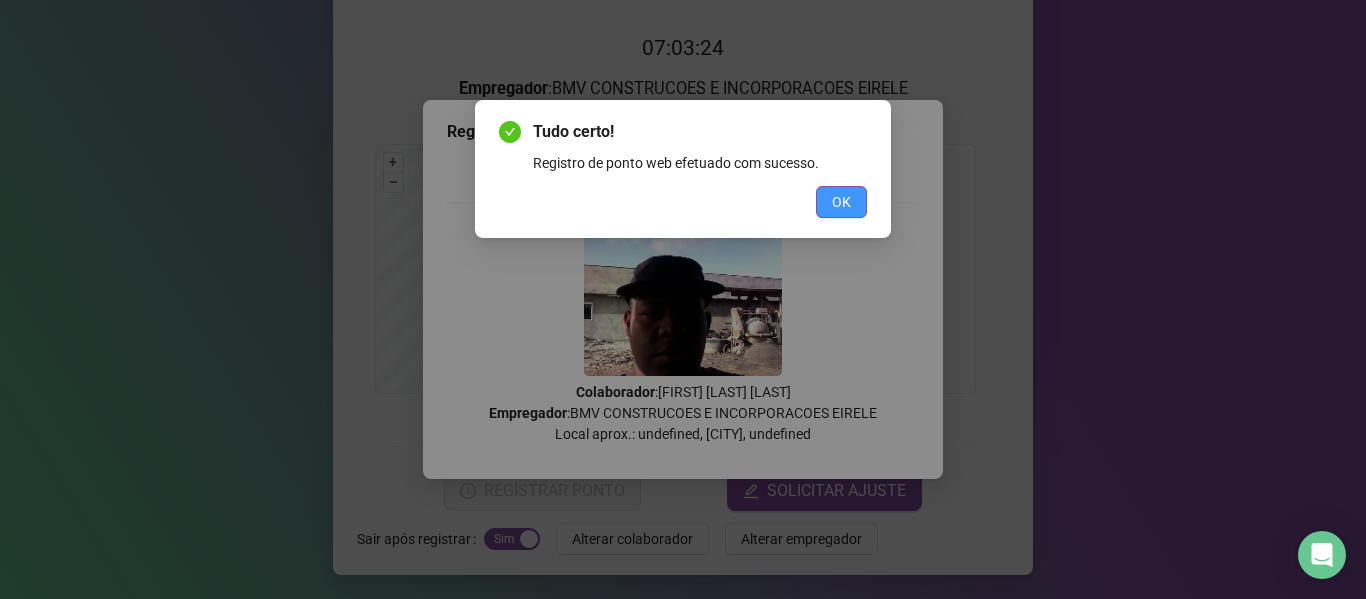 click on "OK" at bounding box center (841, 202) 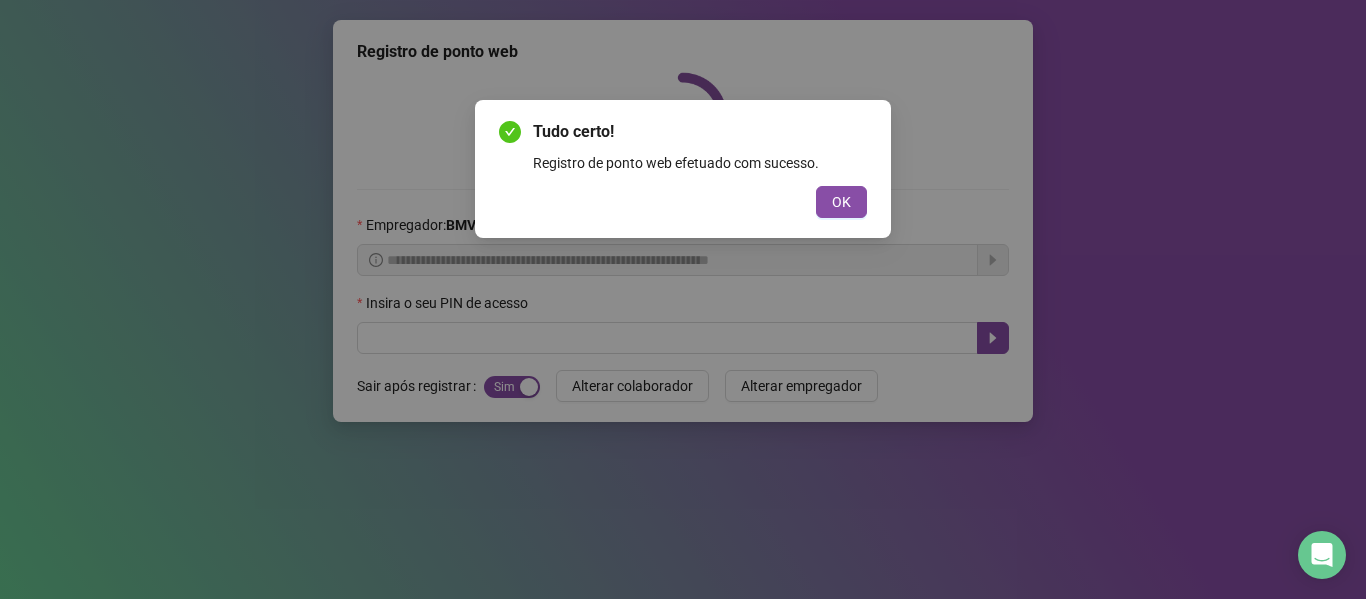 scroll, scrollTop: 0, scrollLeft: 0, axis: both 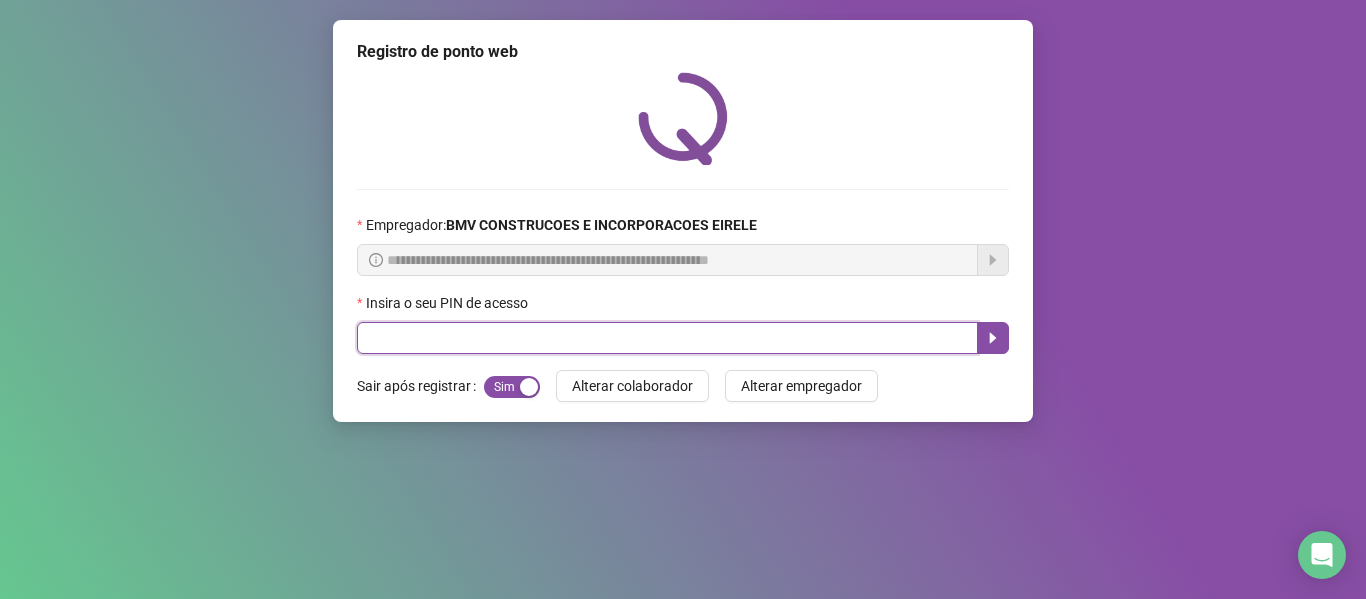 click at bounding box center (667, 338) 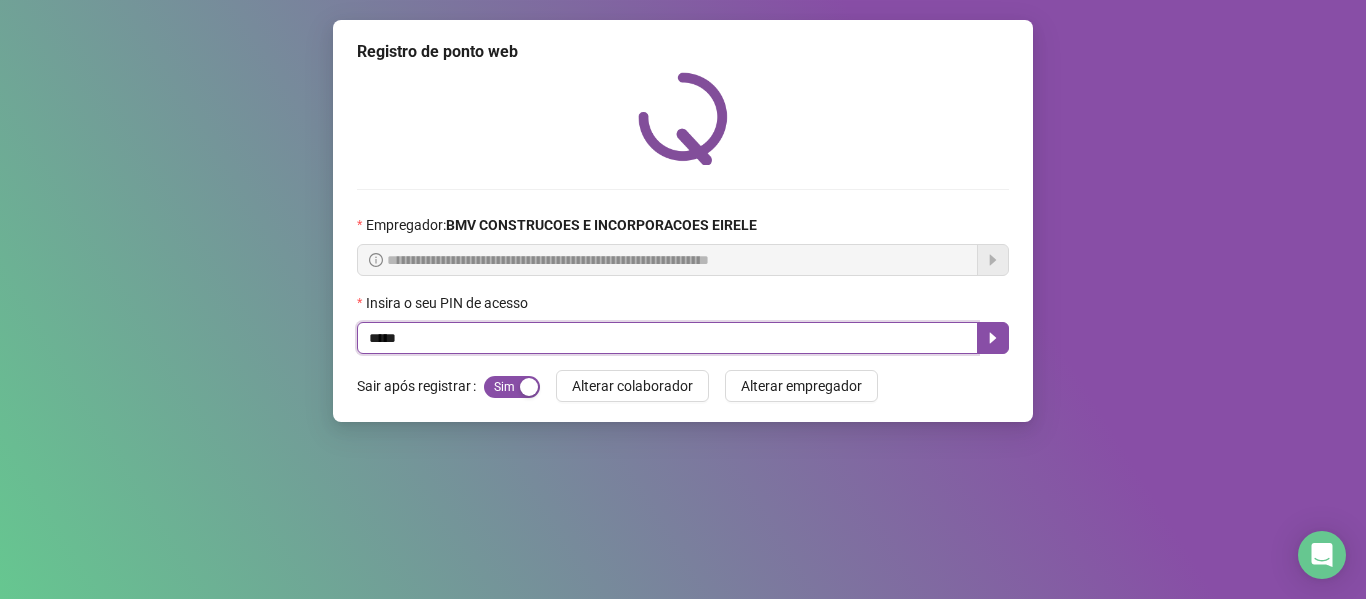type on "*****" 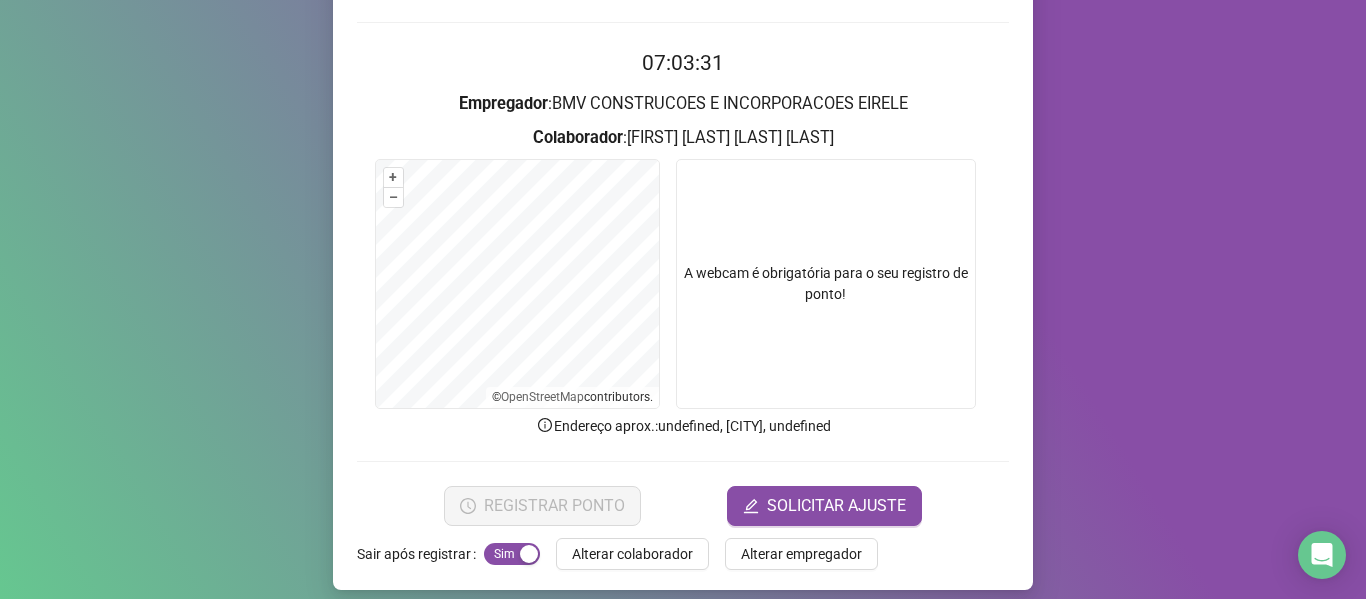 scroll, scrollTop: 182, scrollLeft: 0, axis: vertical 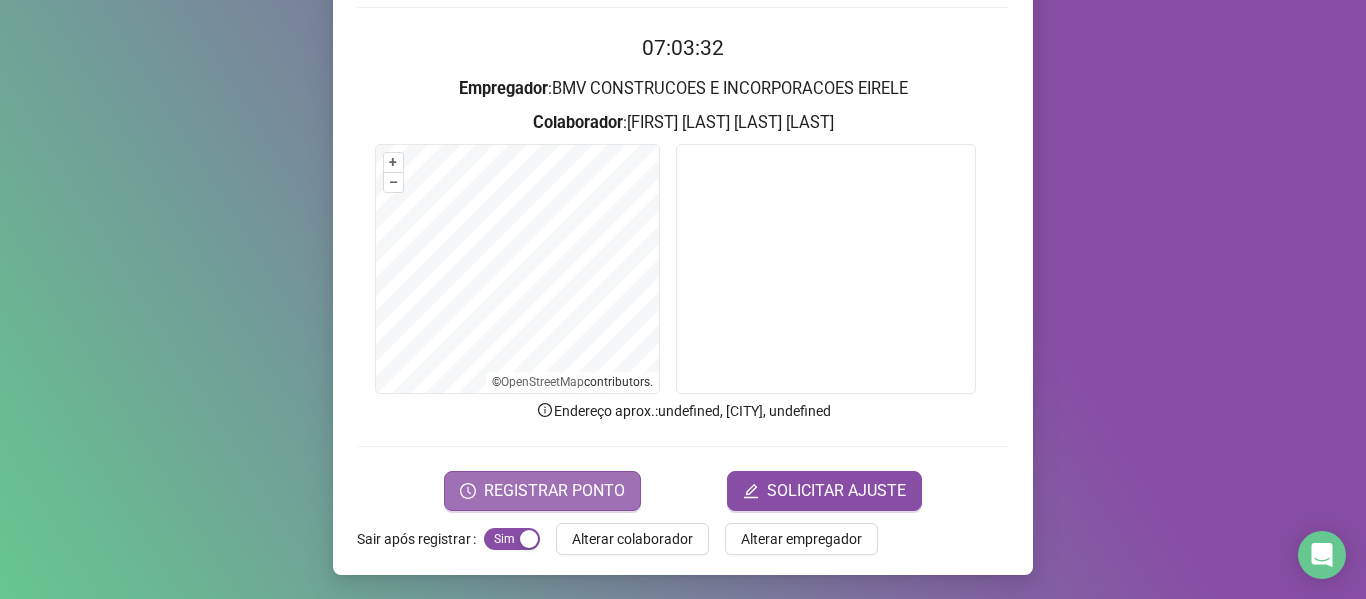 click on "REGISTRAR PONTO" at bounding box center (542, 491) 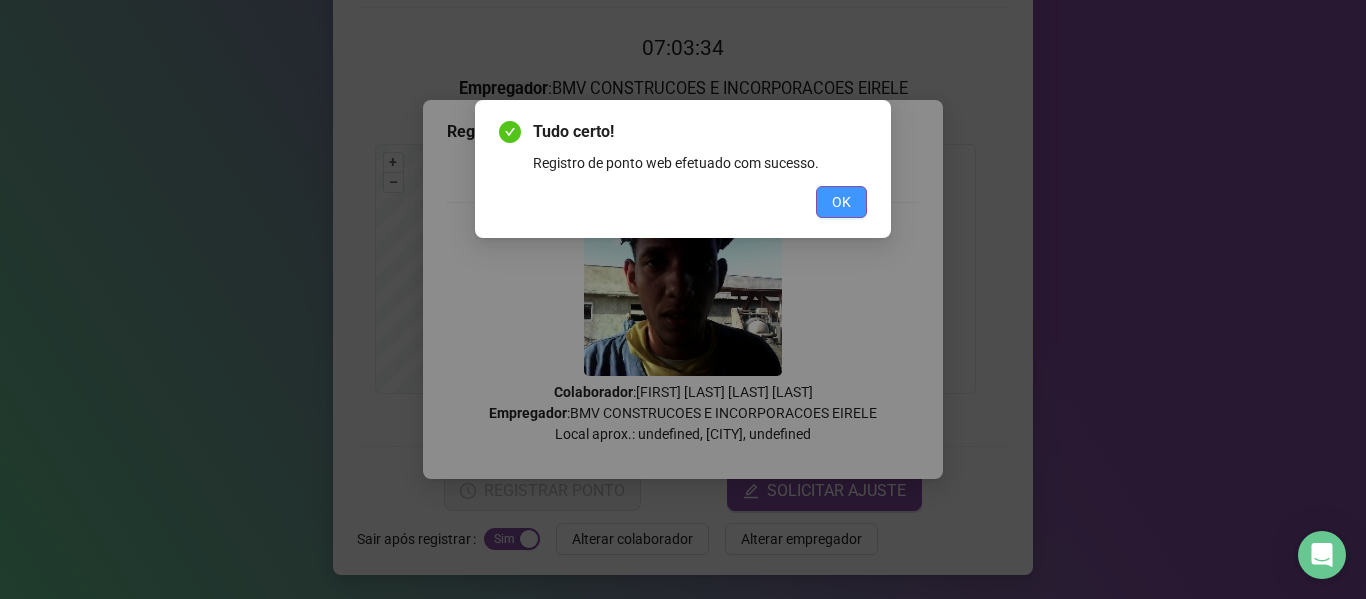 click on "OK" at bounding box center (841, 202) 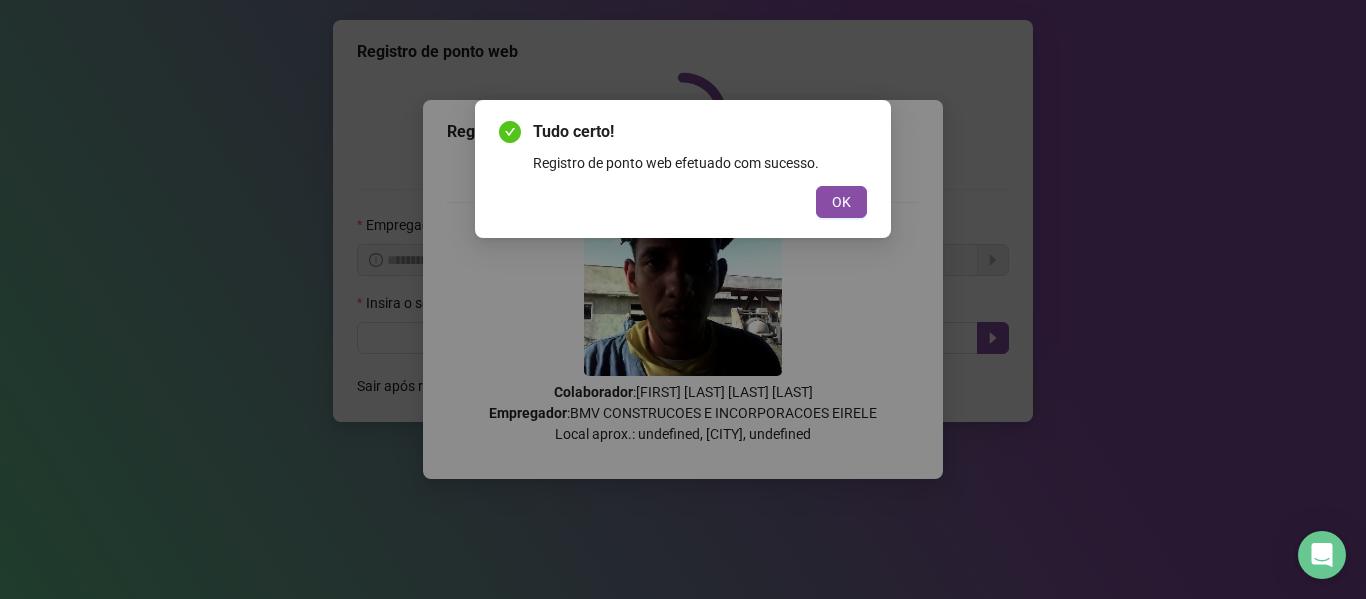 scroll, scrollTop: 0, scrollLeft: 0, axis: both 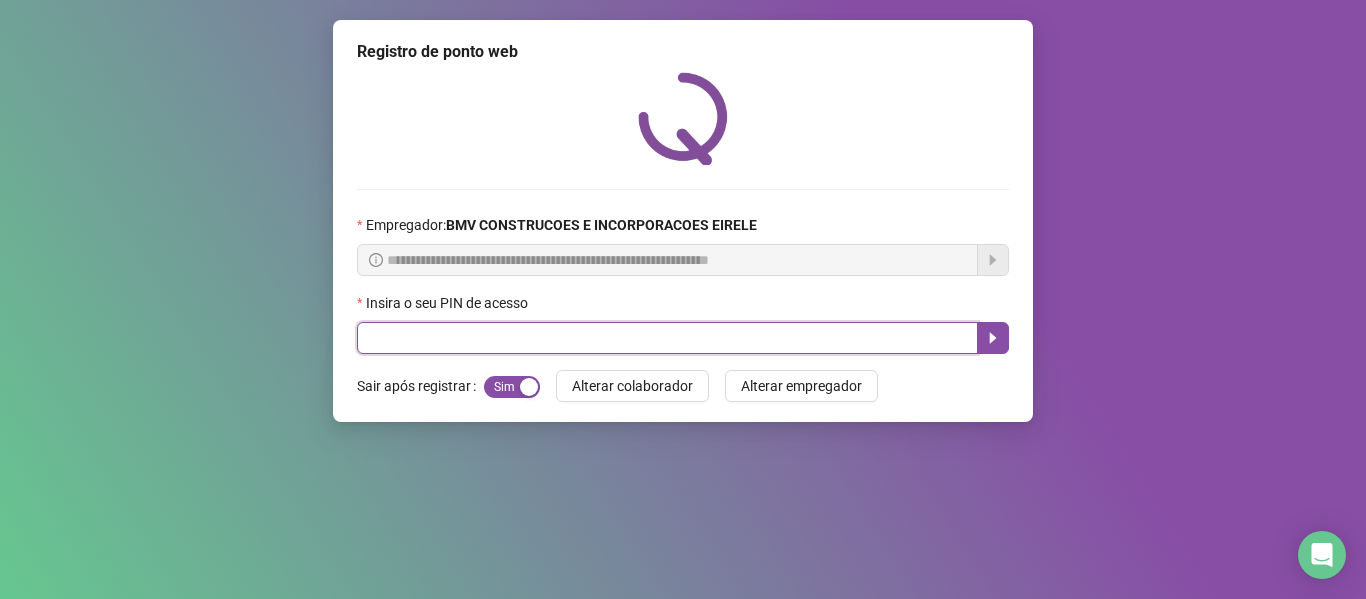click at bounding box center [667, 338] 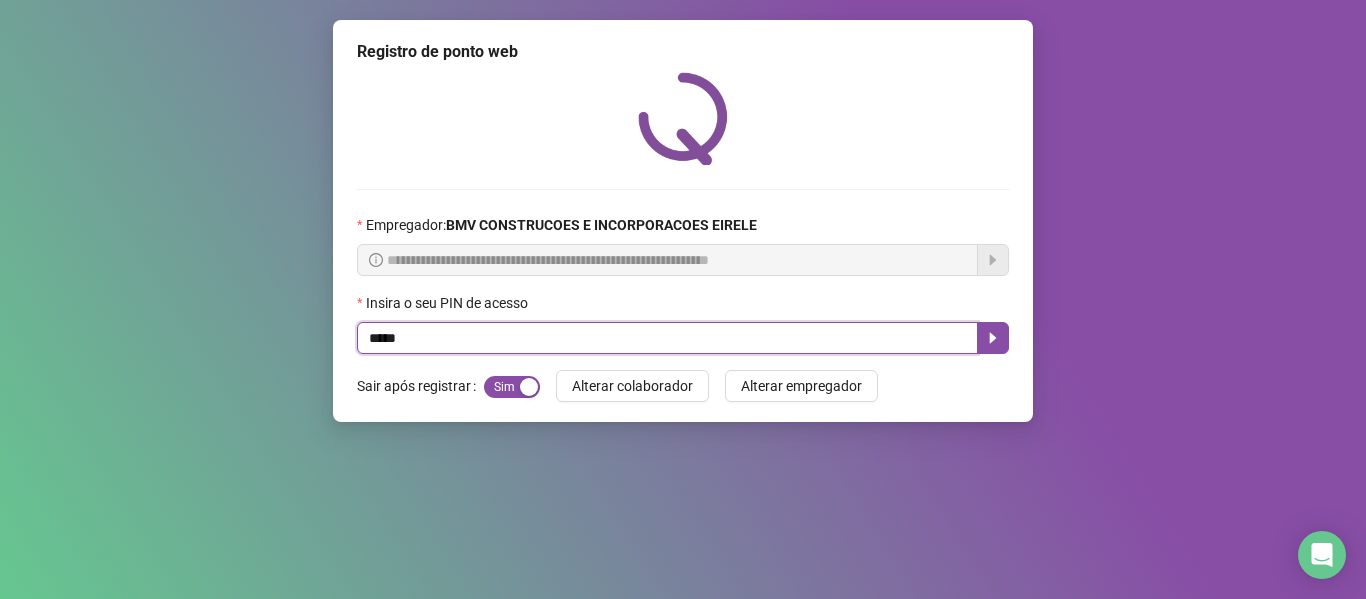 type on "*****" 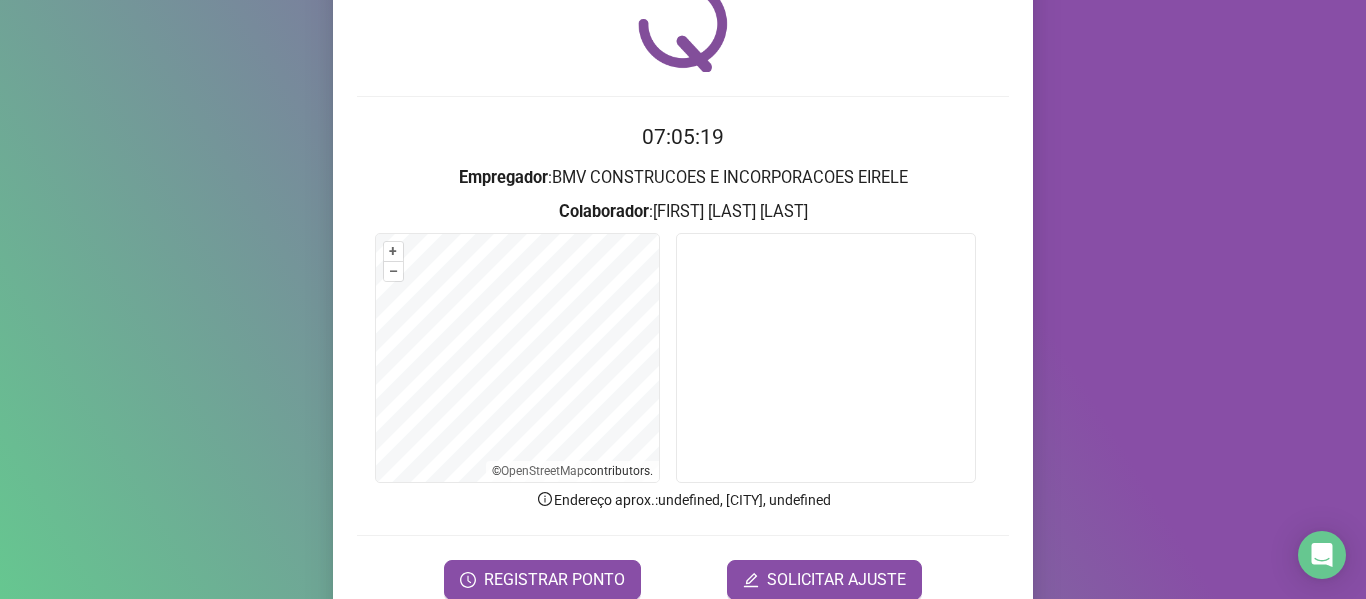 scroll, scrollTop: 182, scrollLeft: 0, axis: vertical 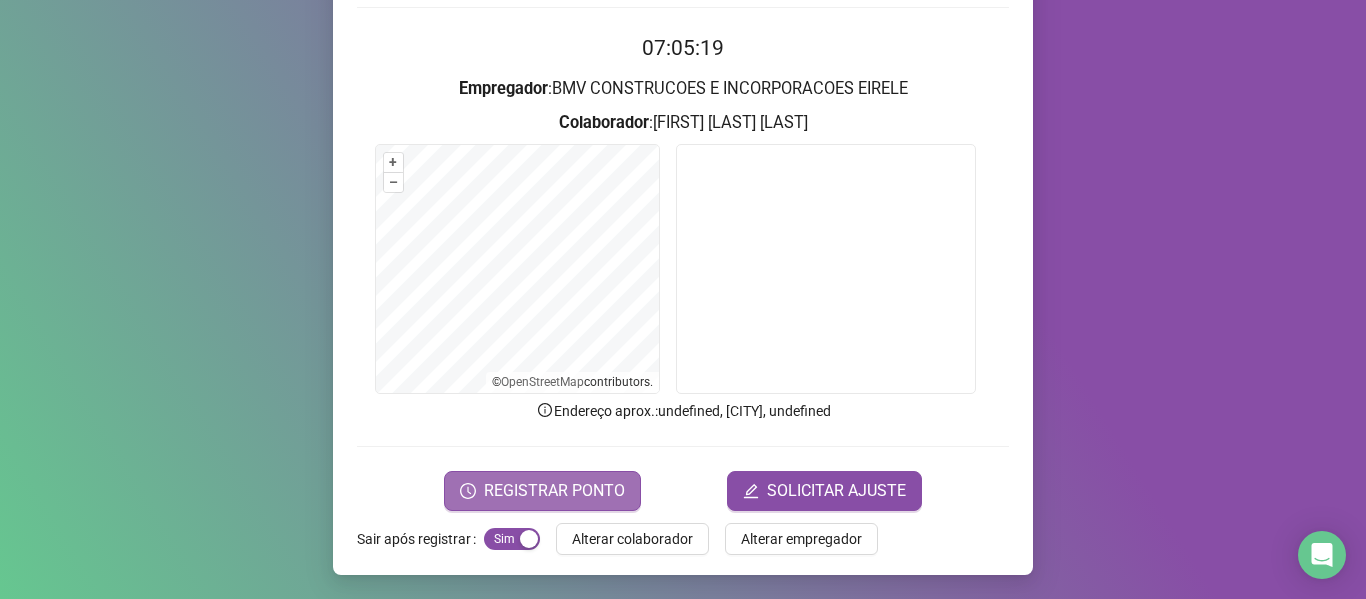 click on "REGISTRAR PONTO" at bounding box center (554, 491) 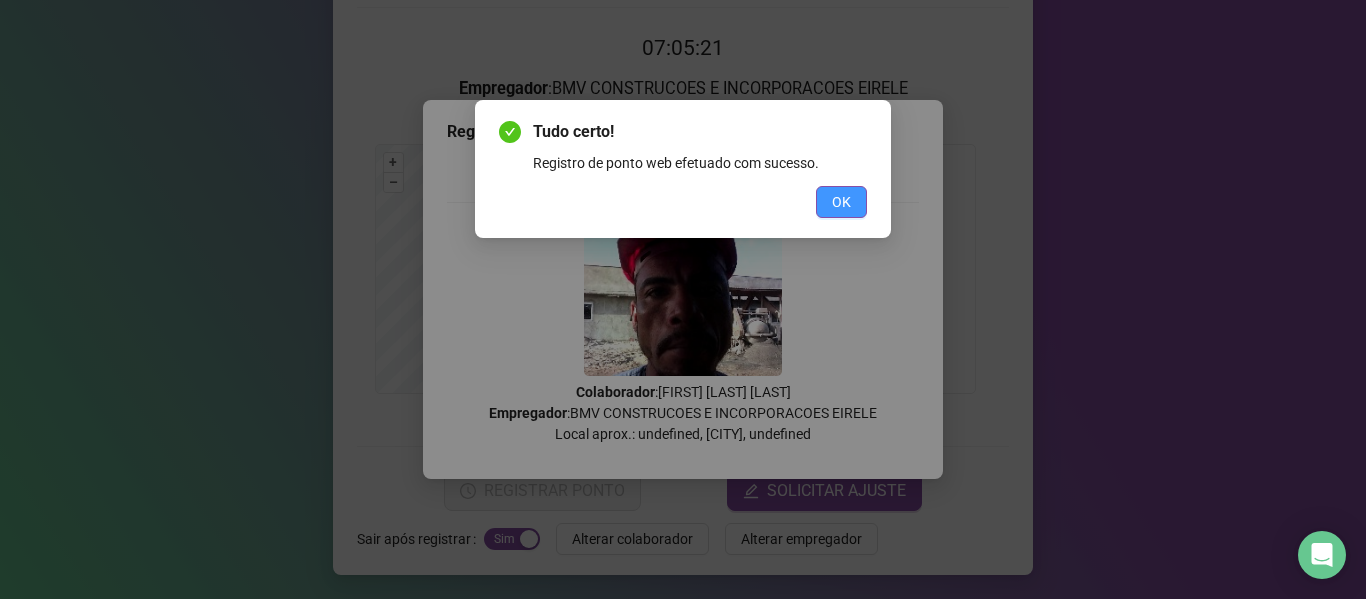 drag, startPoint x: 814, startPoint y: 189, endPoint x: 828, endPoint y: 200, distance: 17.804493 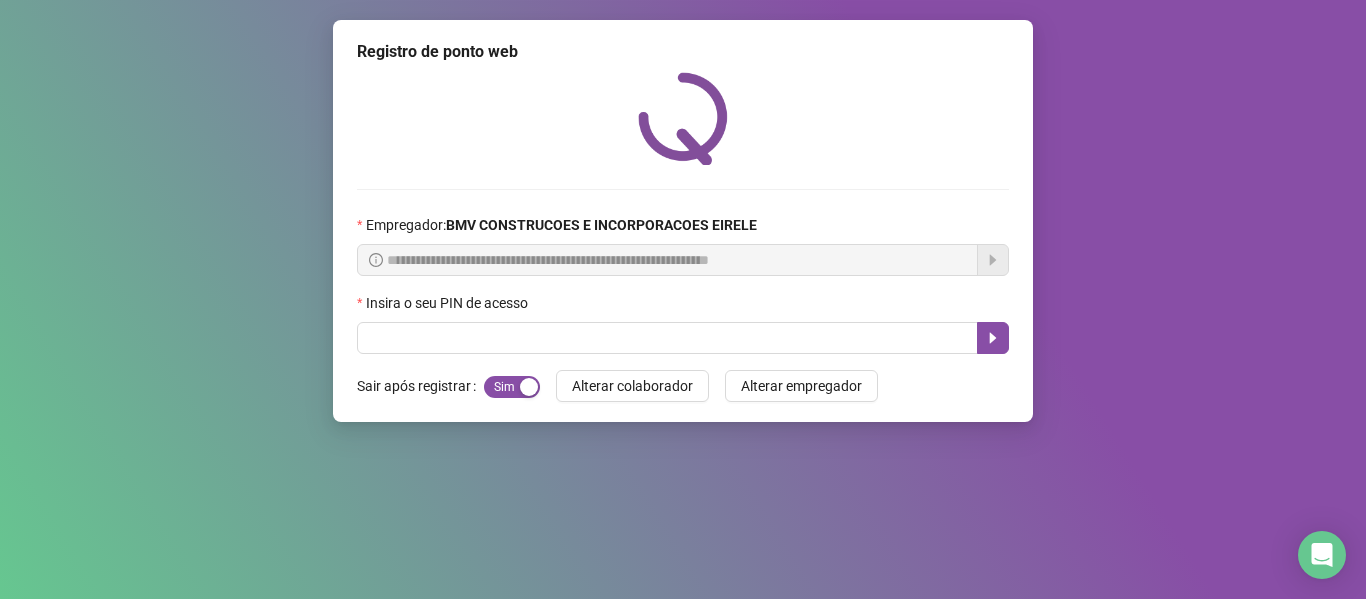 scroll, scrollTop: 0, scrollLeft: 0, axis: both 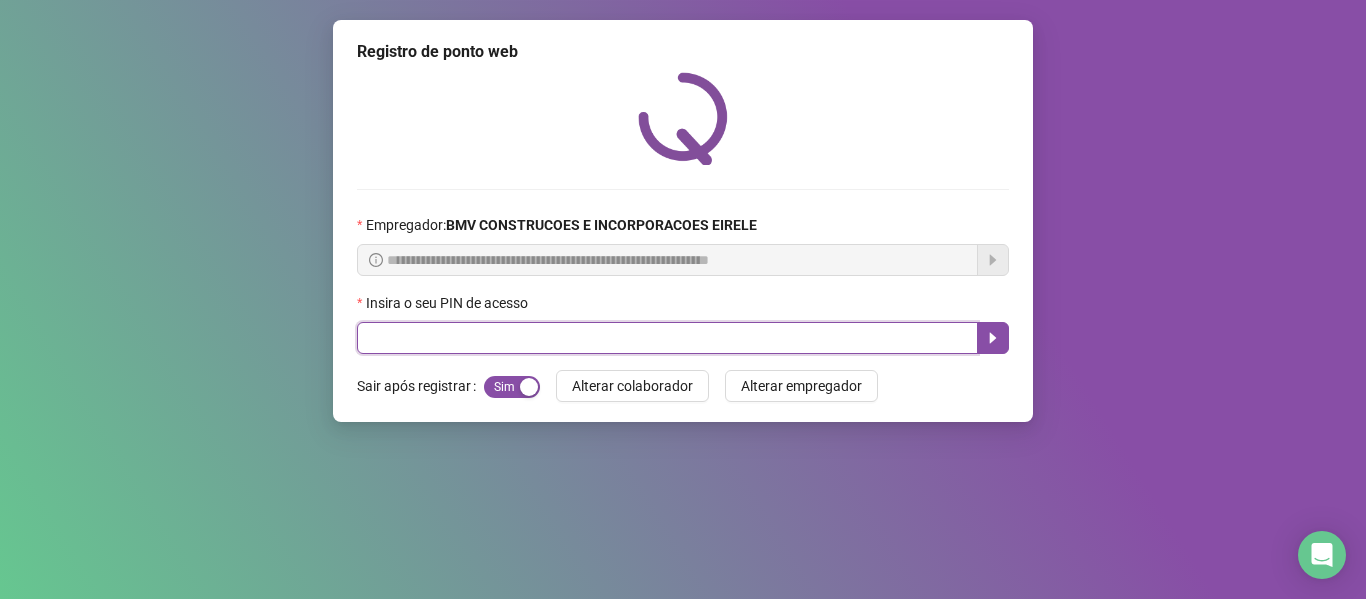 click at bounding box center (667, 338) 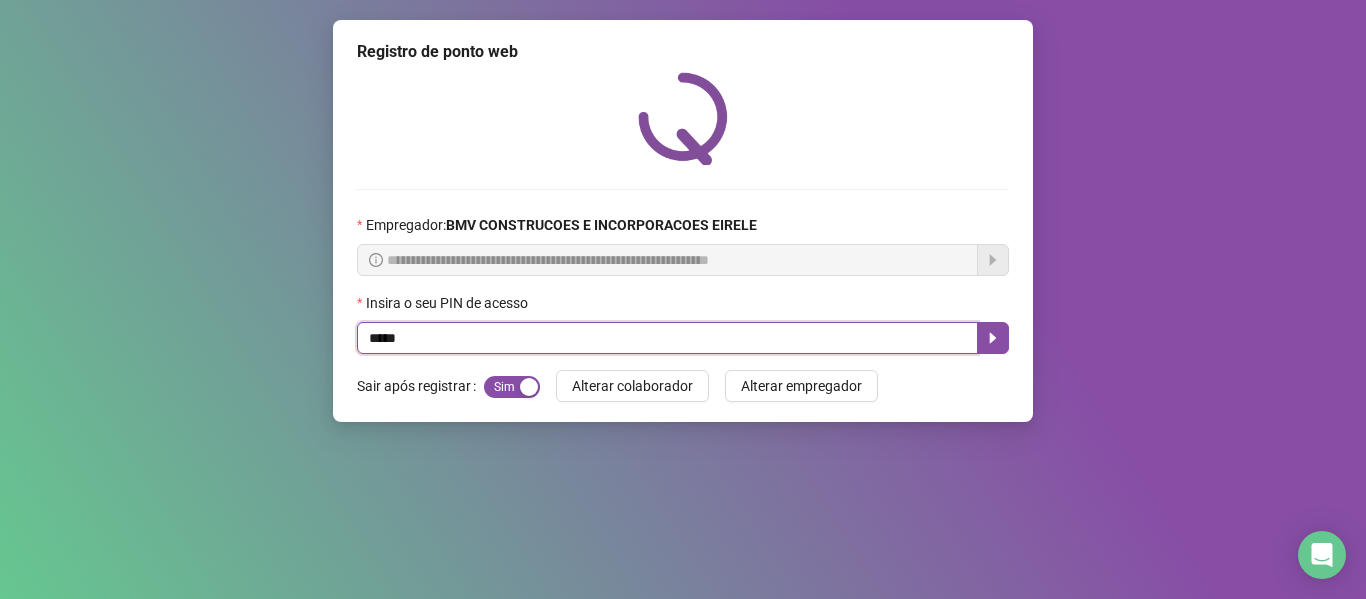 type on "*****" 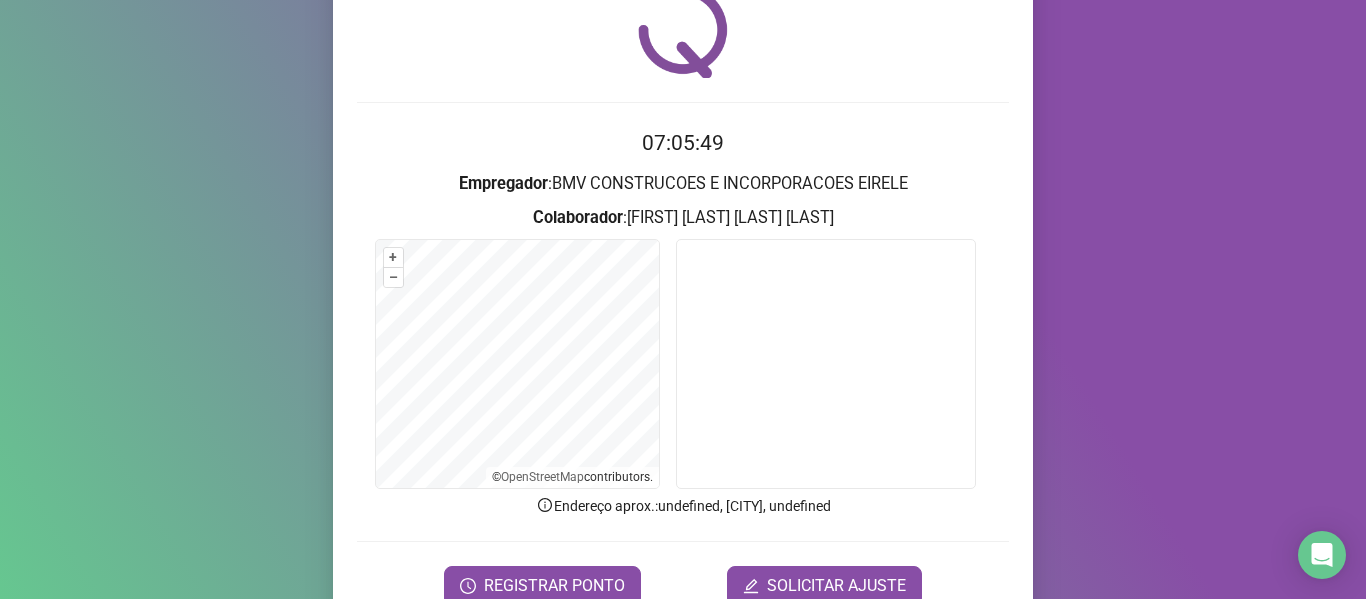 scroll, scrollTop: 182, scrollLeft: 0, axis: vertical 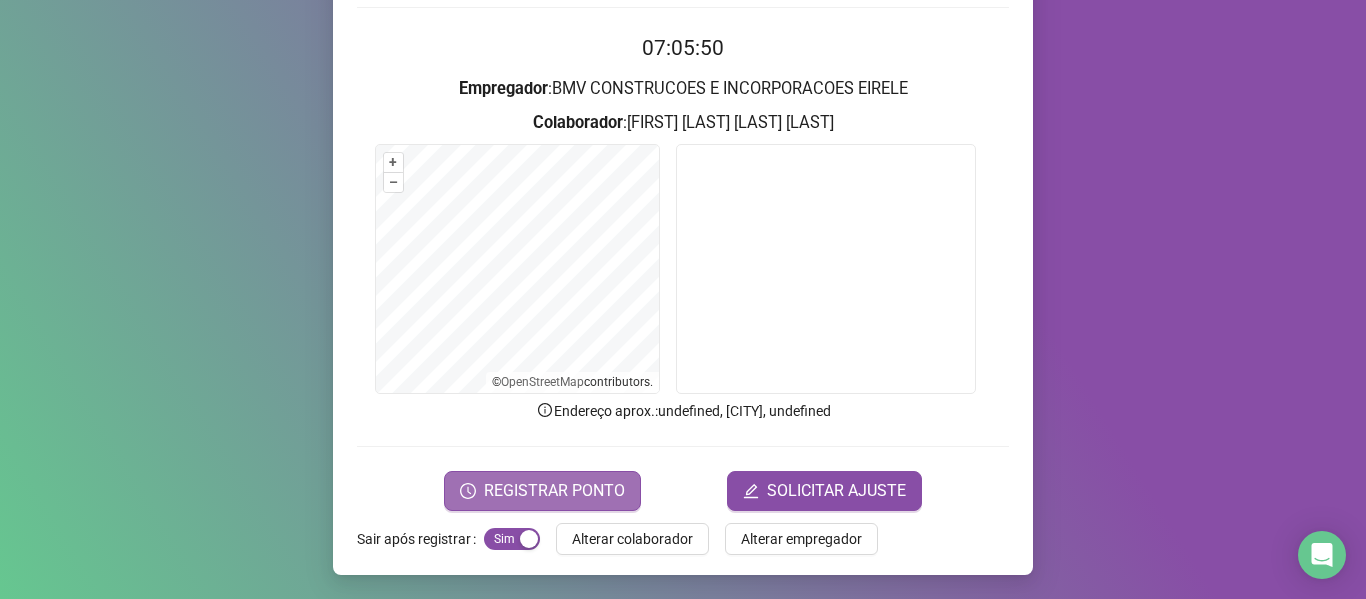 click on "REGISTRAR PONTO" at bounding box center (542, 491) 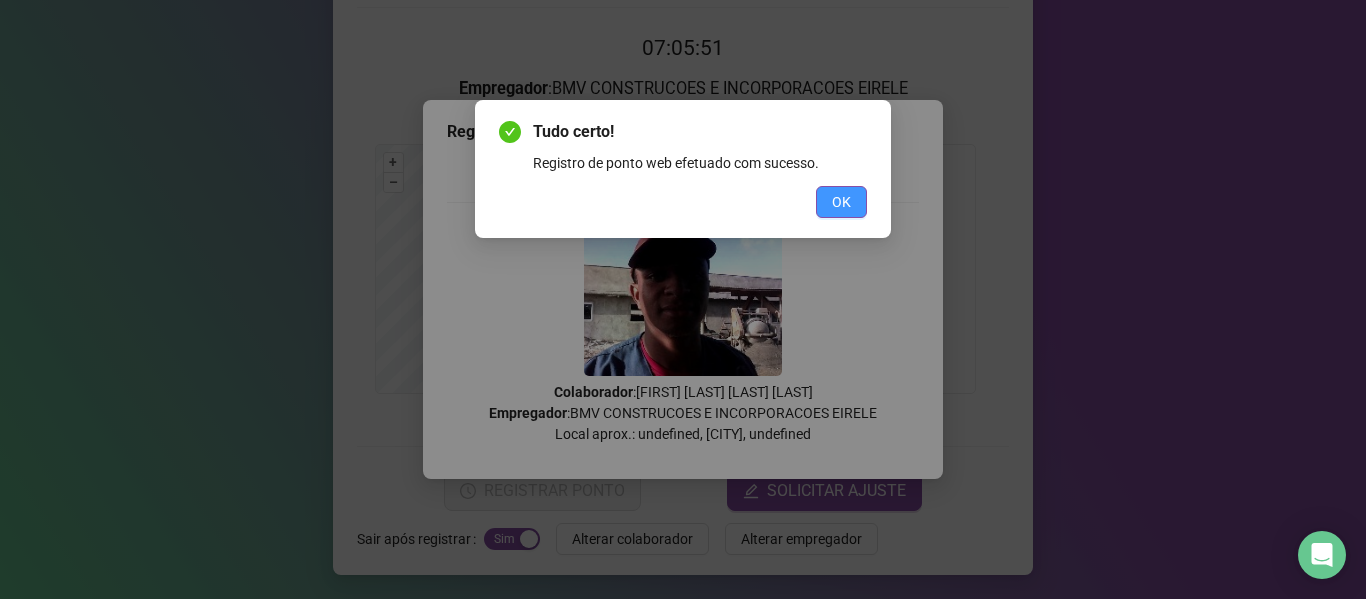 click on "OK" at bounding box center [841, 202] 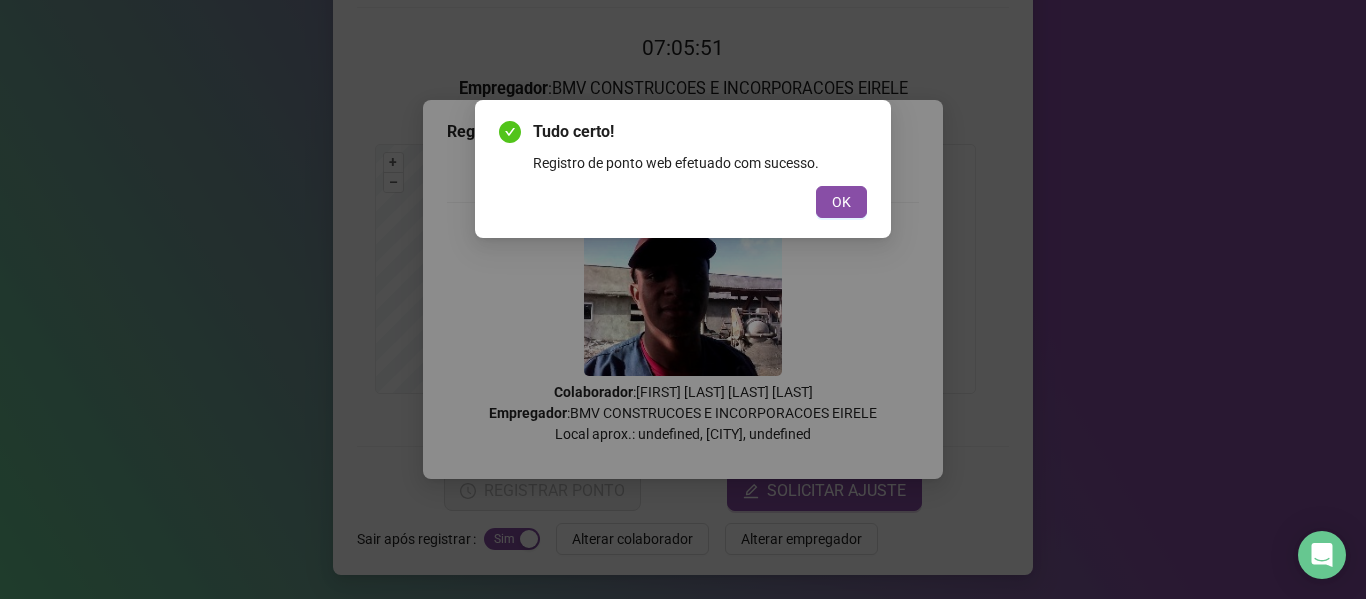 scroll, scrollTop: 0, scrollLeft: 0, axis: both 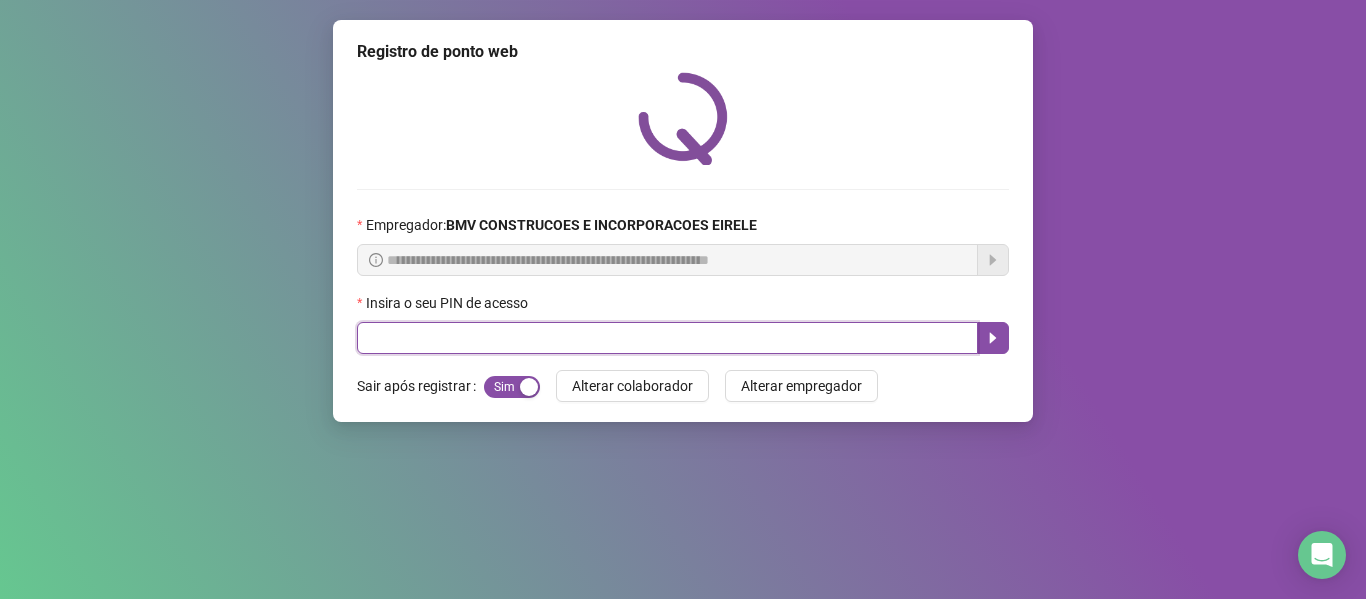 click at bounding box center (667, 338) 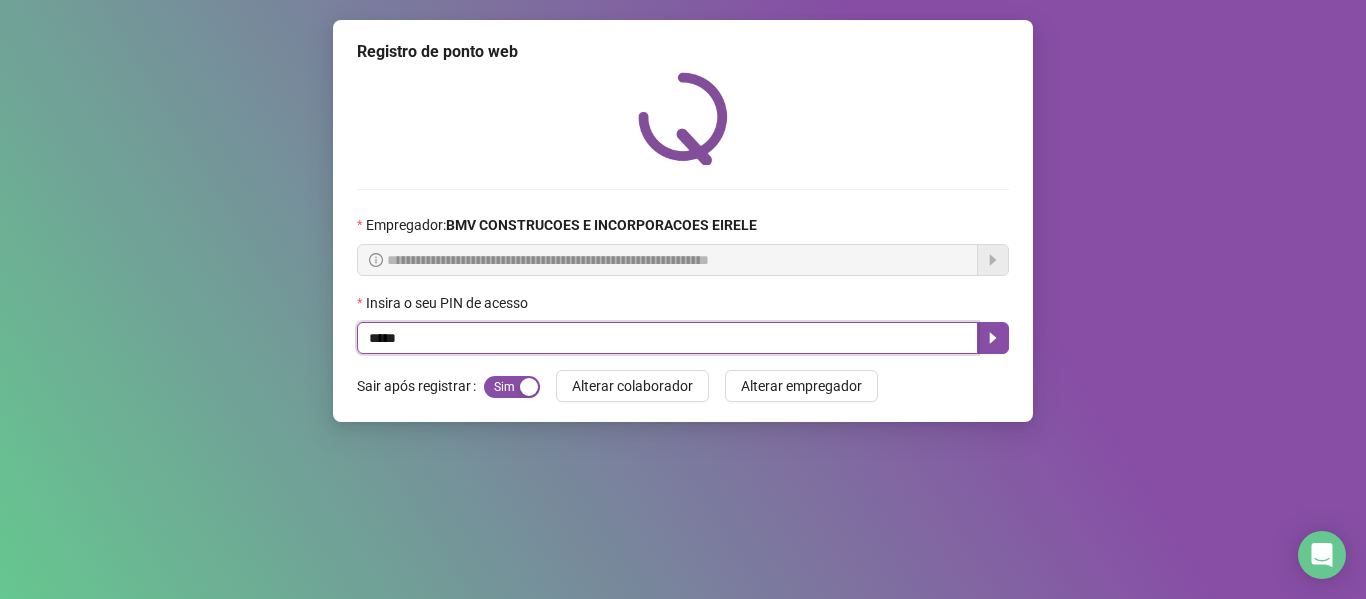 type on "*****" 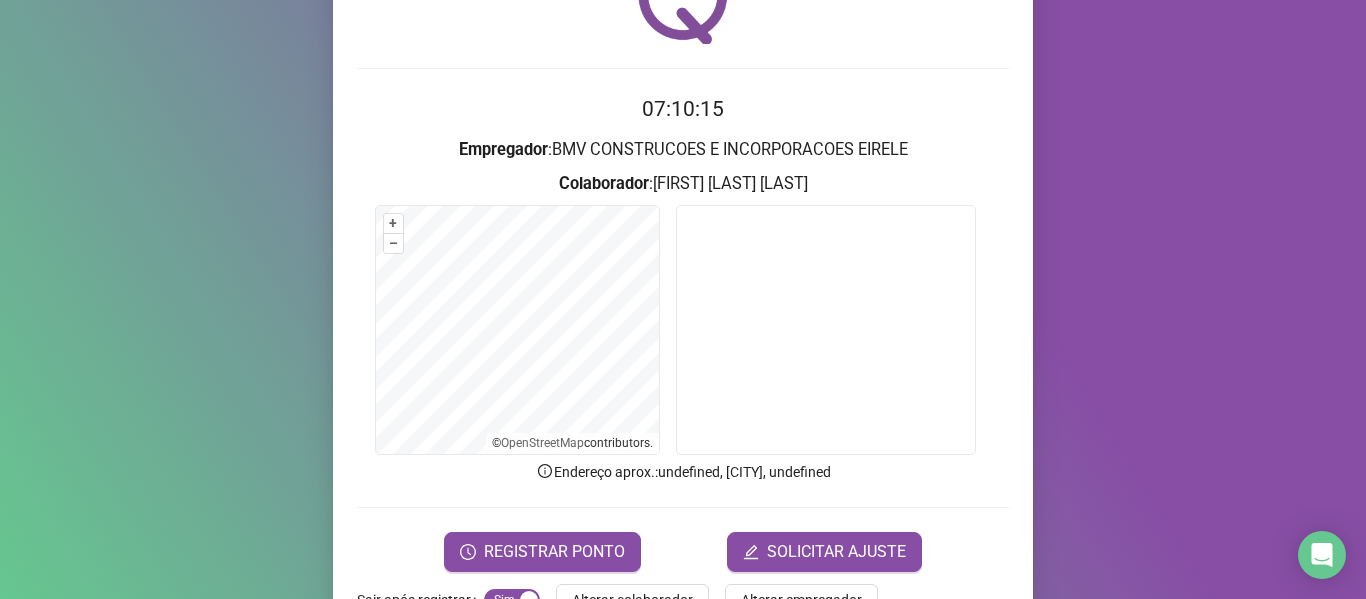 scroll, scrollTop: 182, scrollLeft: 0, axis: vertical 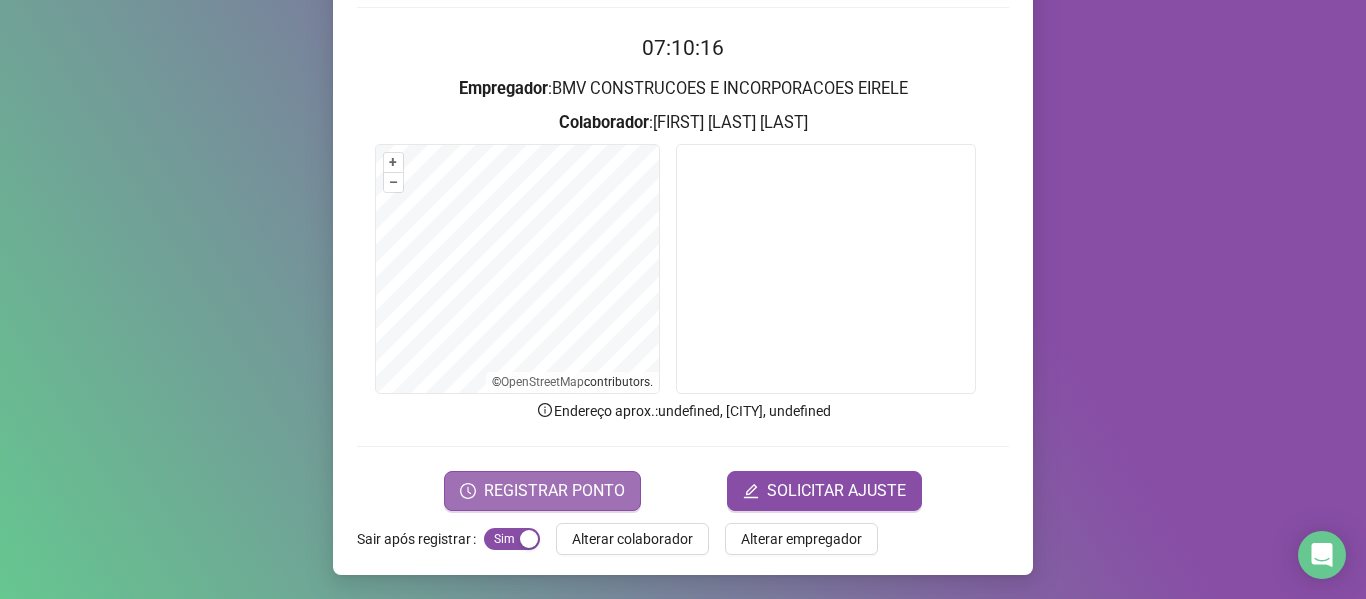 click on "REGISTRAR PONTO" at bounding box center (554, 491) 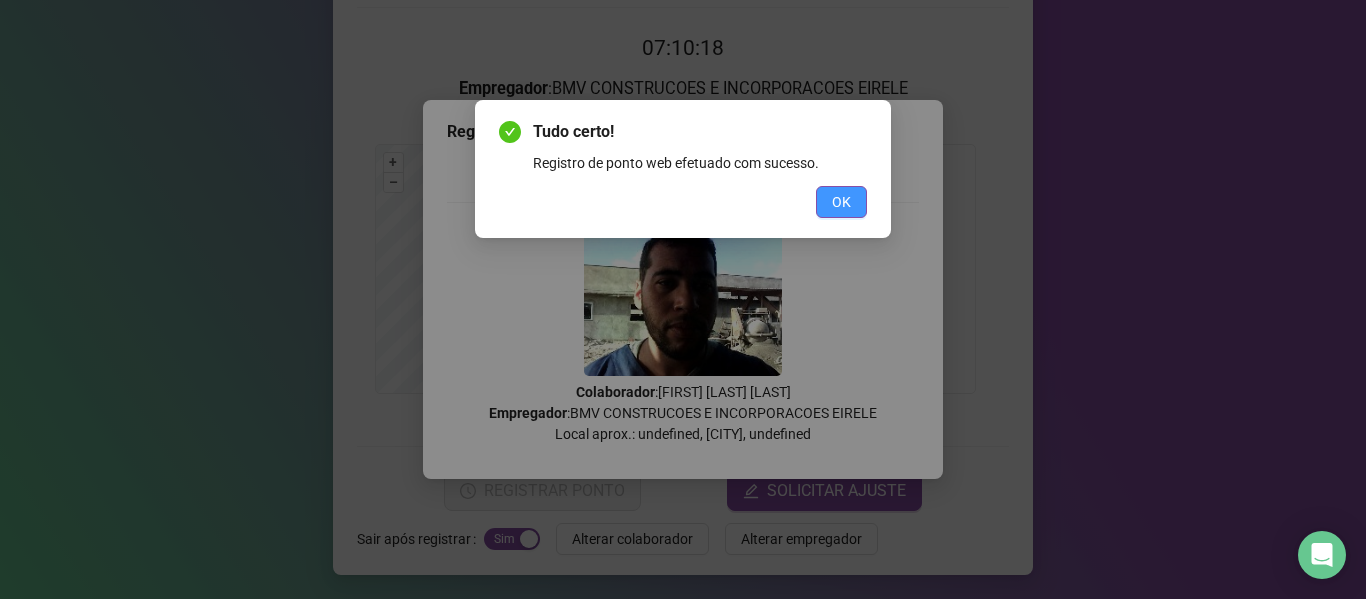 click on "OK" at bounding box center [841, 202] 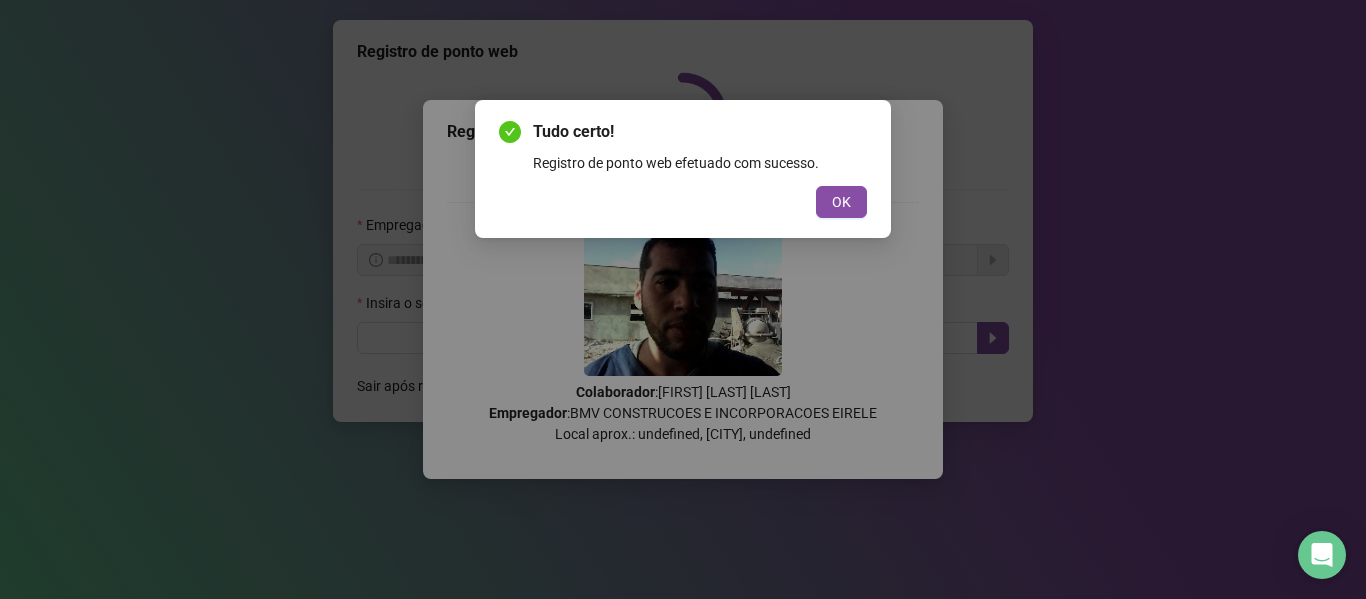 scroll, scrollTop: 0, scrollLeft: 0, axis: both 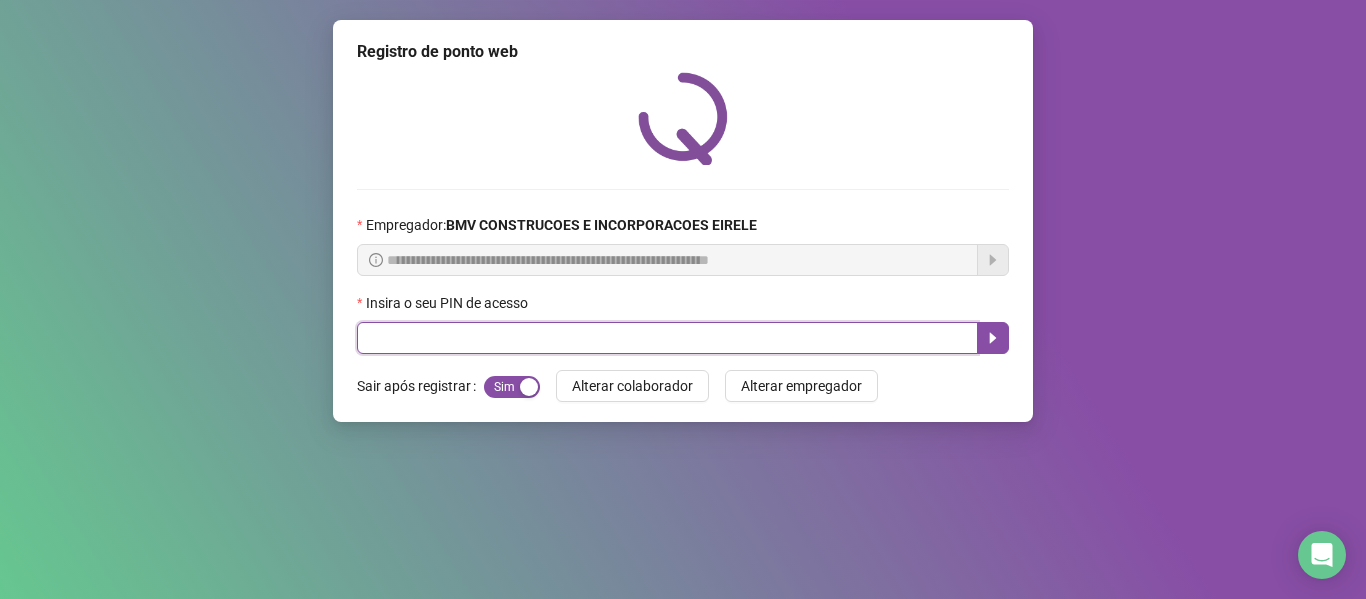 click at bounding box center [667, 338] 